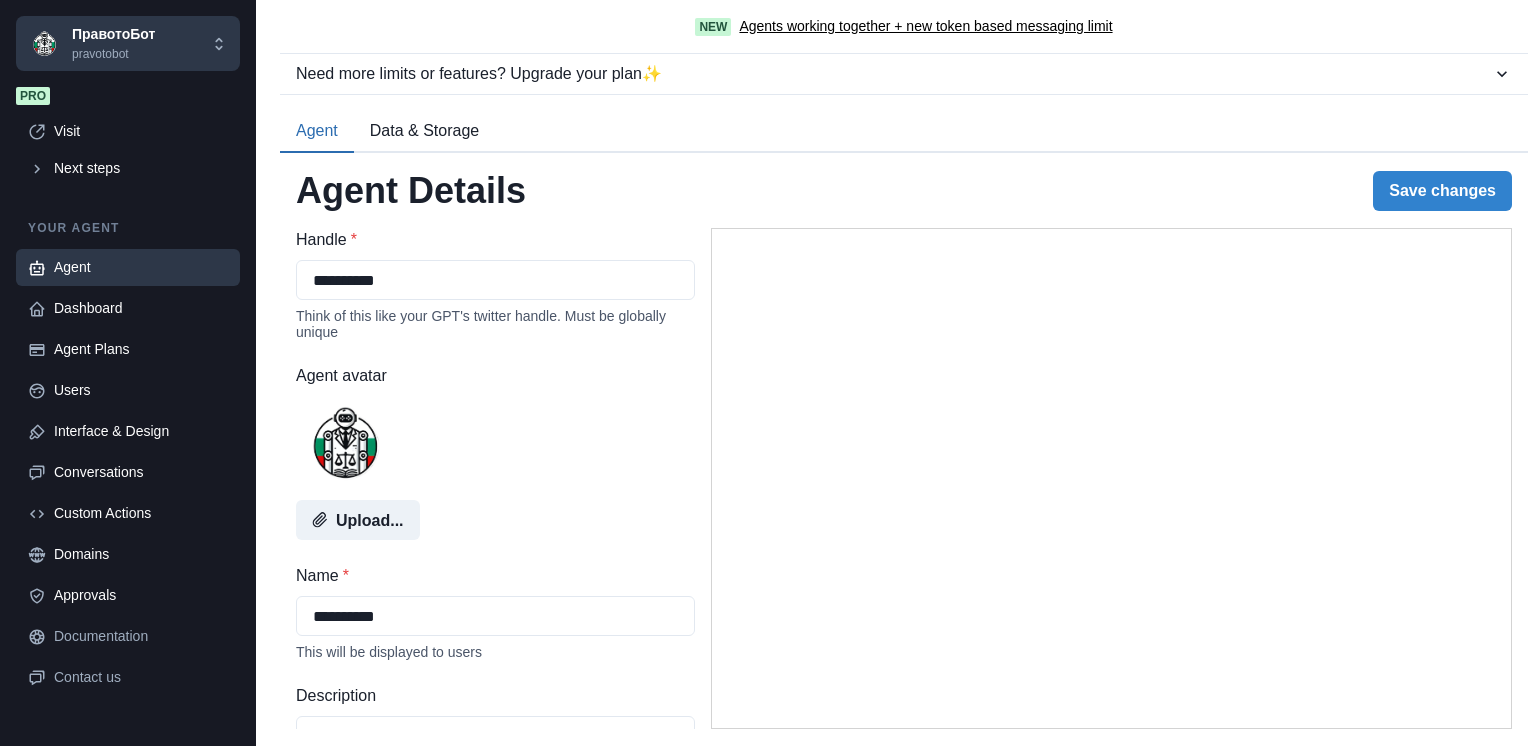 select on "******" 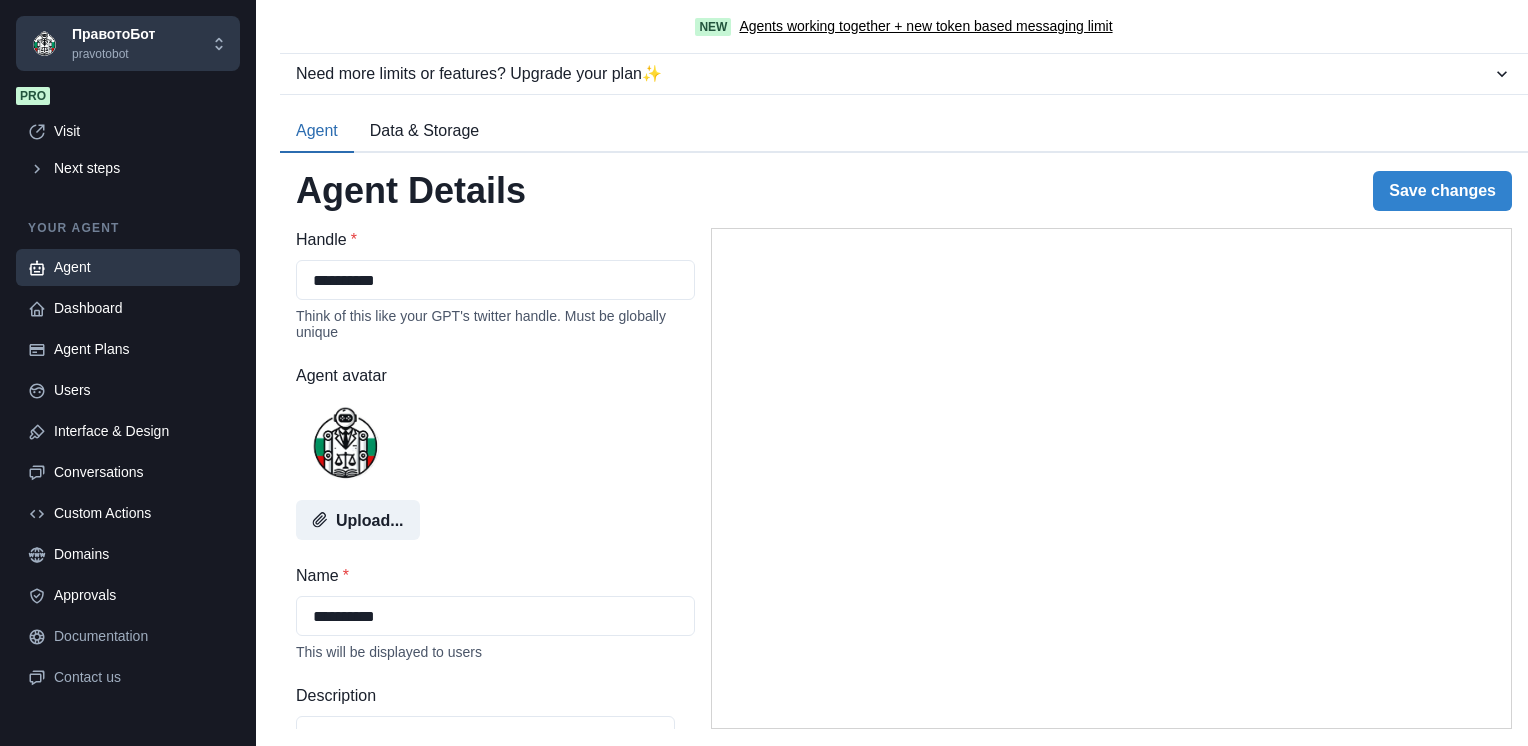scroll, scrollTop: 0, scrollLeft: 0, axis: both 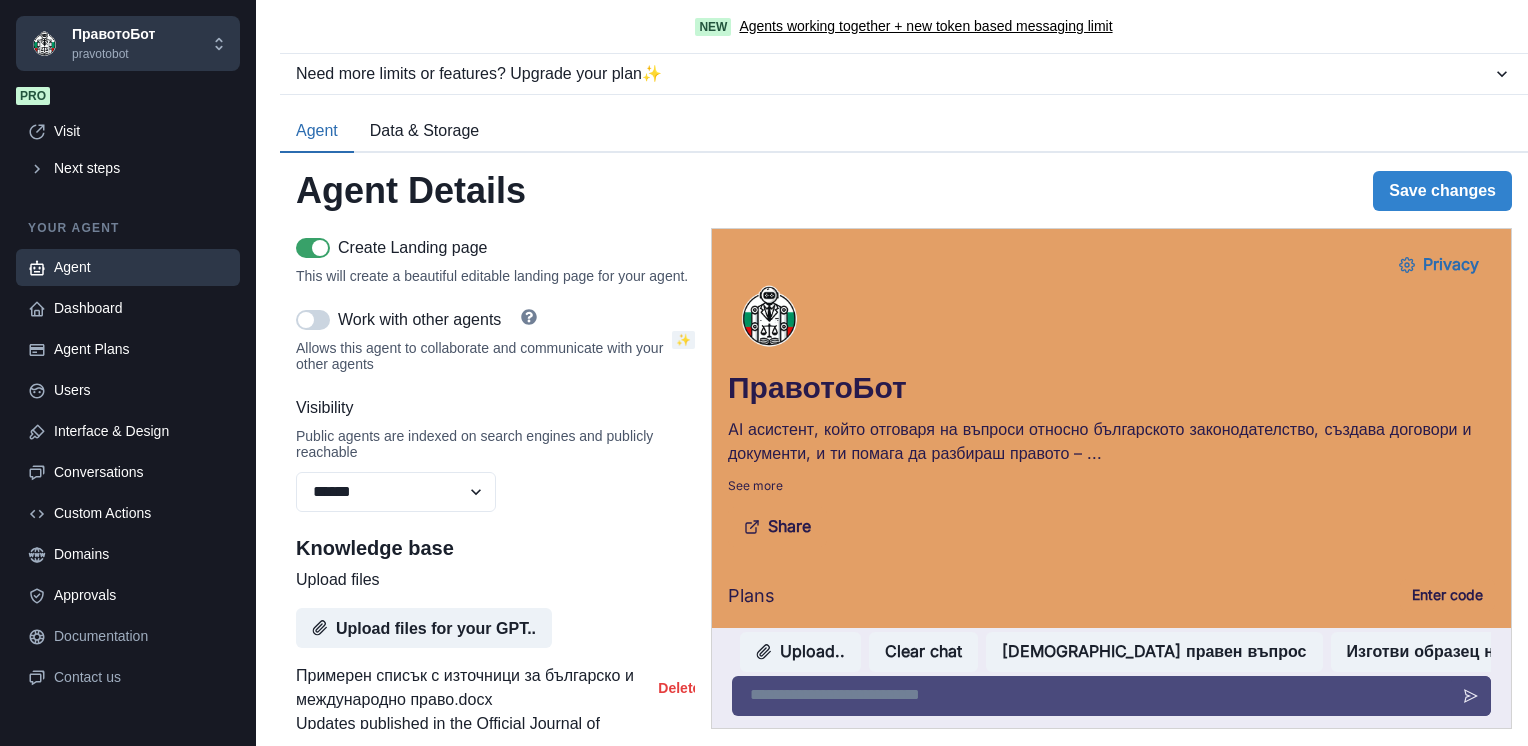 click 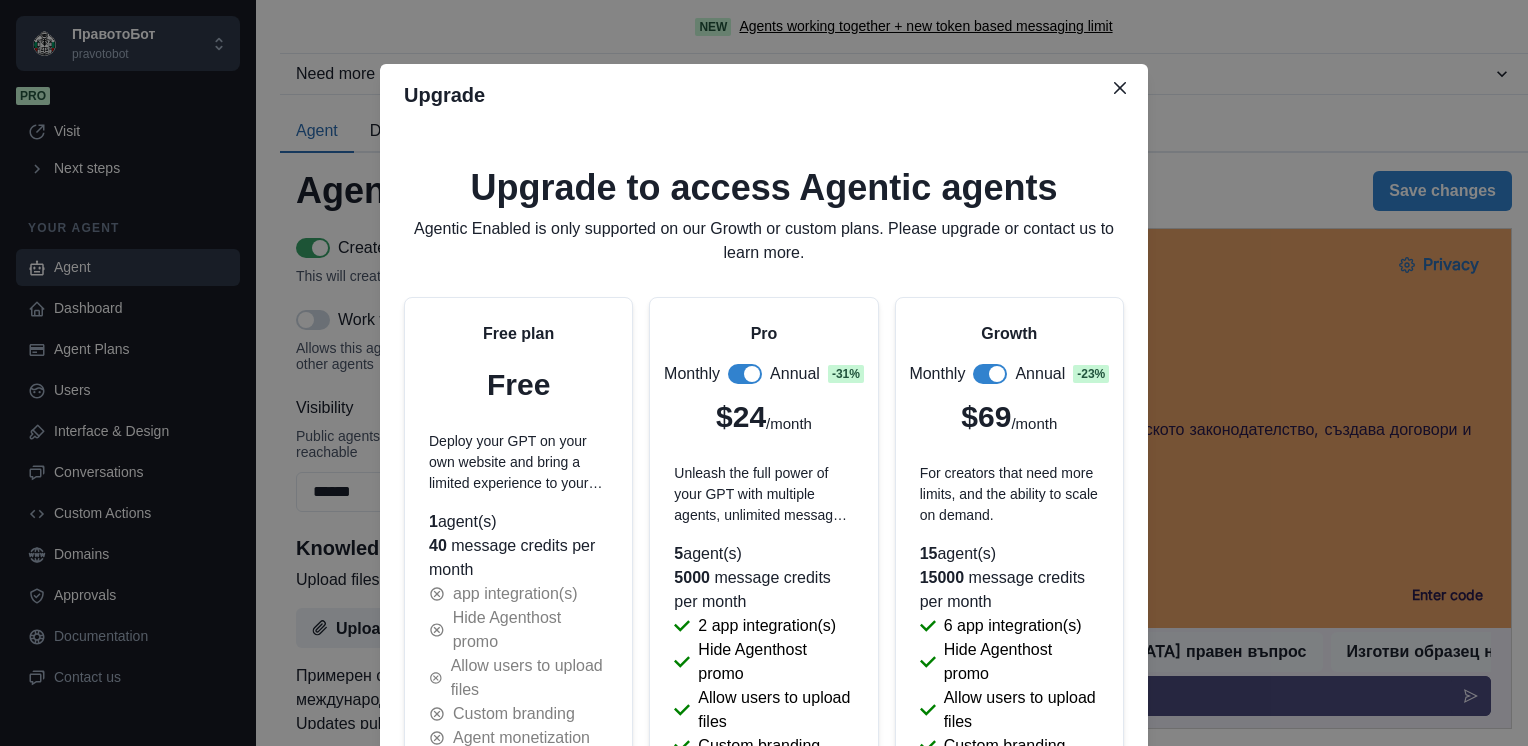 scroll, scrollTop: 0, scrollLeft: 0, axis: both 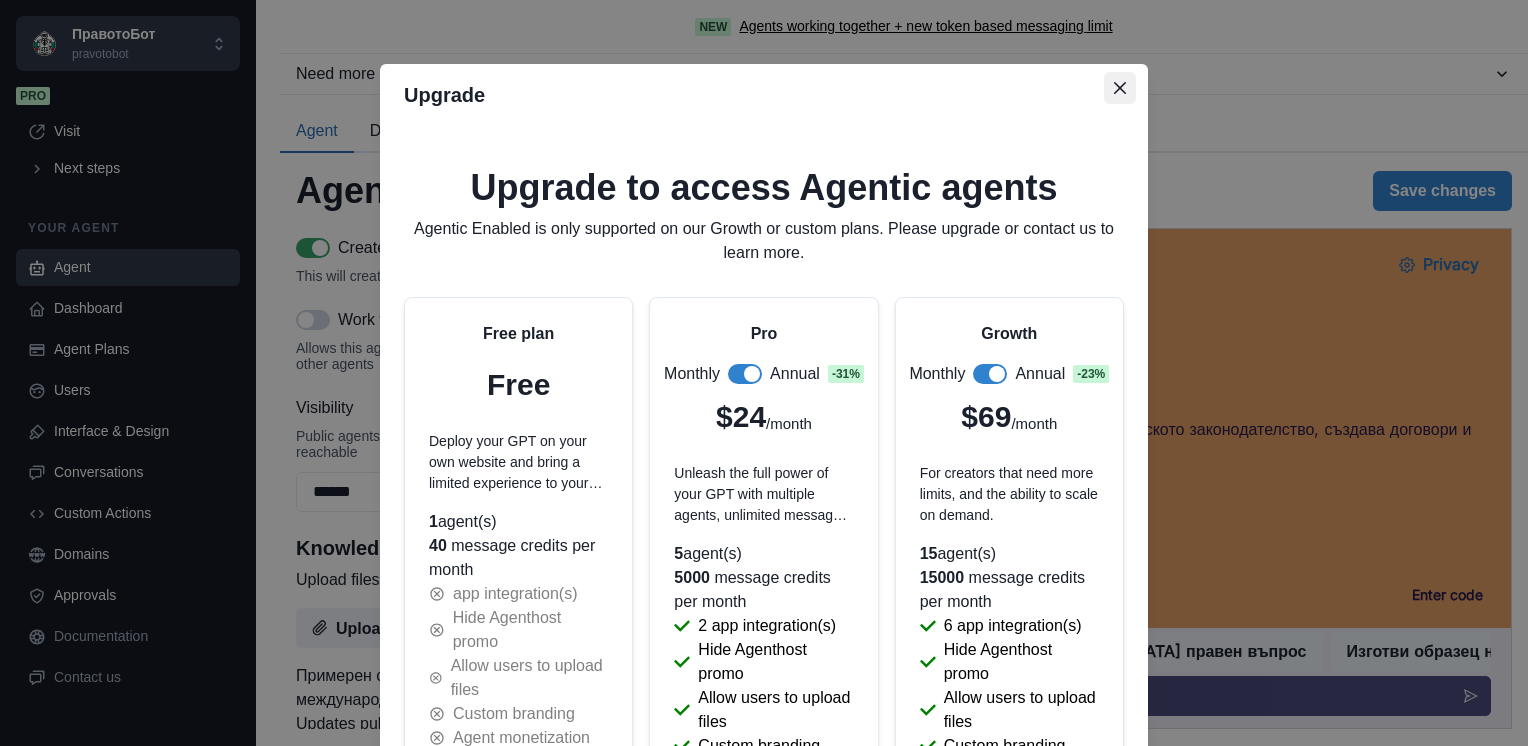 click 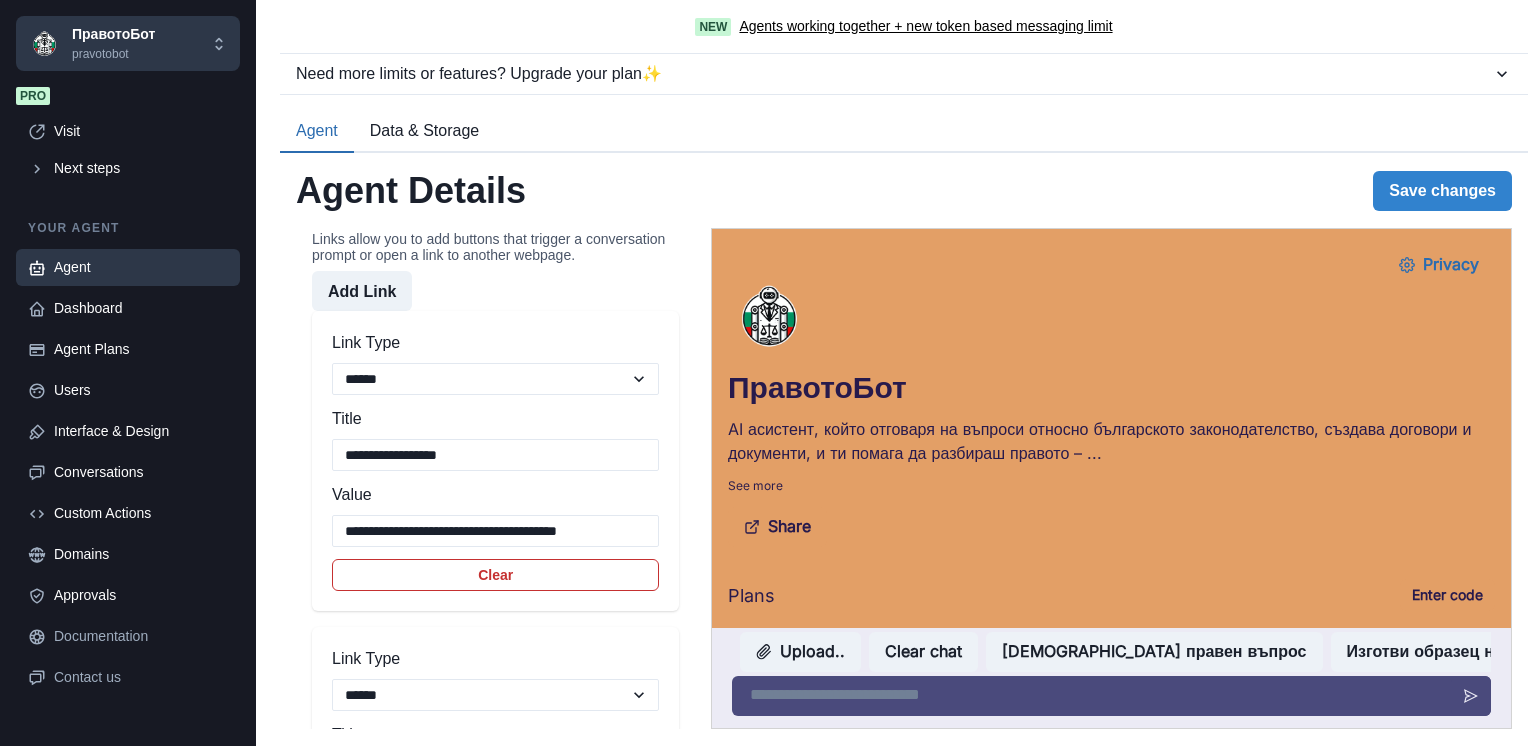 scroll, scrollTop: 2400, scrollLeft: 0, axis: vertical 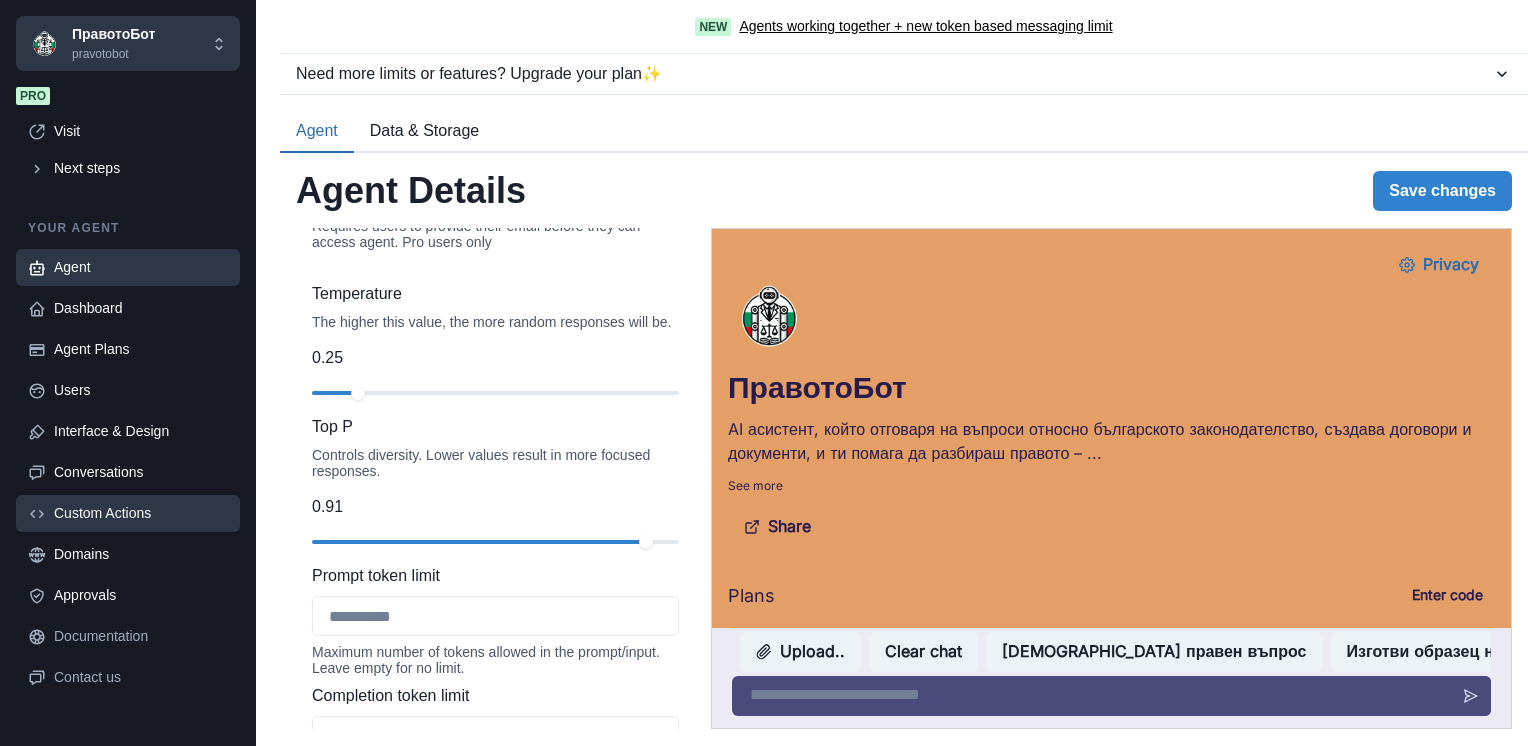 click on "Custom Actions" at bounding box center [141, 513] 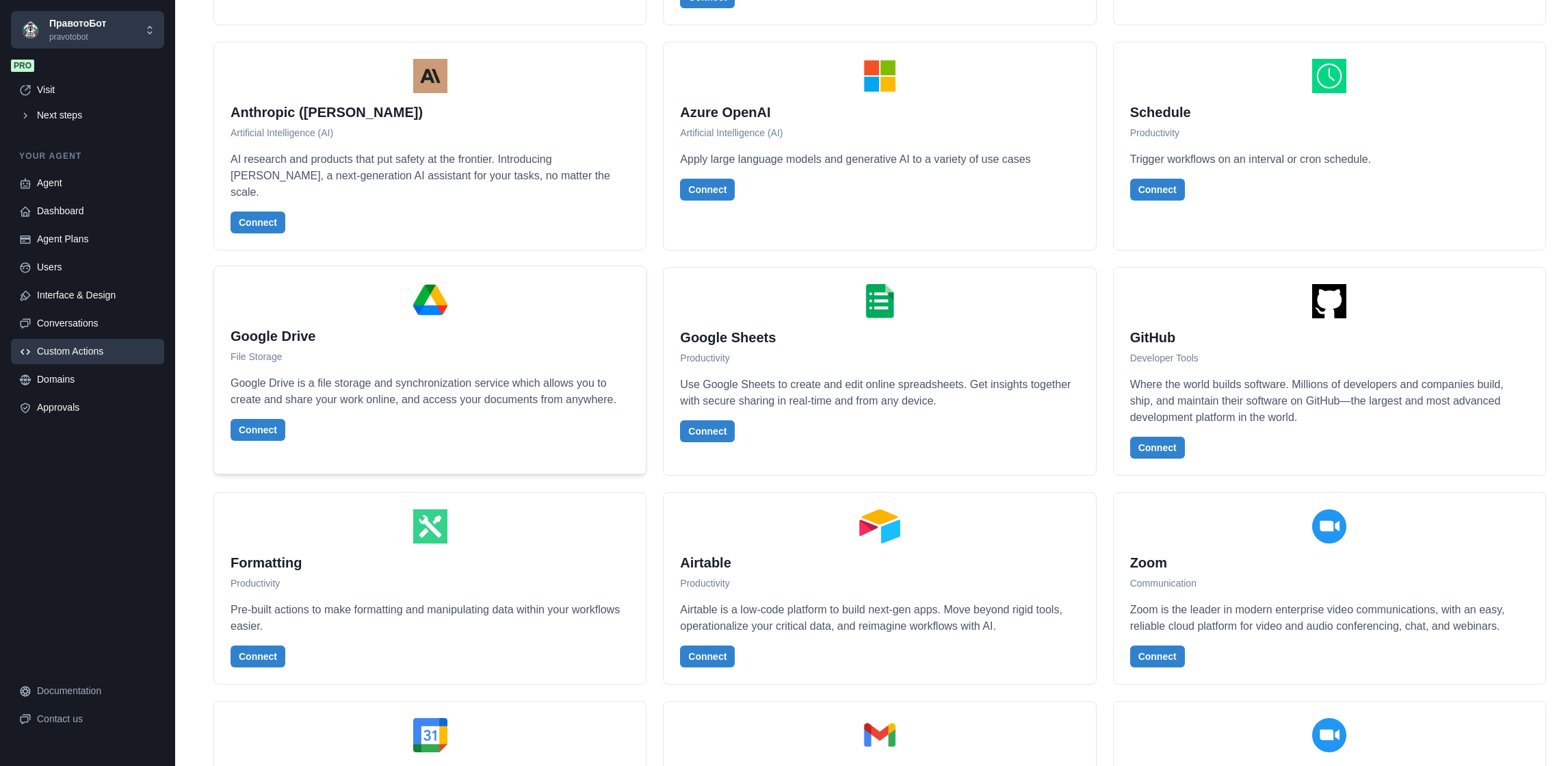 scroll, scrollTop: 1733, scrollLeft: 0, axis: vertical 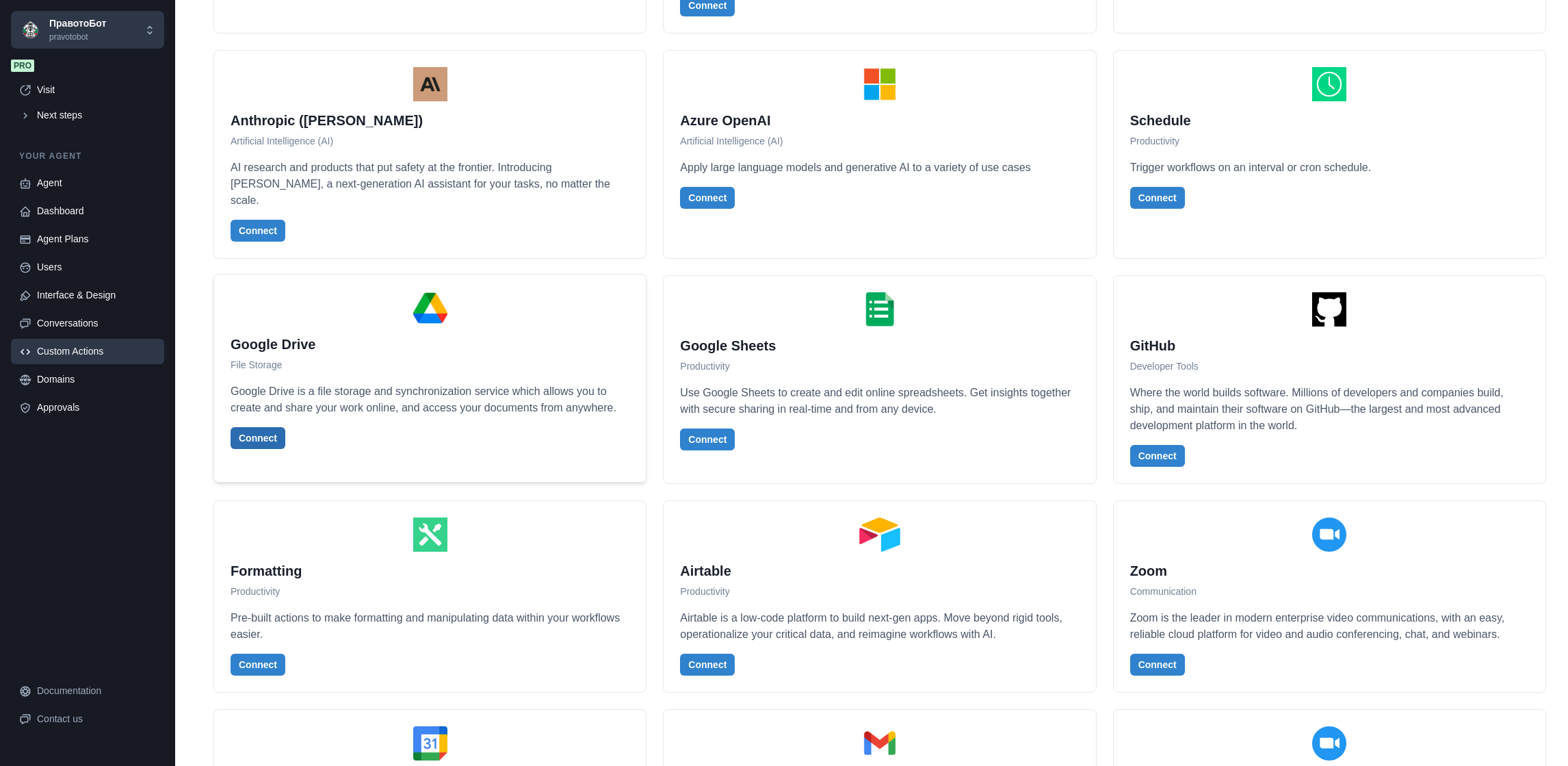 click on "Connect" at bounding box center (258, 438) 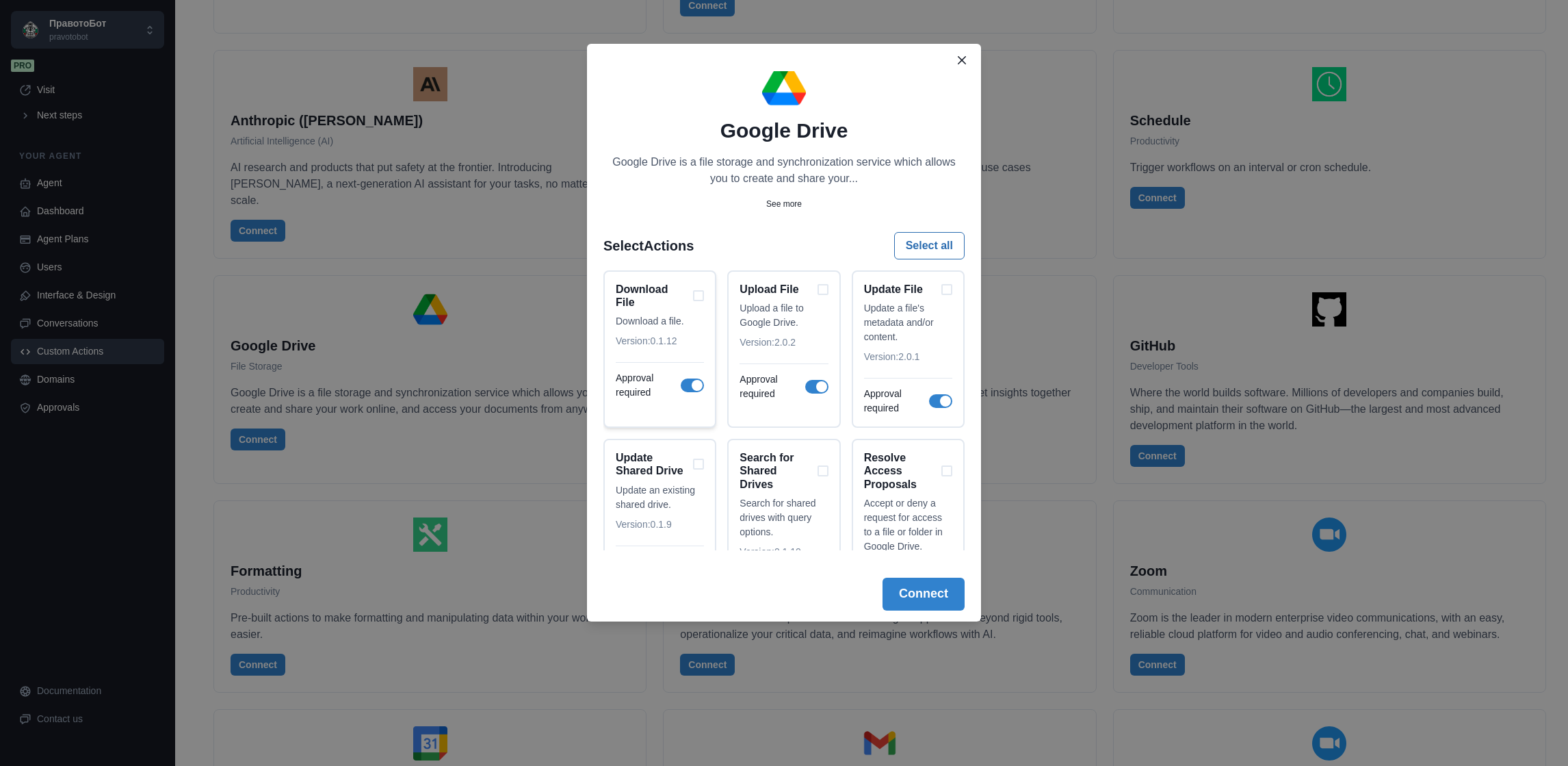 scroll, scrollTop: 0, scrollLeft: 0, axis: both 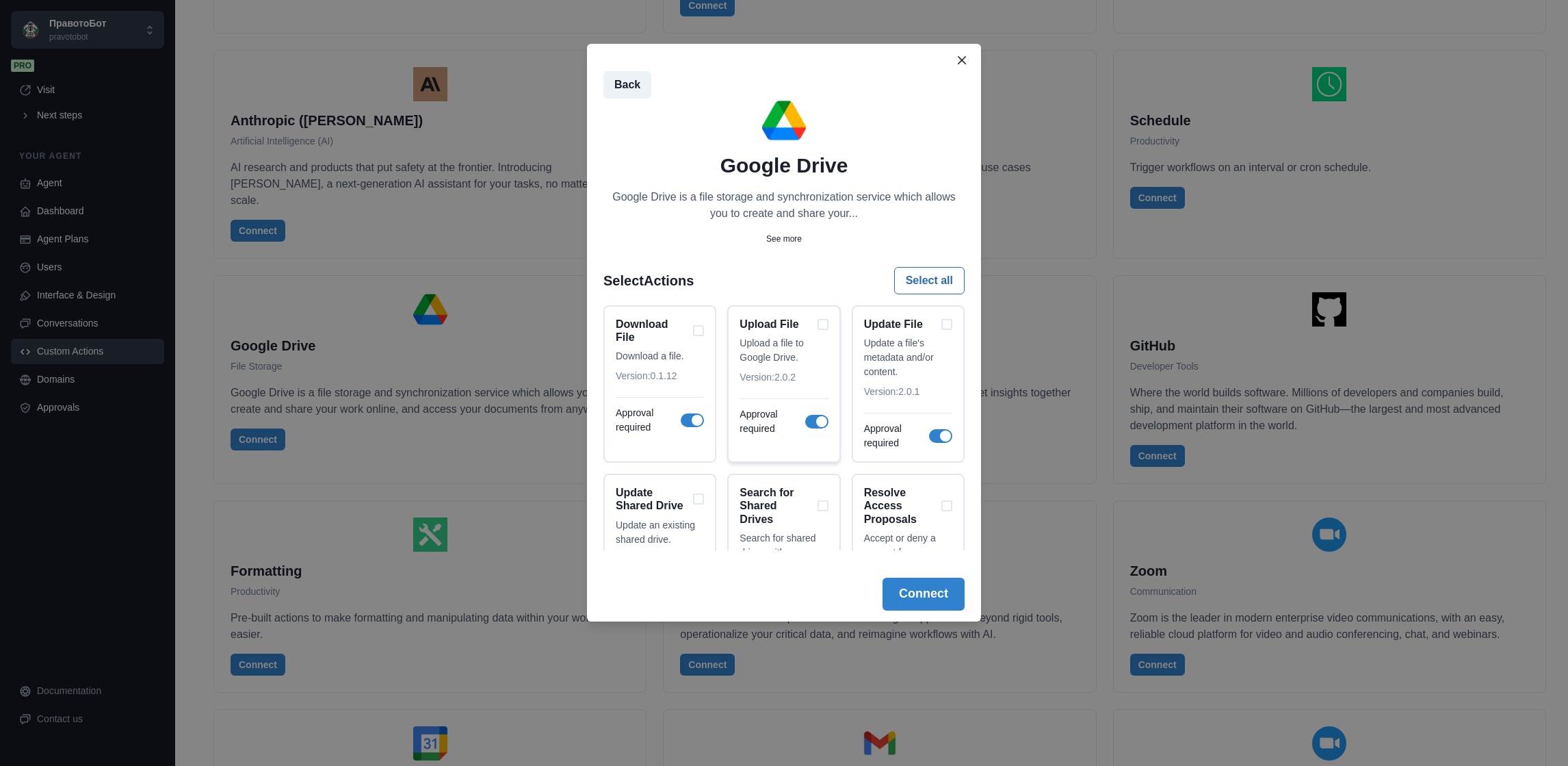 click at bounding box center (822, 422) 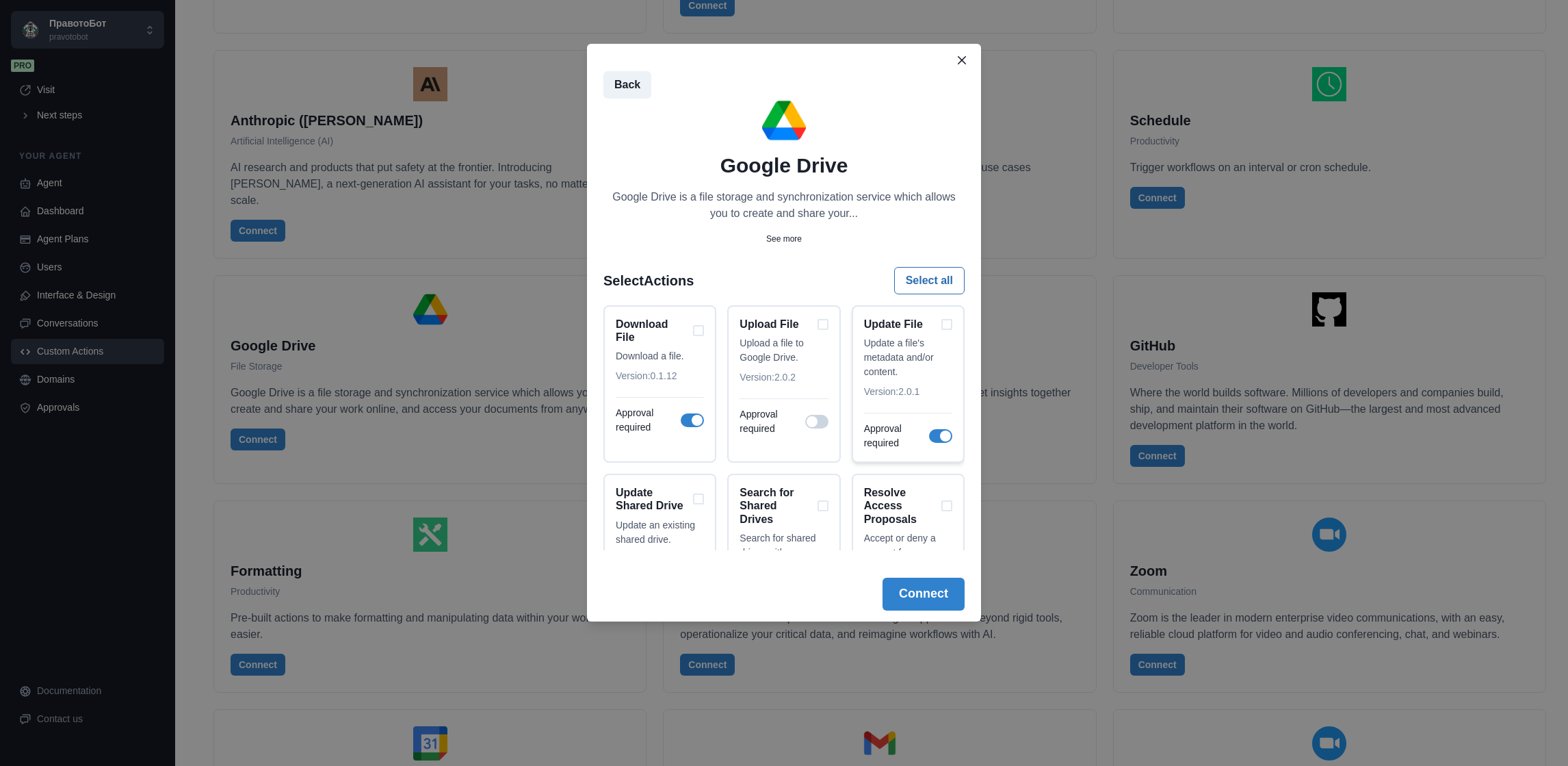 click at bounding box center [945, 436] 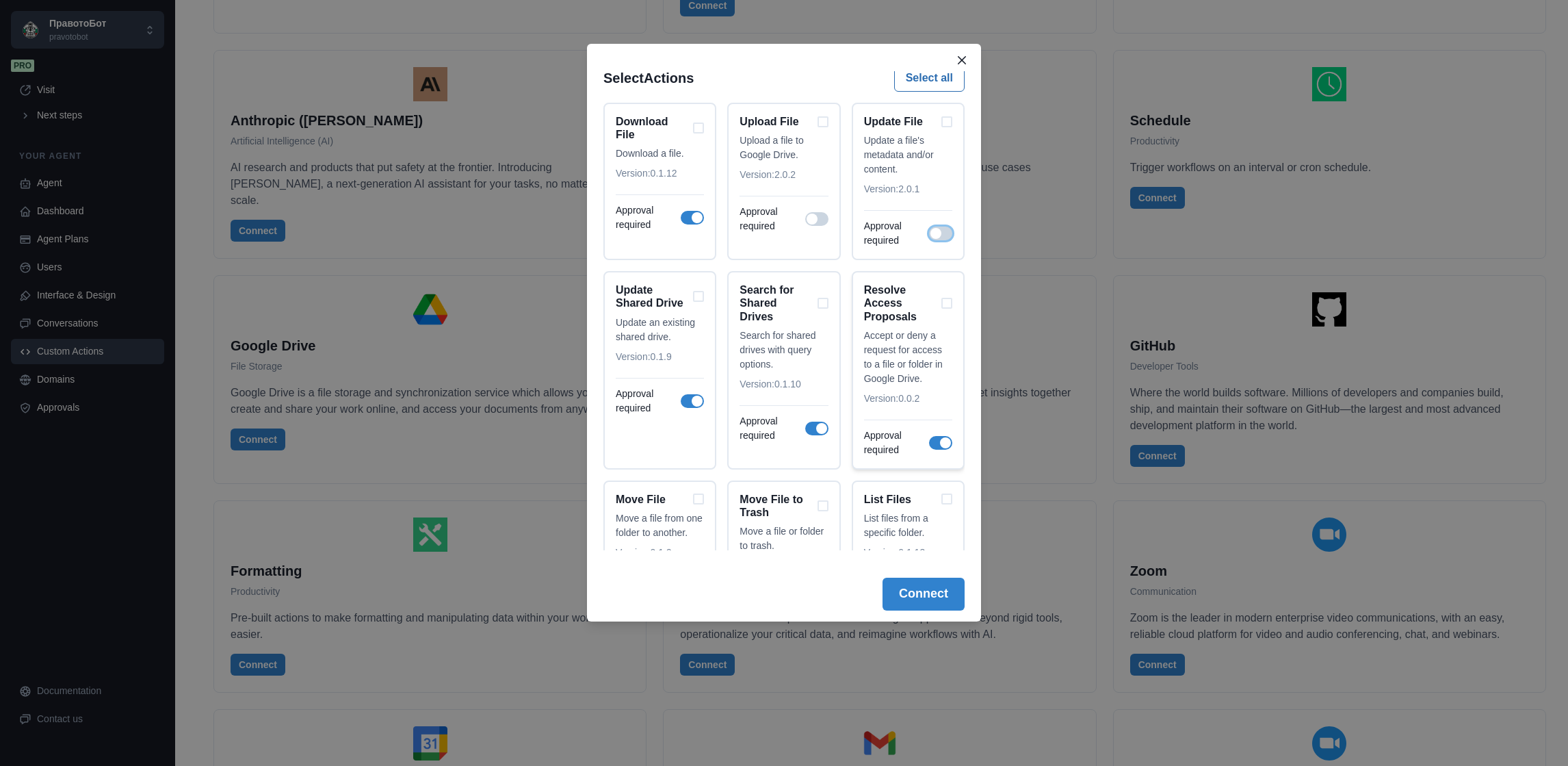 scroll, scrollTop: 205, scrollLeft: 0, axis: vertical 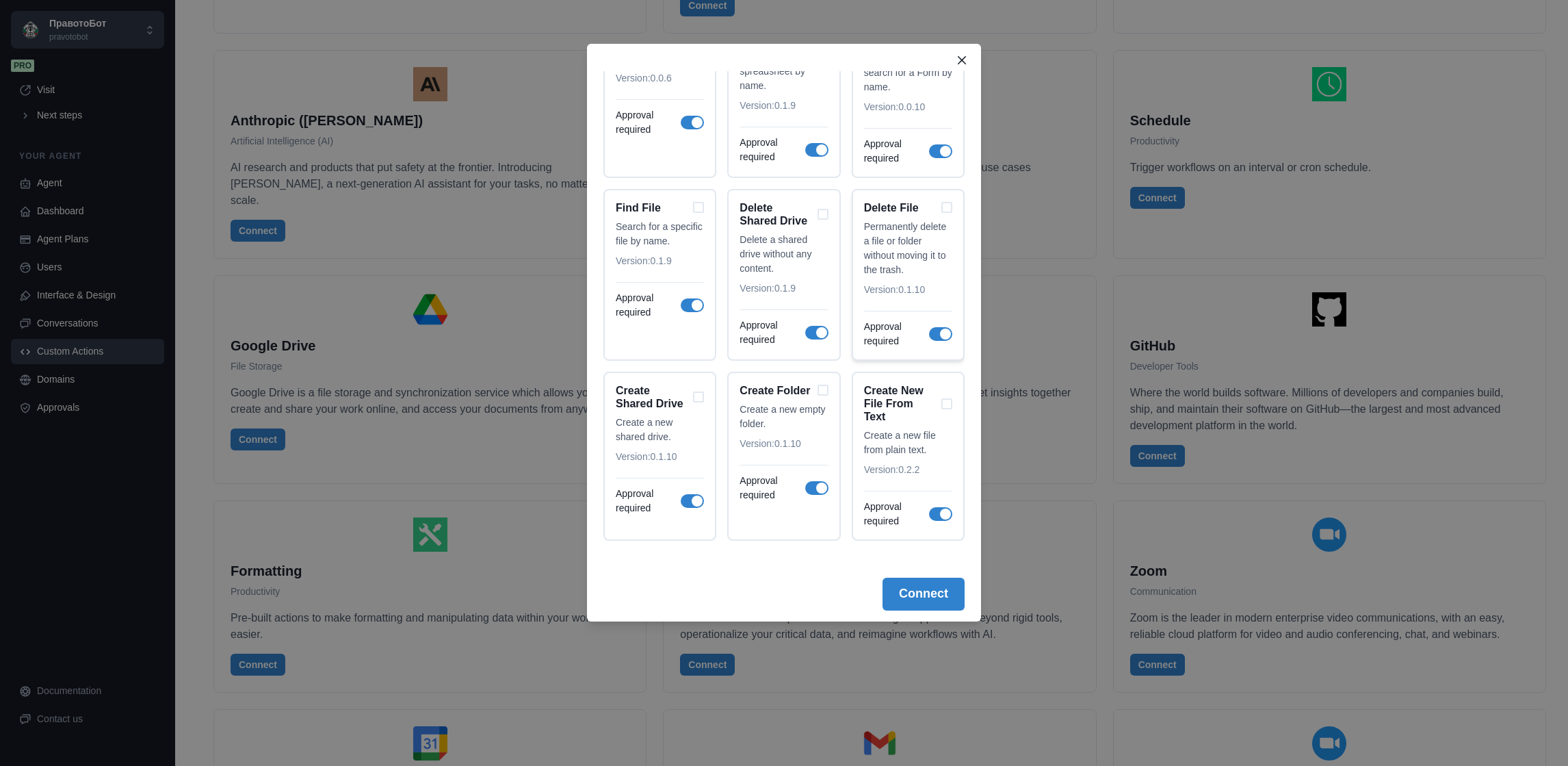 click at bounding box center (945, 334) 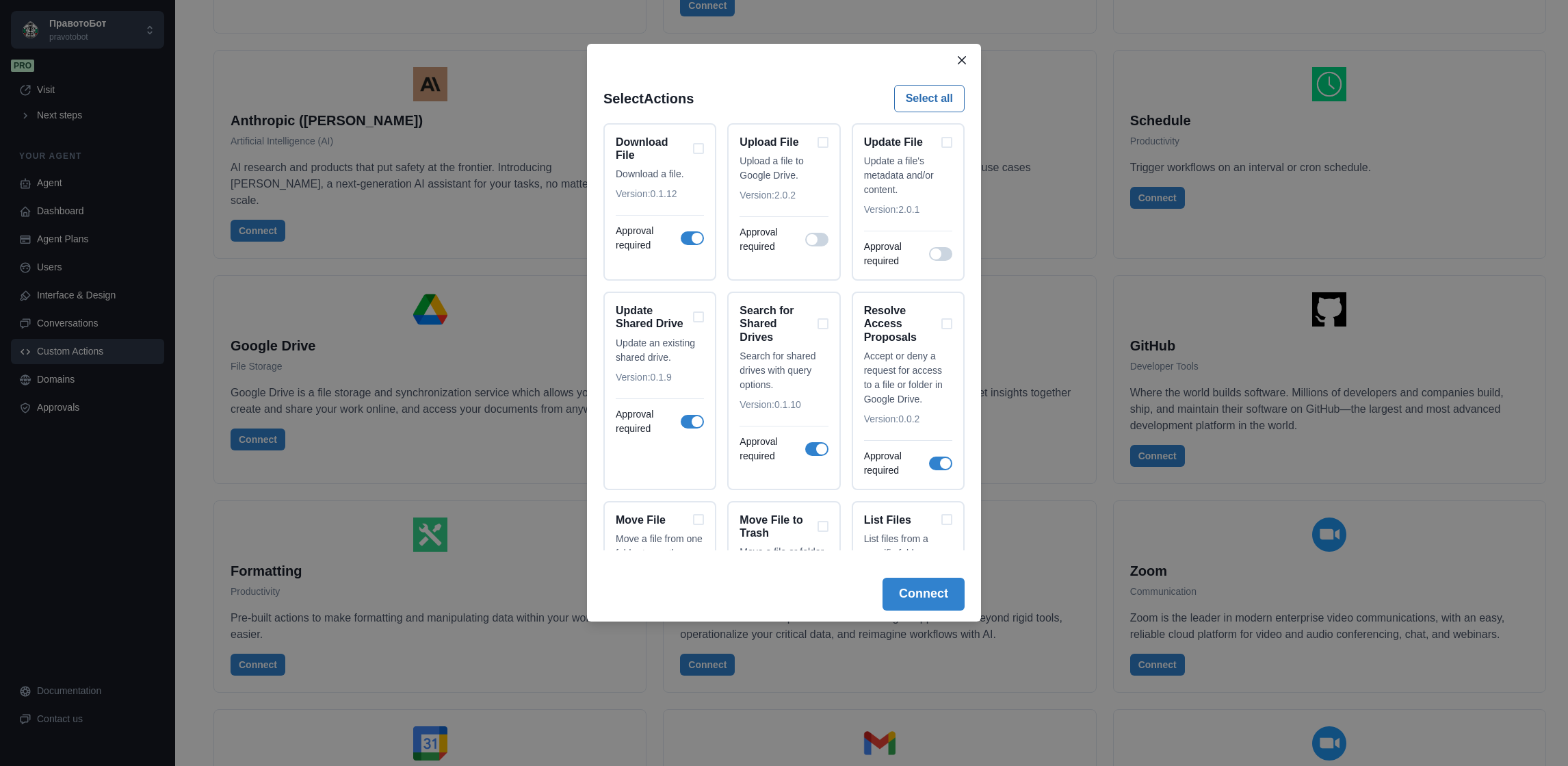 scroll, scrollTop: 387, scrollLeft: 0, axis: vertical 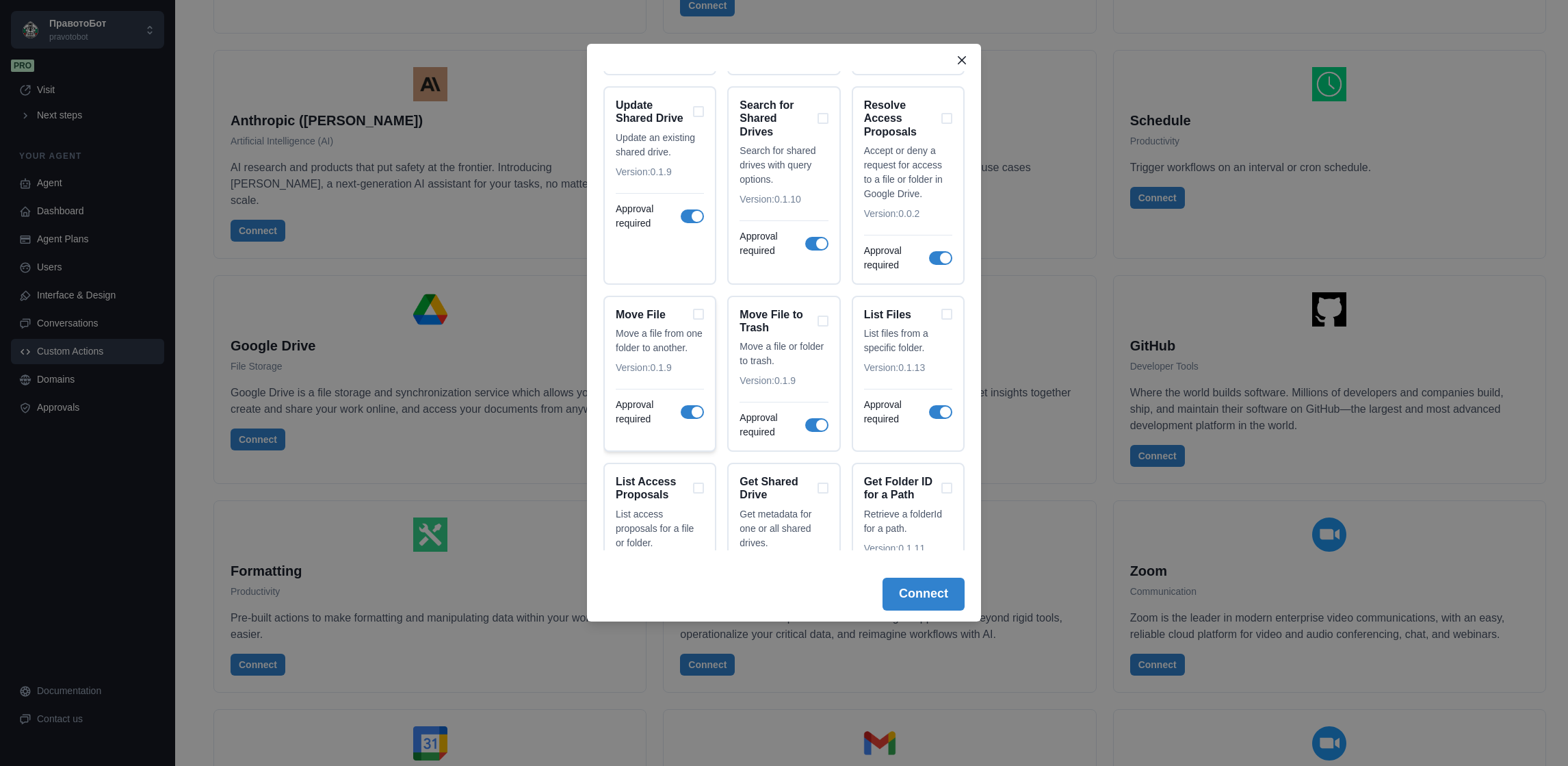 click at bounding box center [692, 412] 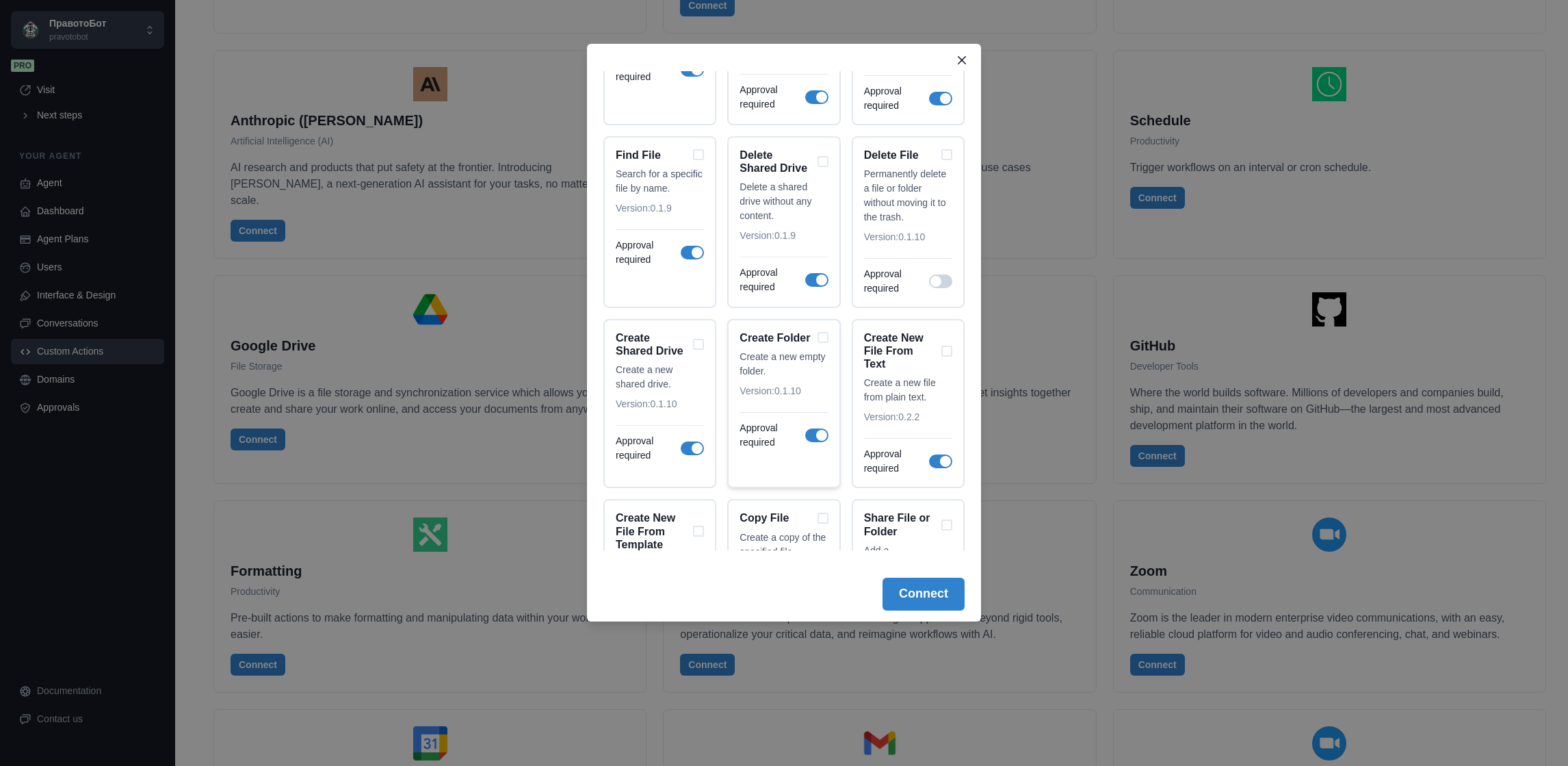scroll, scrollTop: 1106, scrollLeft: 0, axis: vertical 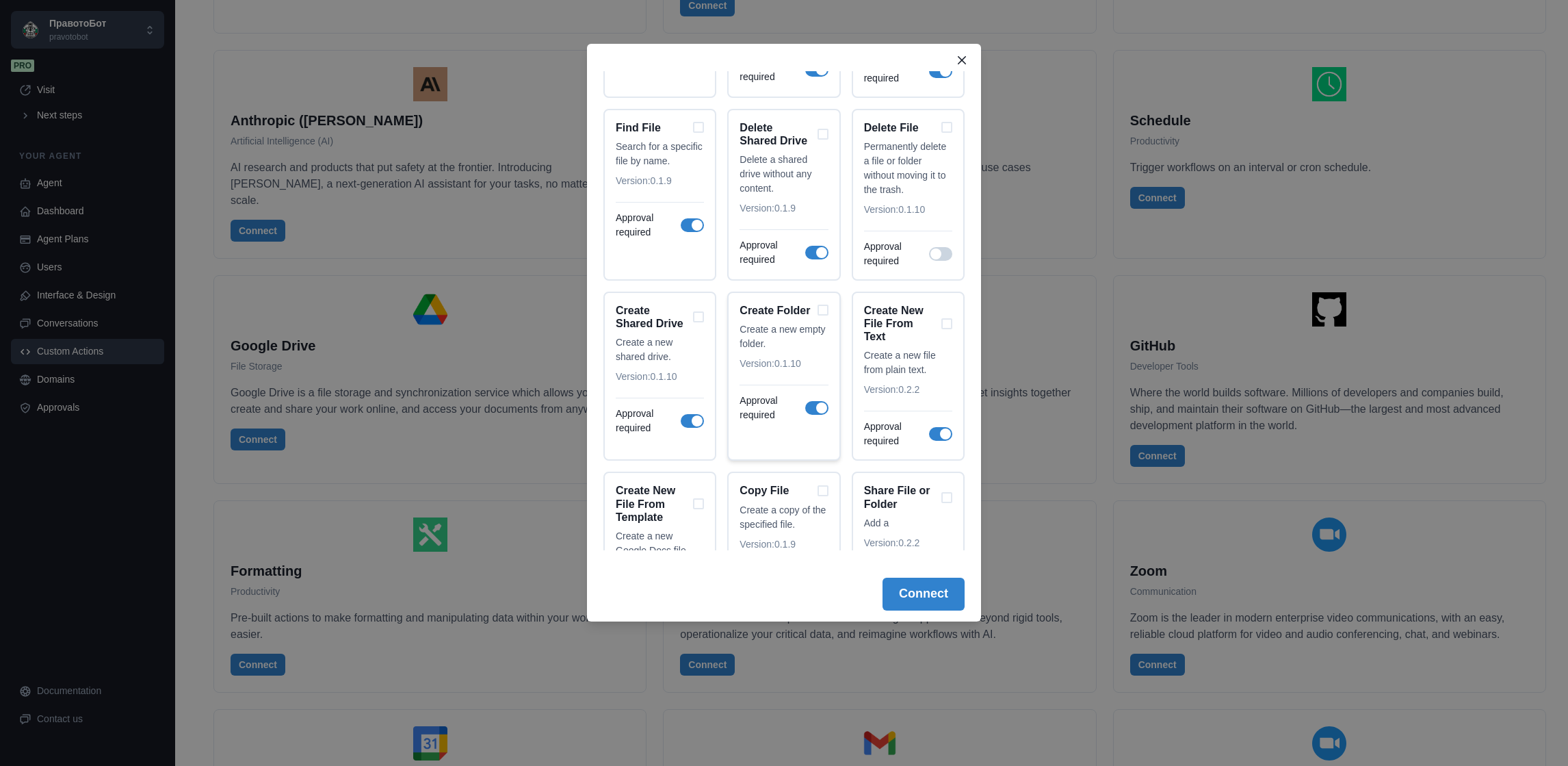 click at bounding box center (822, 408) 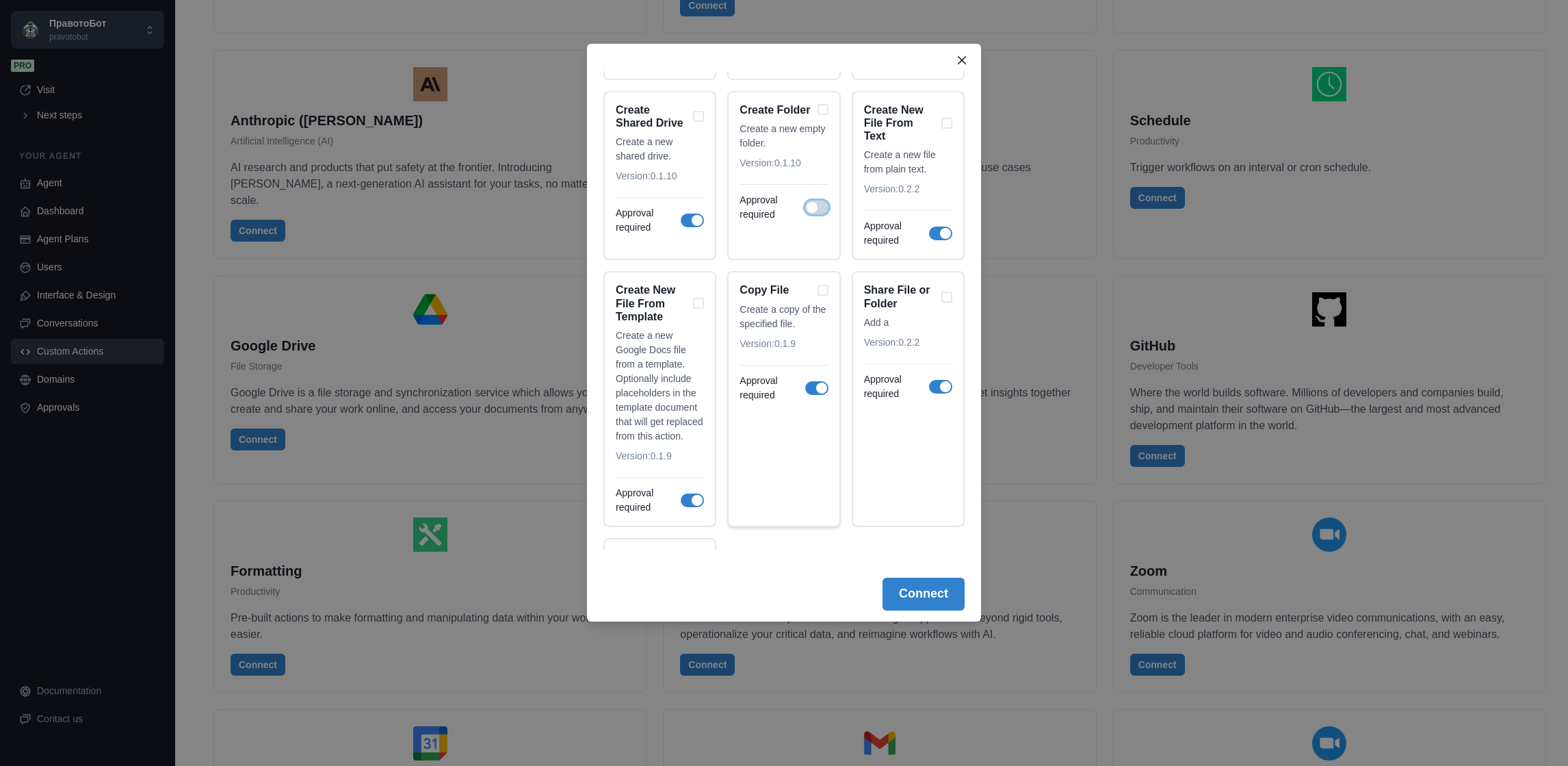 scroll, scrollTop: 1312, scrollLeft: 0, axis: vertical 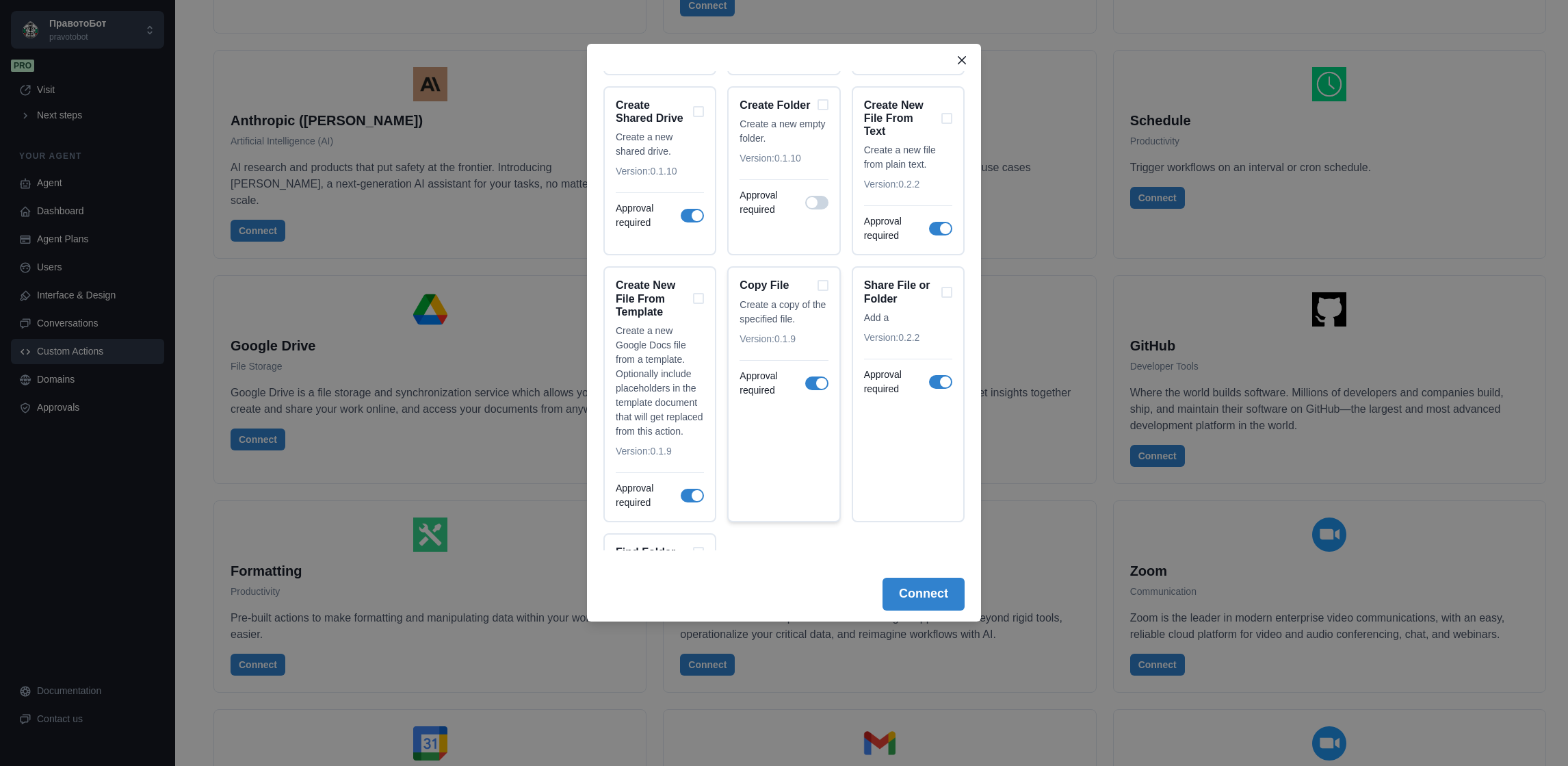 click at bounding box center (817, 383) 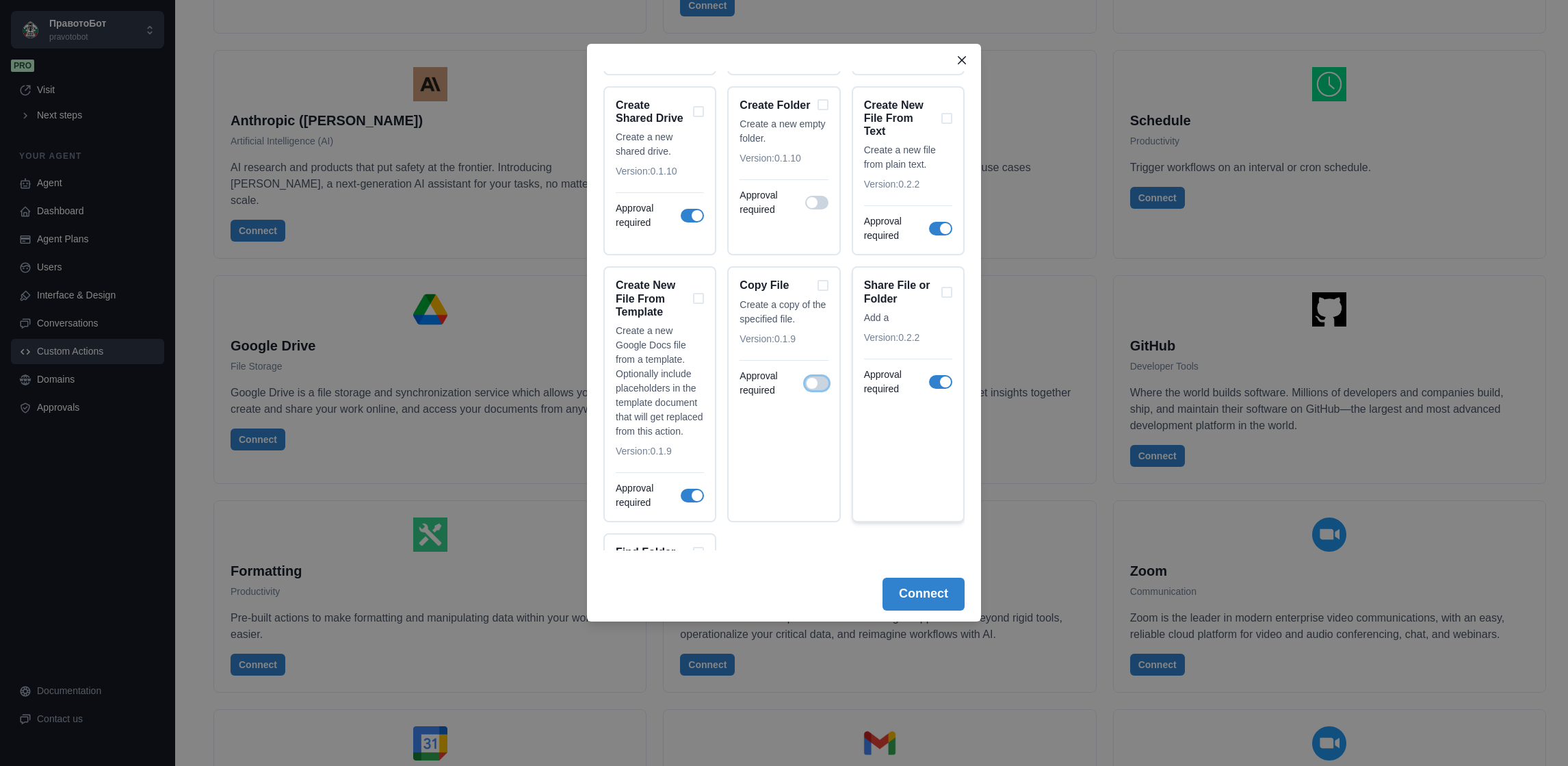 scroll, scrollTop: 1414, scrollLeft: 0, axis: vertical 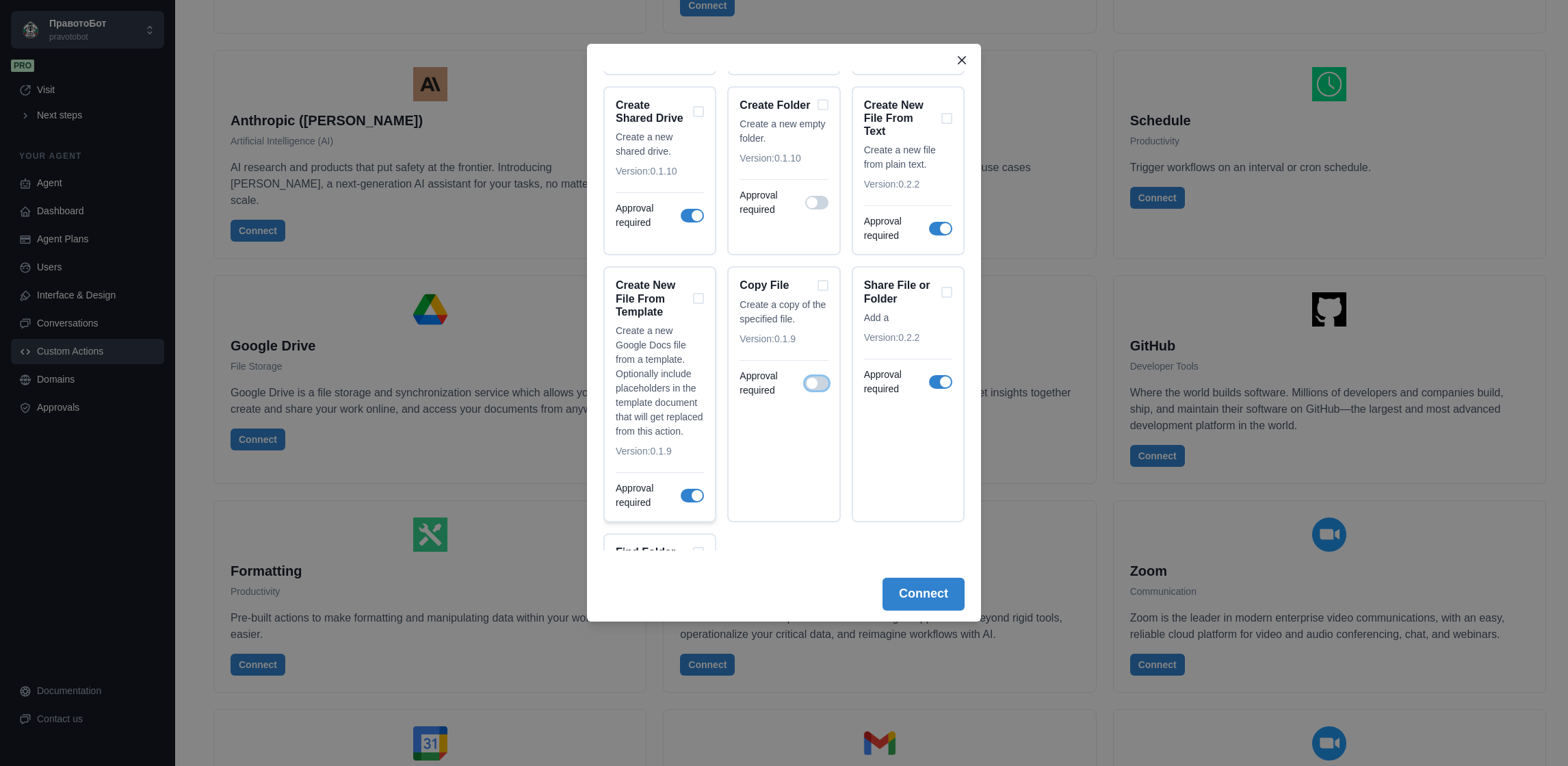click at bounding box center [692, 496] 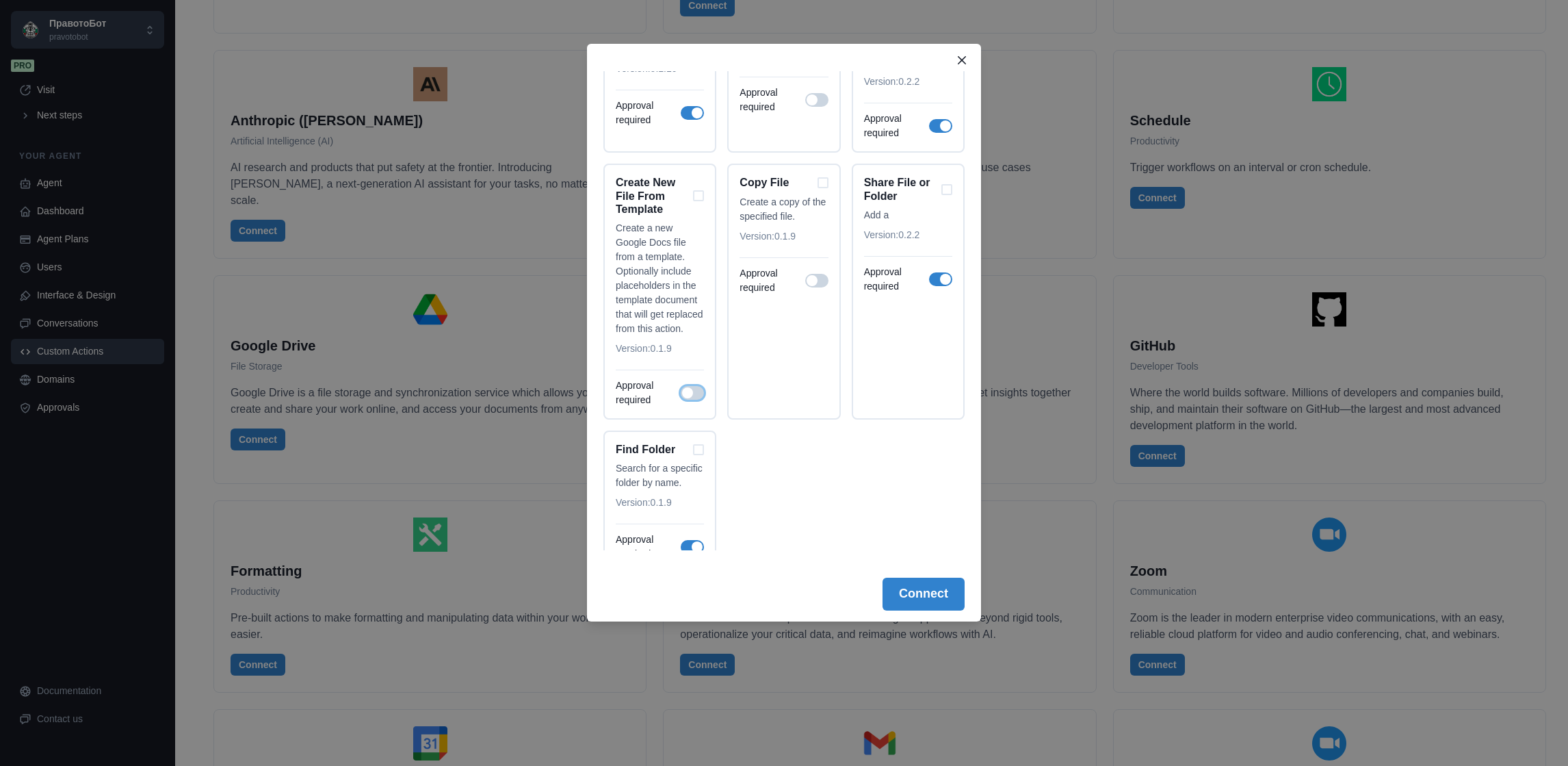 scroll, scrollTop: 1312, scrollLeft: 0, axis: vertical 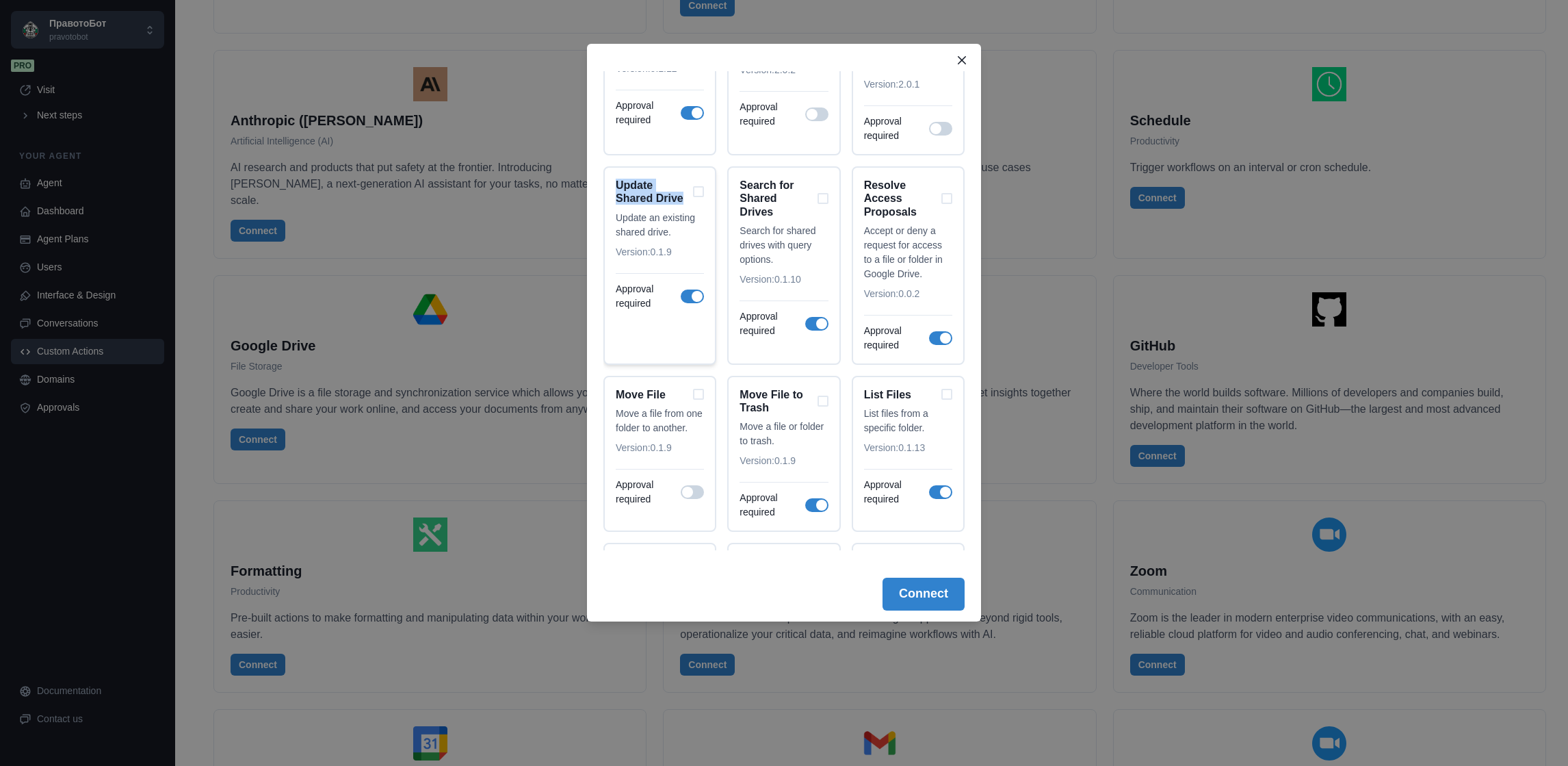 drag, startPoint x: 618, startPoint y: 175, endPoint x: 689, endPoint y: 193, distance: 73.24616 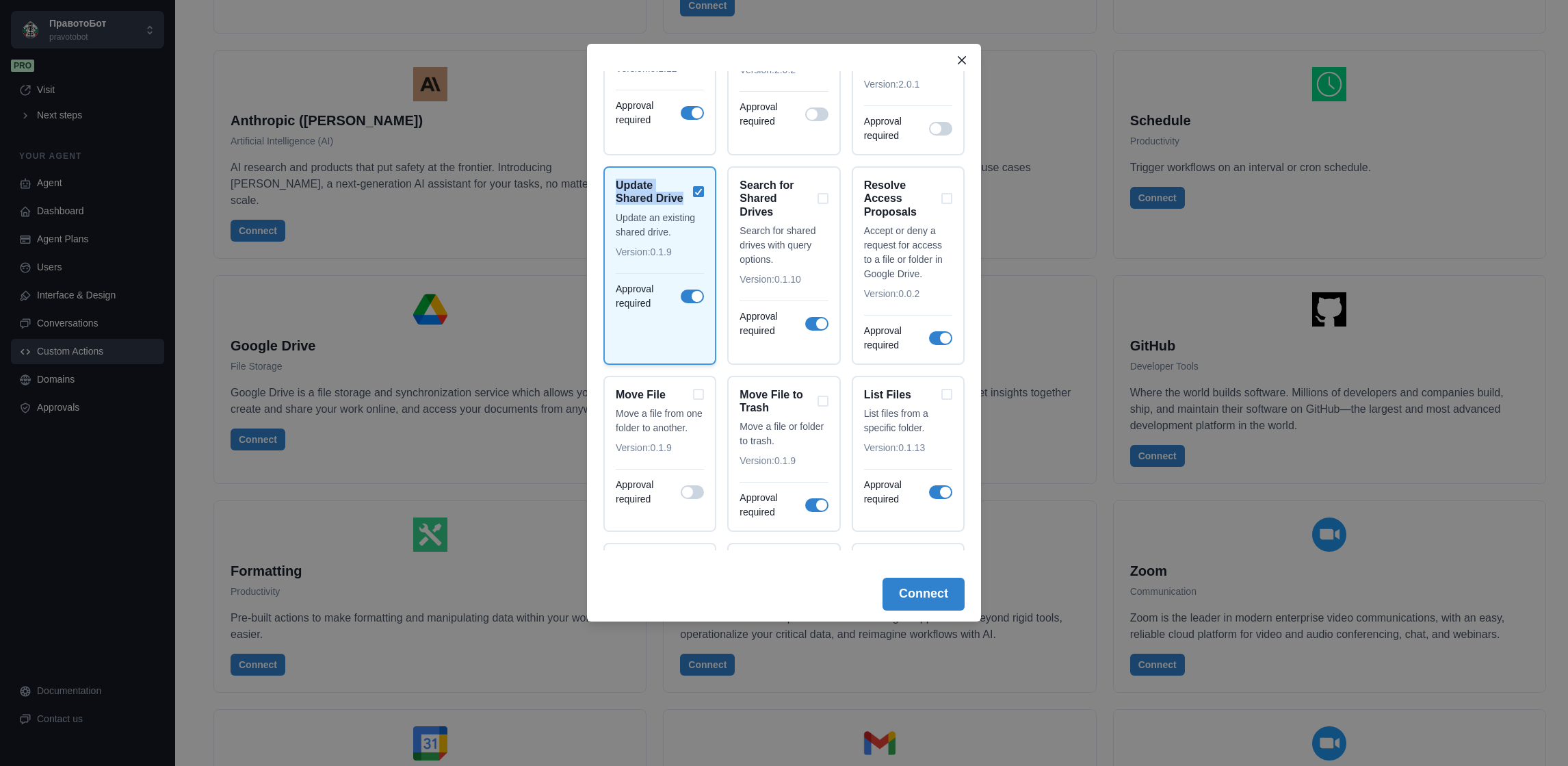 drag, startPoint x: 687, startPoint y: 193, endPoint x: 641, endPoint y: 188, distance: 46.27094 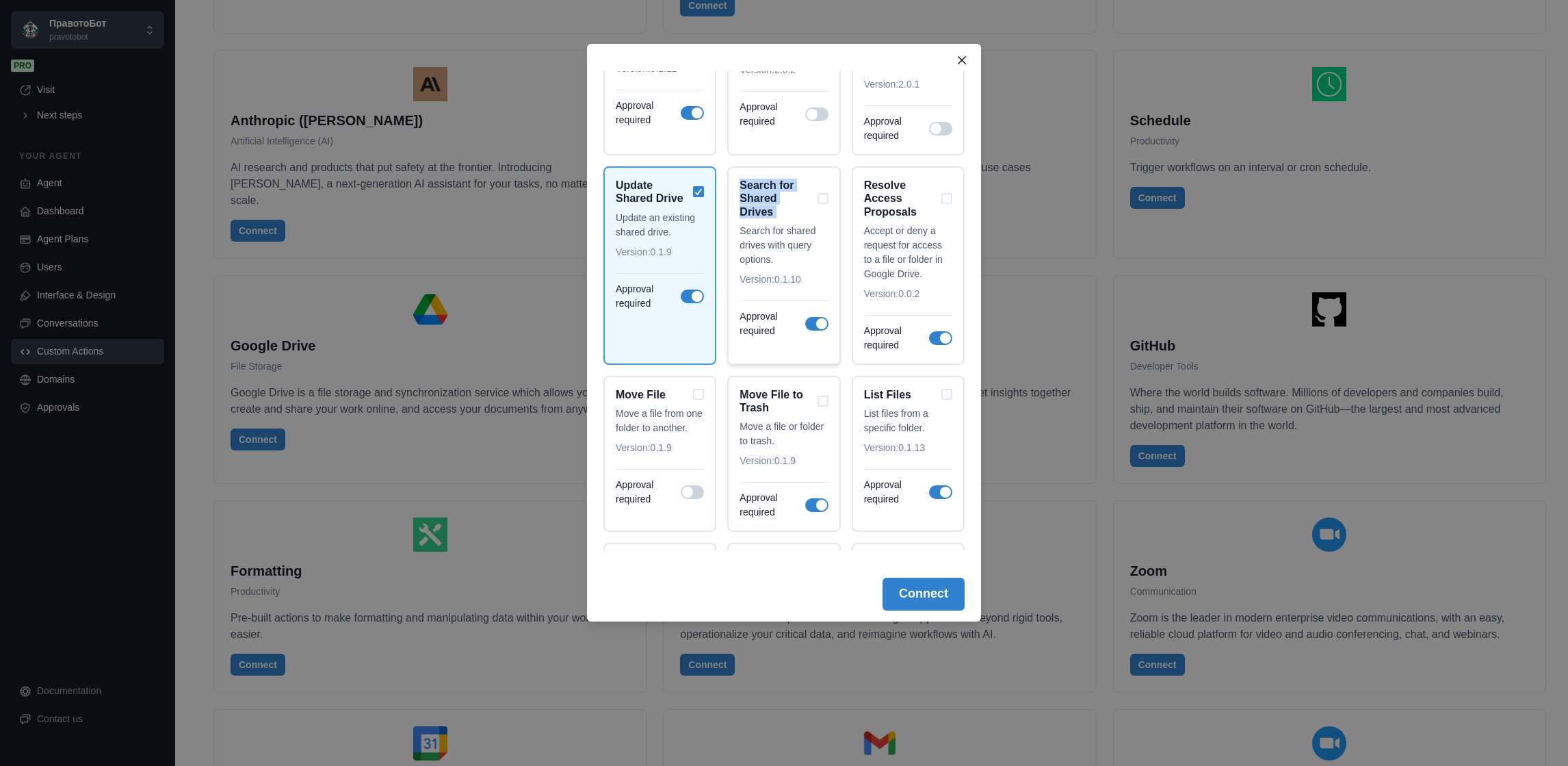 drag, startPoint x: 729, startPoint y: 181, endPoint x: 815, endPoint y: 186, distance: 86.145226 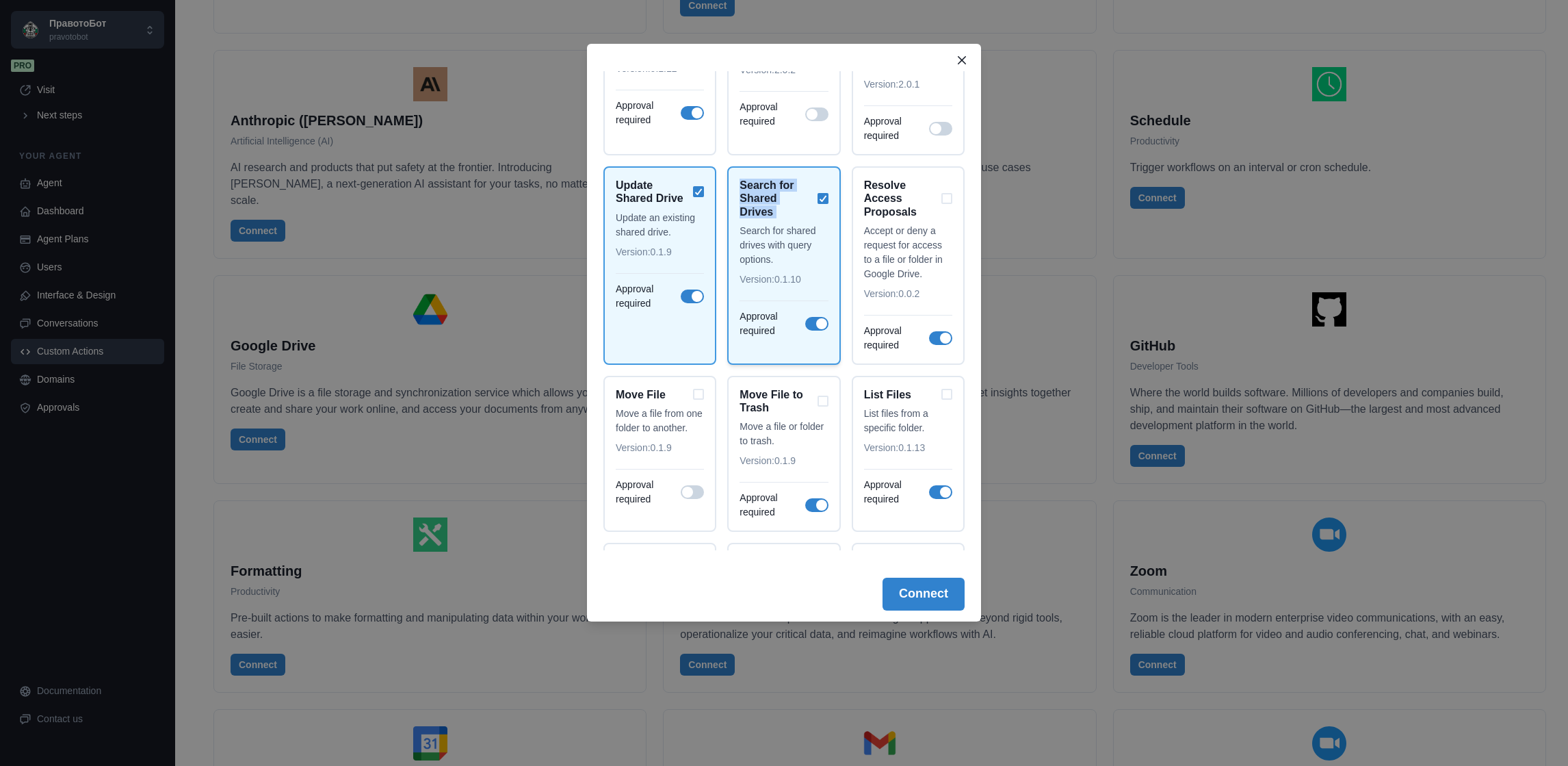 drag, startPoint x: 815, startPoint y: 186, endPoint x: 763, endPoint y: 186, distance: 52 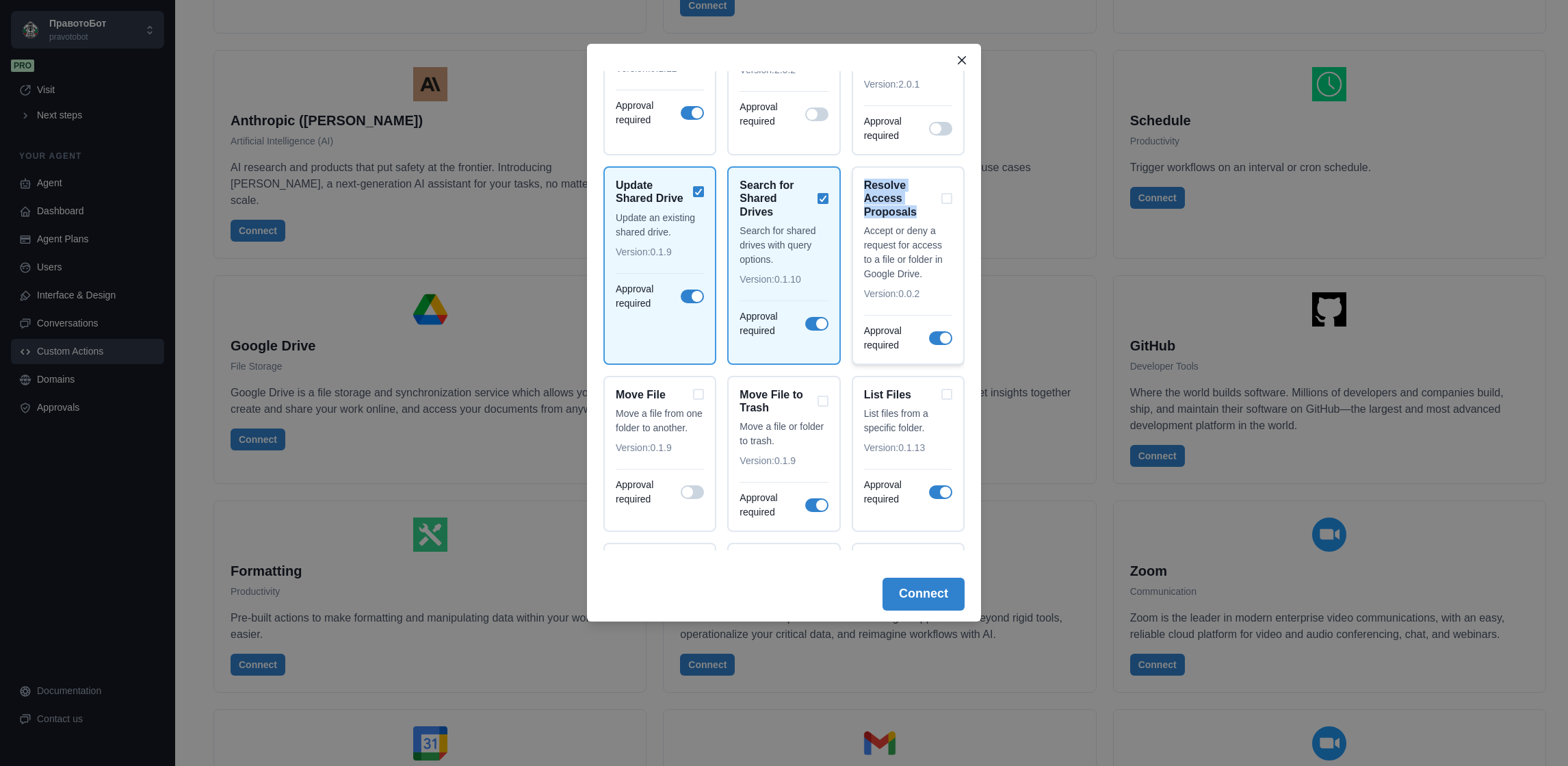 drag, startPoint x: 863, startPoint y: 179, endPoint x: 933, endPoint y: 217, distance: 79.64923 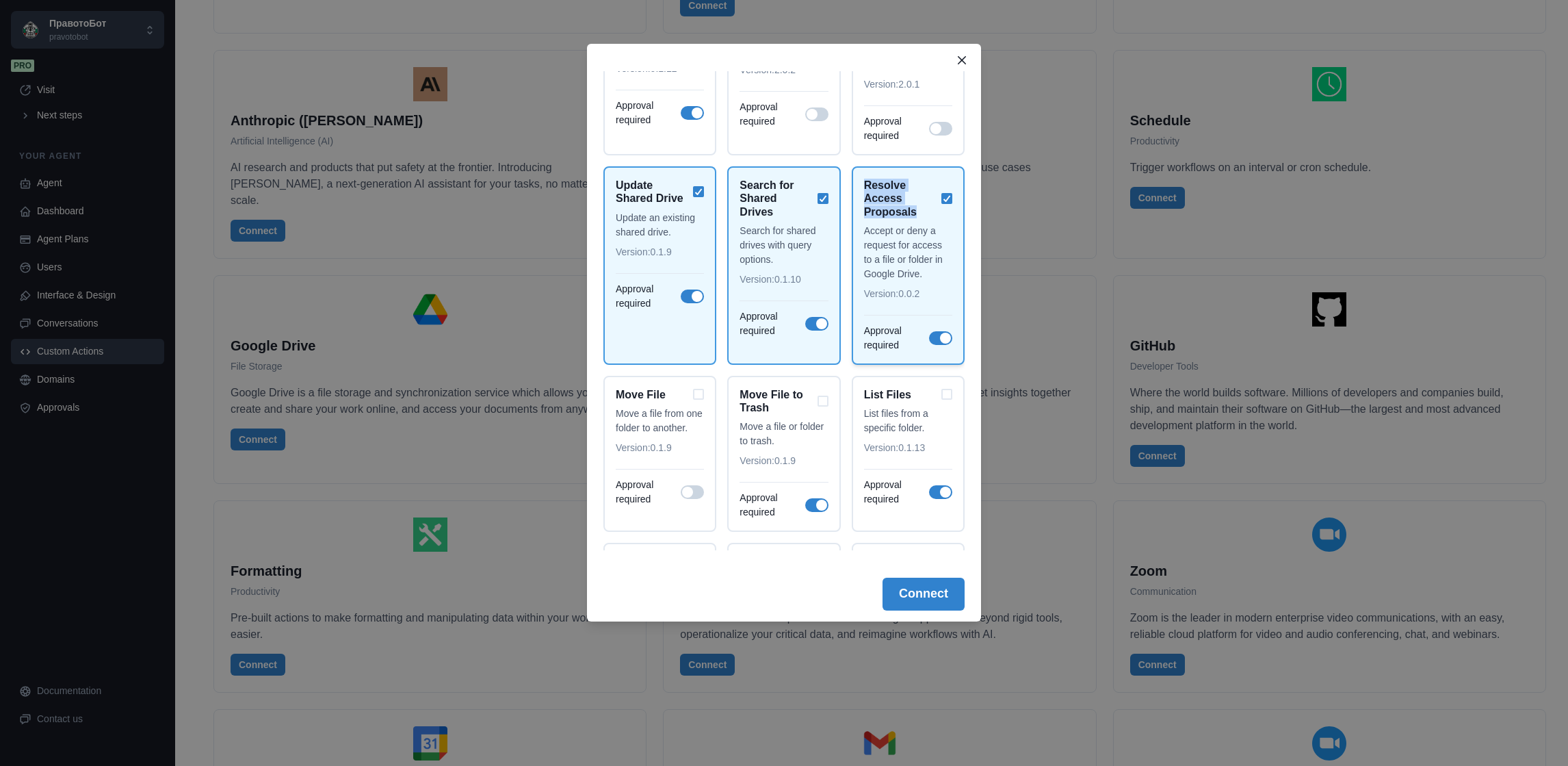 drag, startPoint x: 925, startPoint y: 212, endPoint x: 889, endPoint y: 208, distance: 36.221541 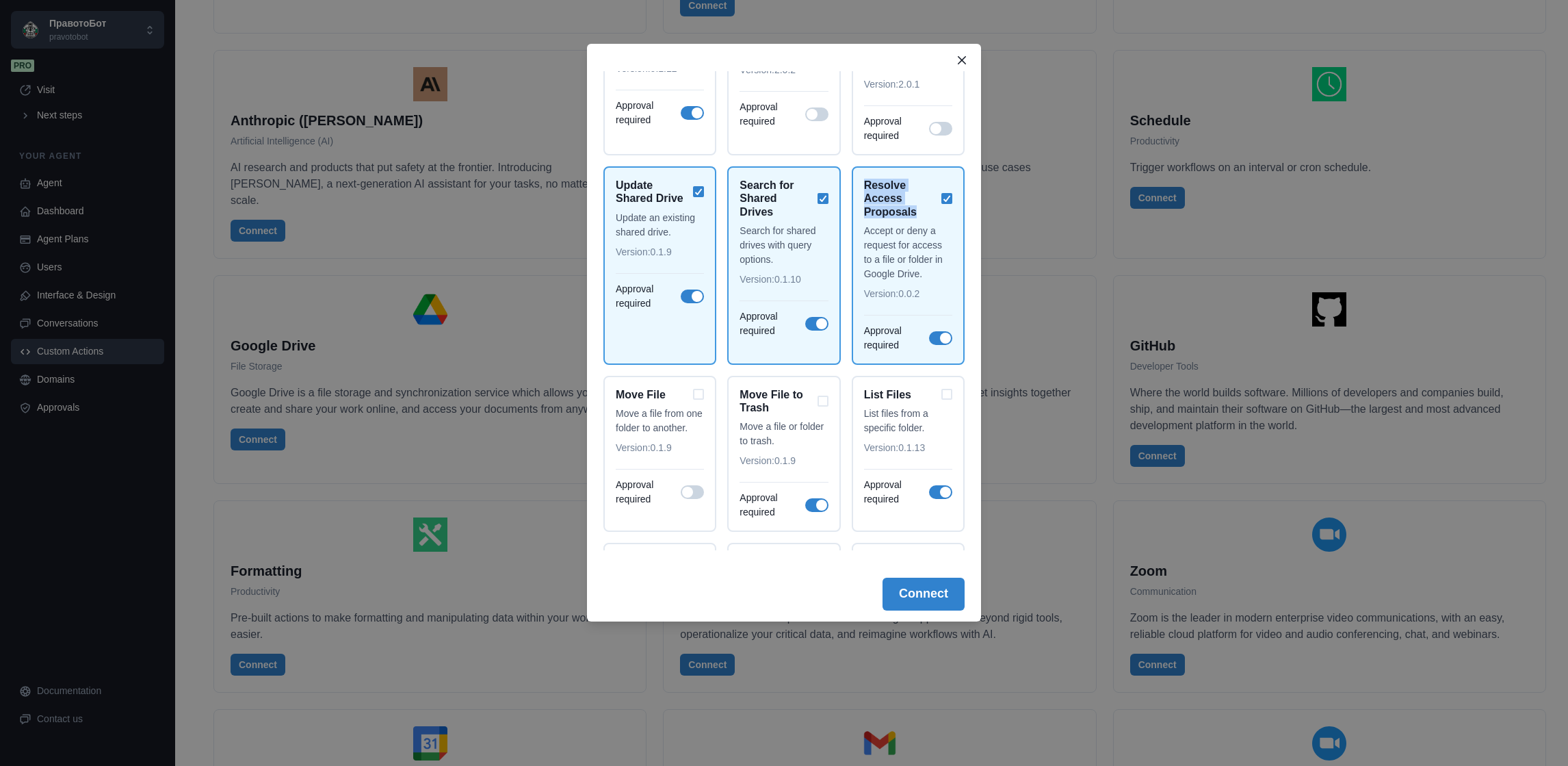 scroll, scrollTop: 411, scrollLeft: 0, axis: vertical 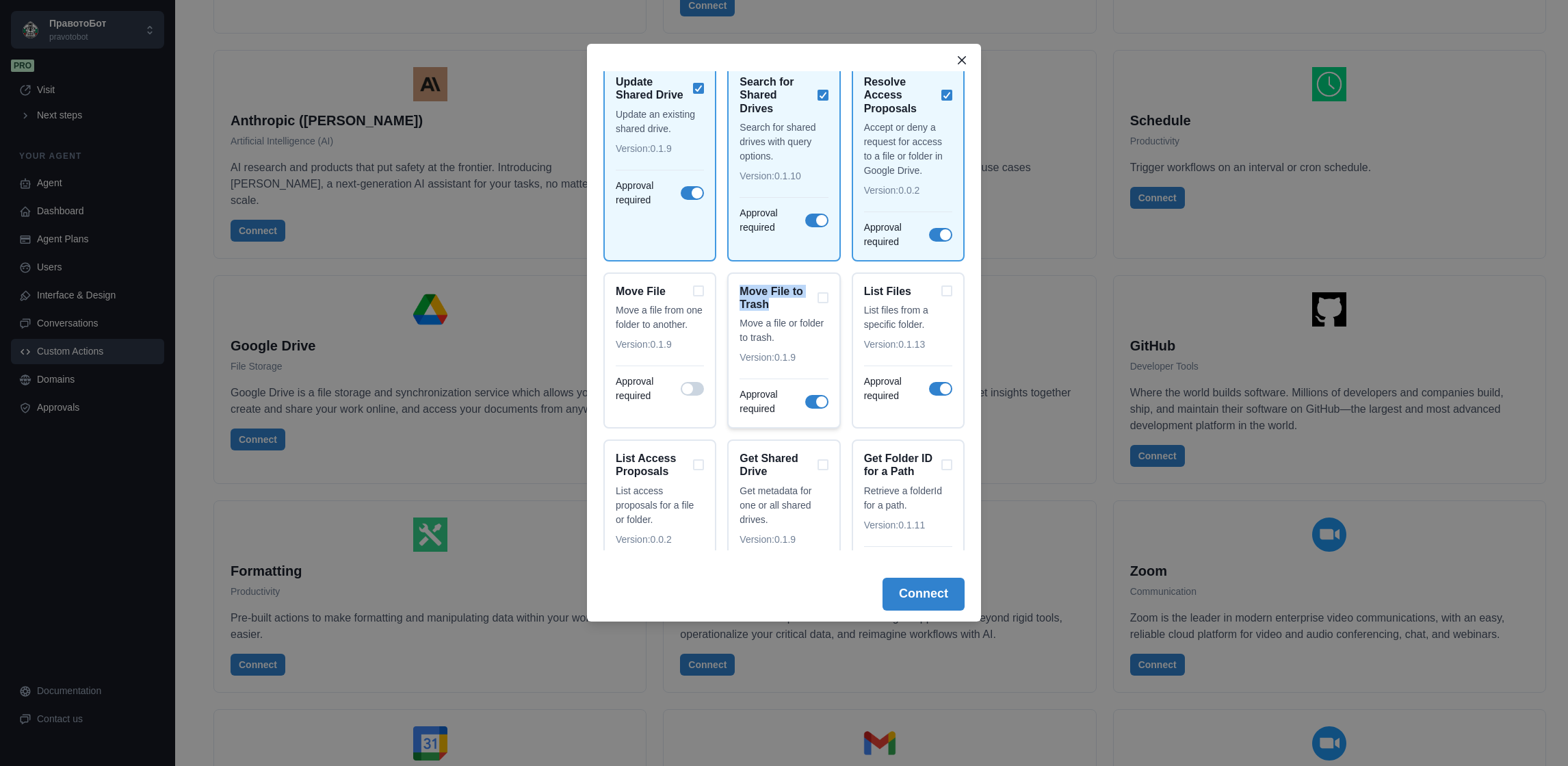 drag, startPoint x: 737, startPoint y: 283, endPoint x: 785, endPoint y: 305, distance: 52.80152 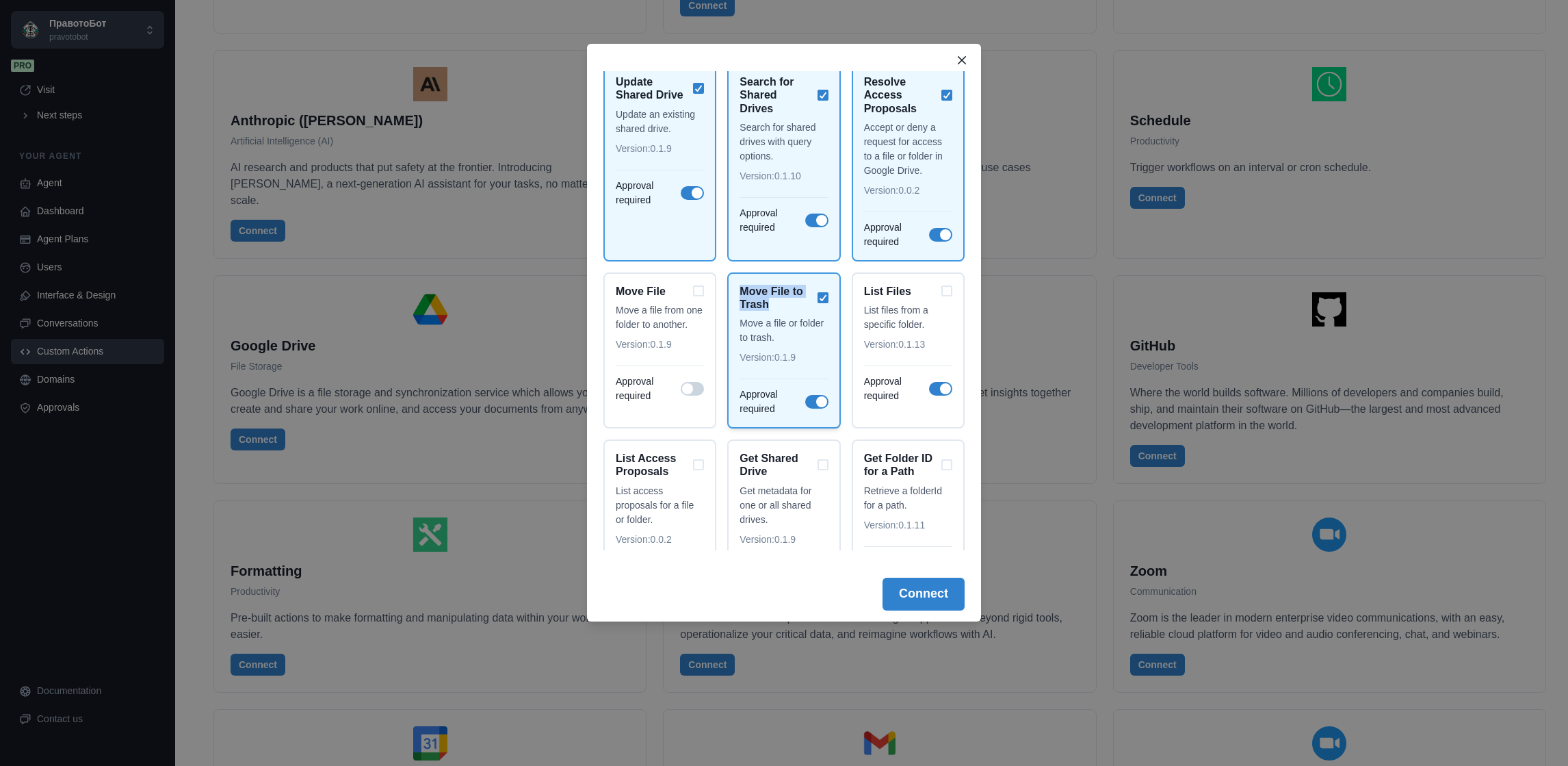 drag, startPoint x: 782, startPoint y: 305, endPoint x: 757, endPoint y: 296, distance: 26.5707 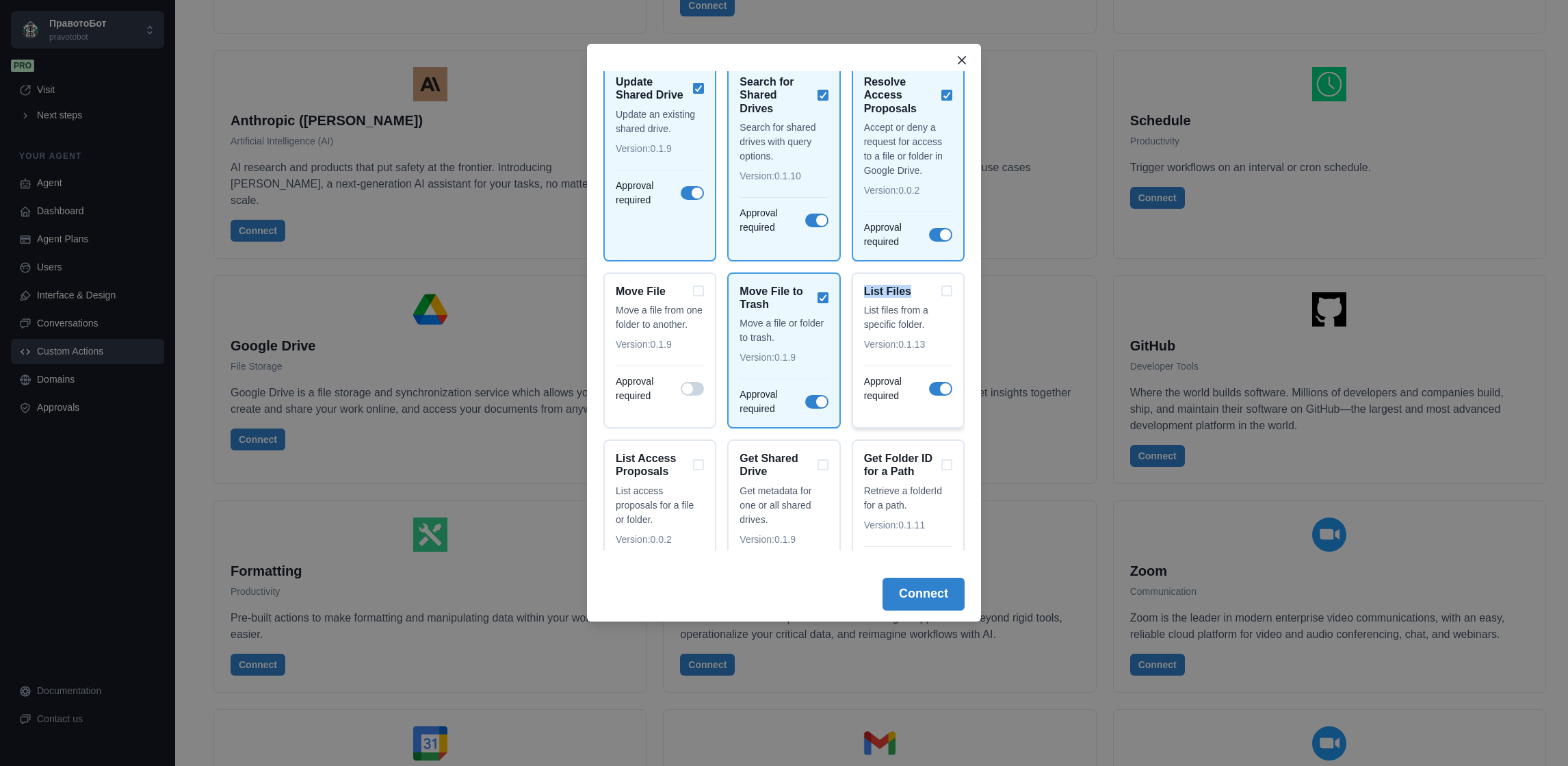 drag, startPoint x: 860, startPoint y: 289, endPoint x: 906, endPoint y: 292, distance: 46.09772 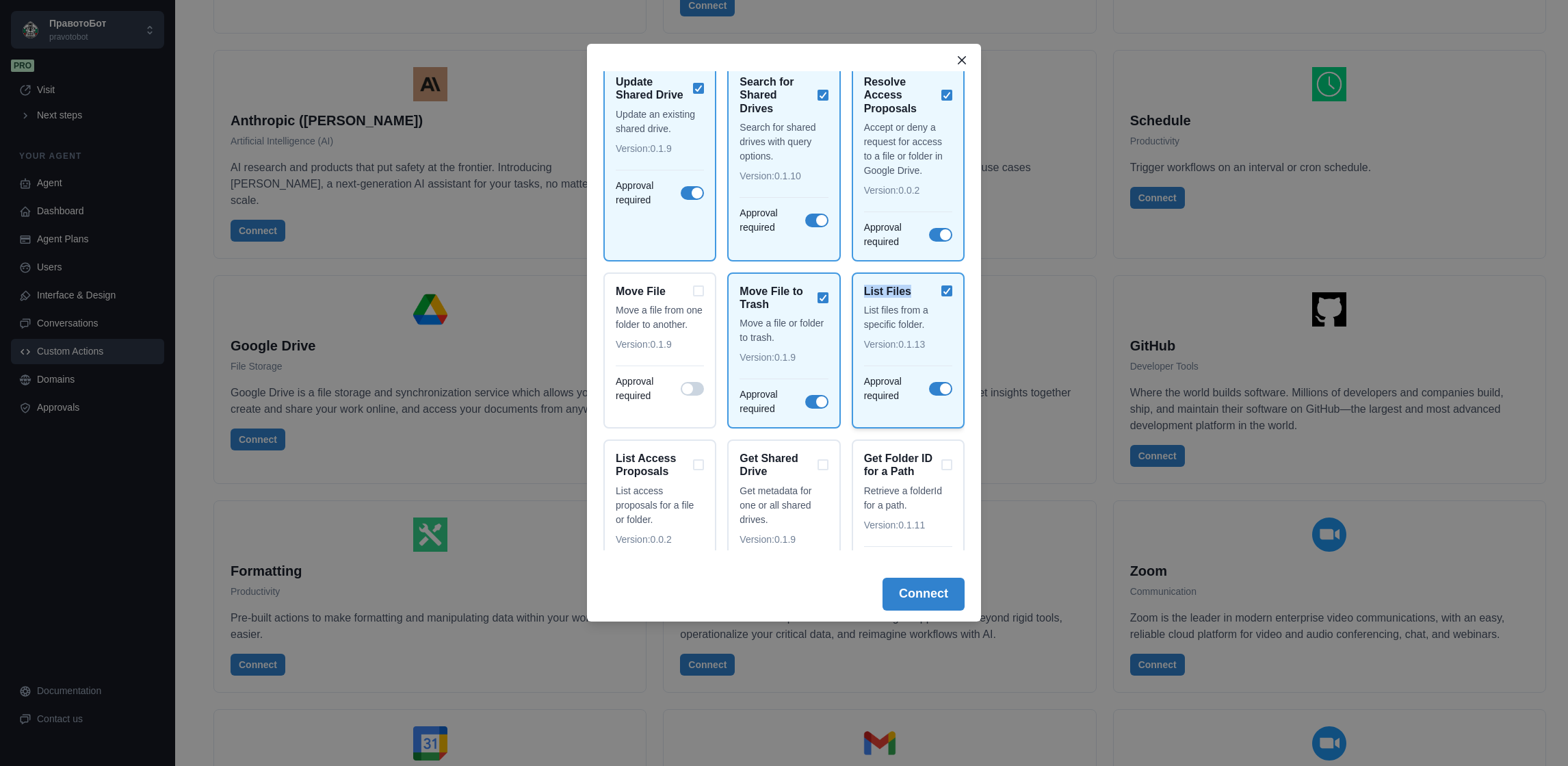 copy on "List Files" 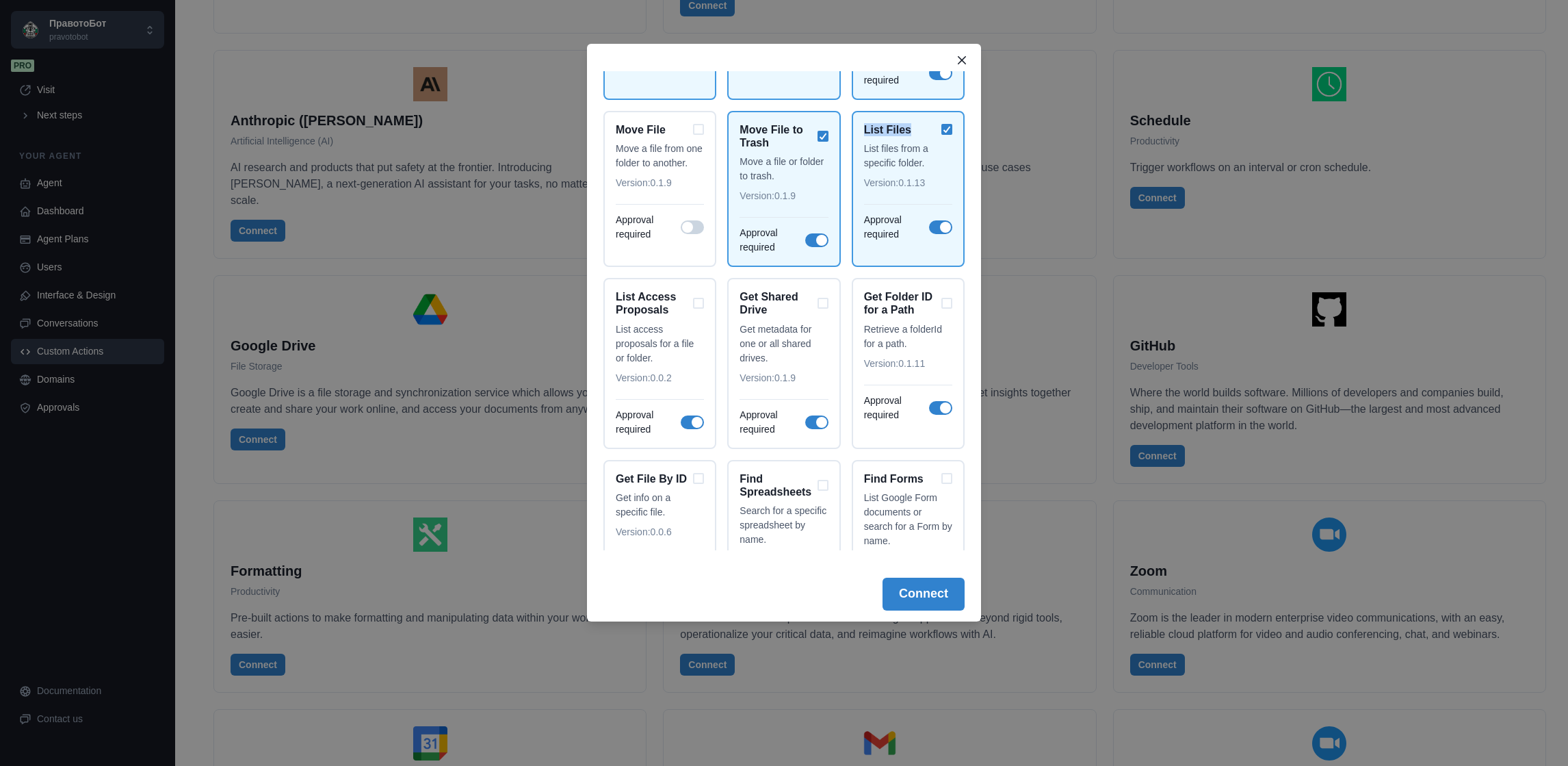scroll, scrollTop: 615, scrollLeft: 0, axis: vertical 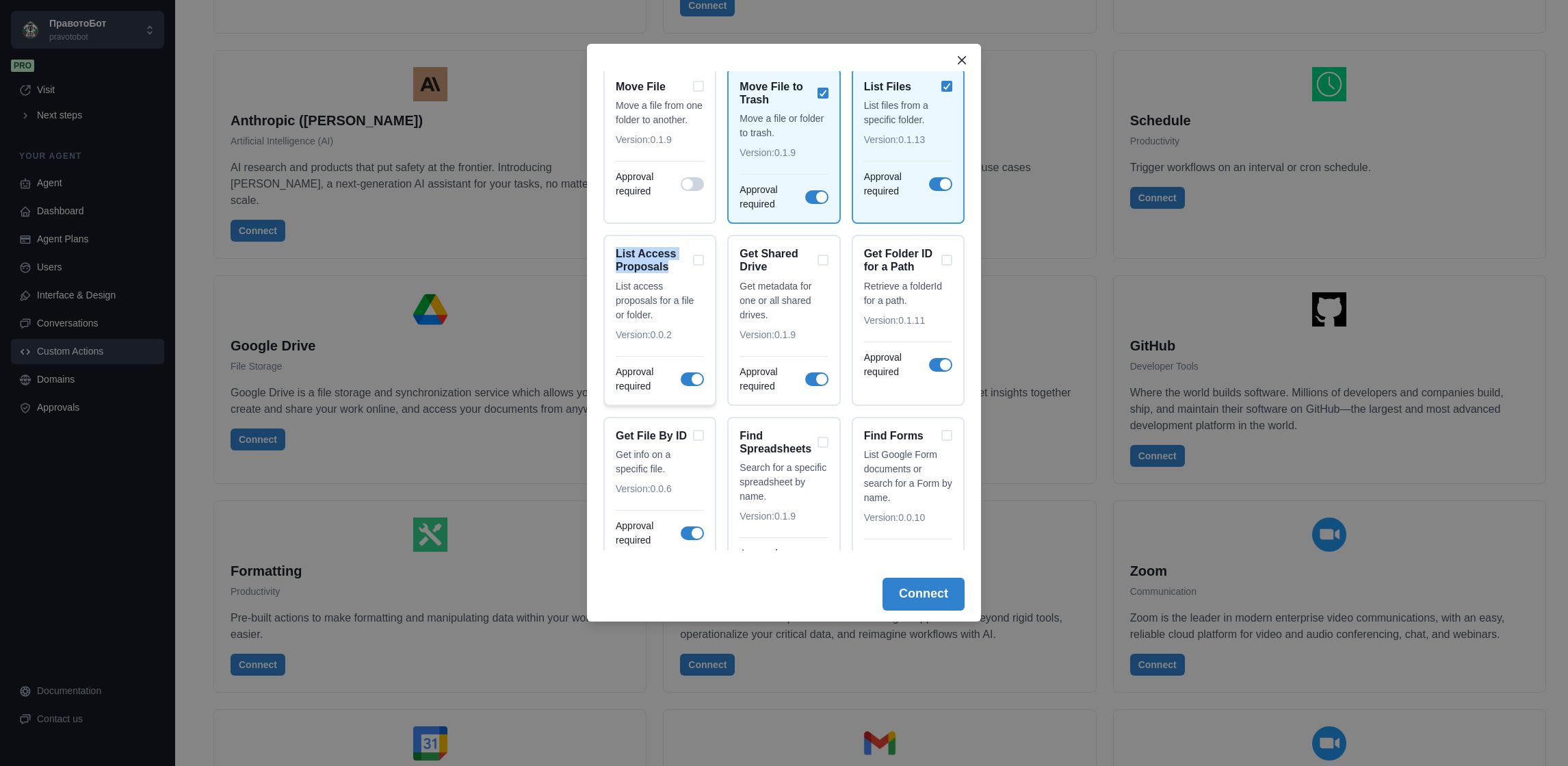 drag, startPoint x: 607, startPoint y: 238, endPoint x: 680, endPoint y: 262, distance: 76.844 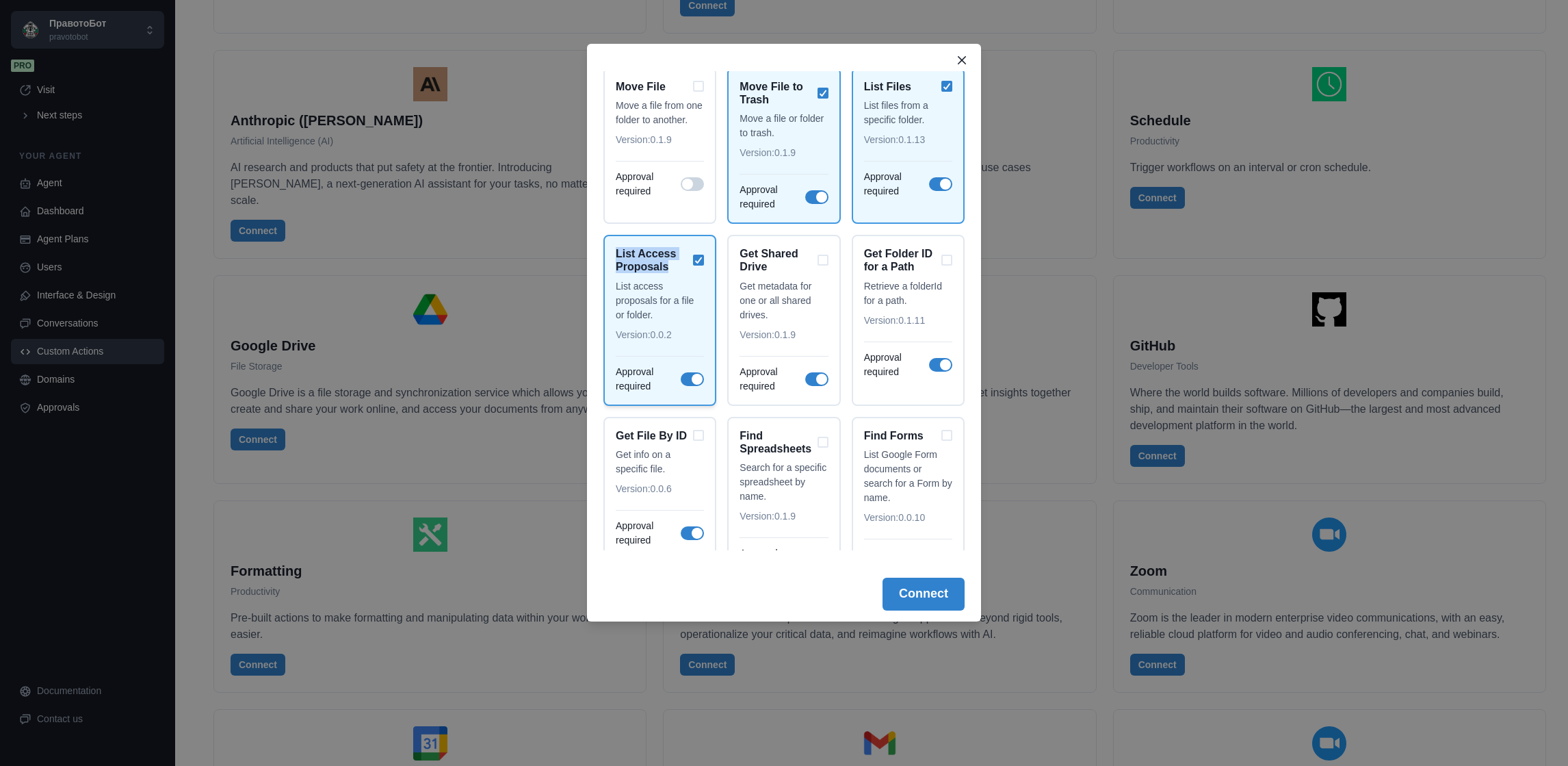 drag, startPoint x: 677, startPoint y: 260, endPoint x: 641, endPoint y: 252, distance: 36.878178 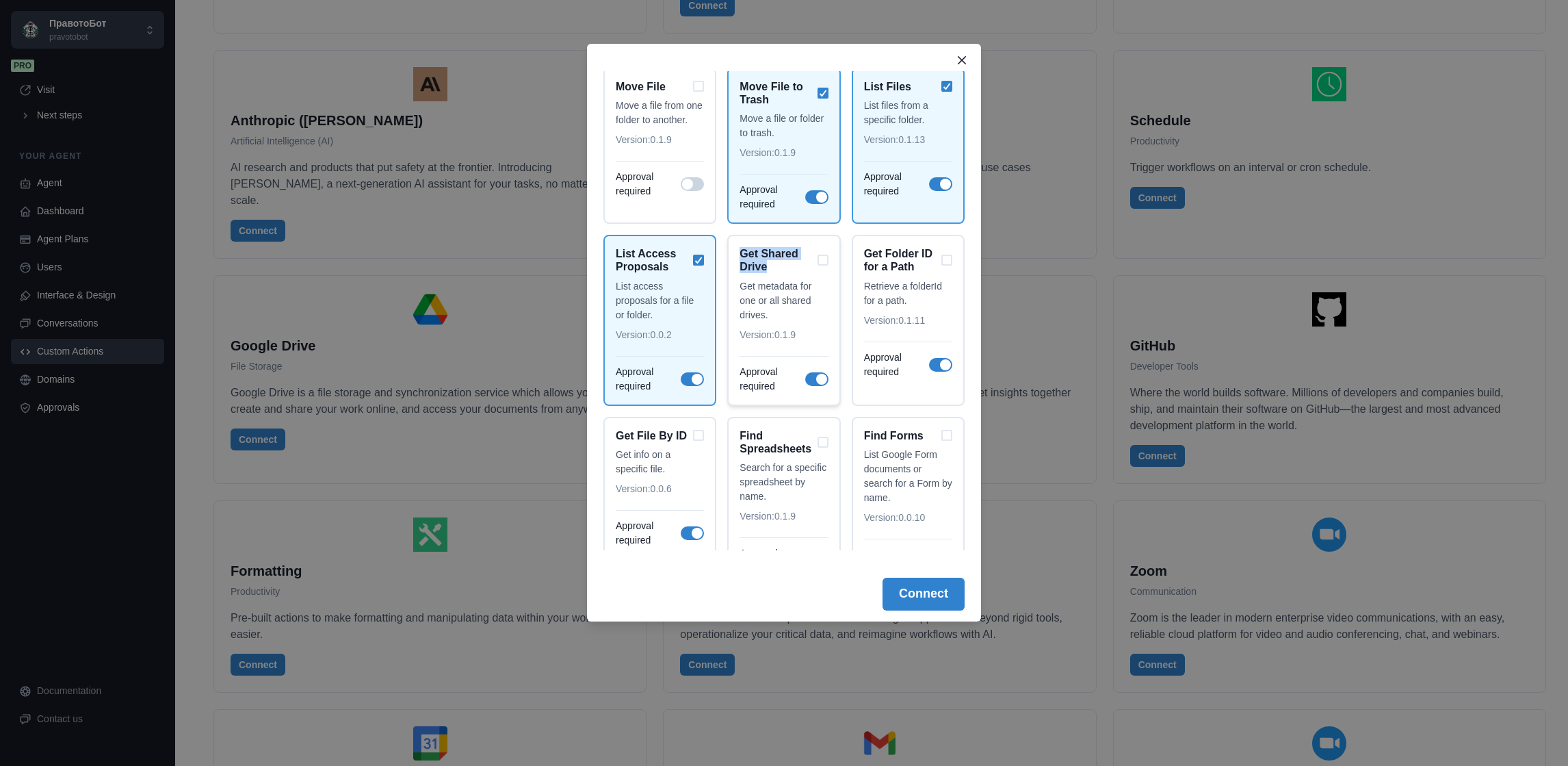 drag, startPoint x: 735, startPoint y: 234, endPoint x: 786, endPoint y: 262, distance: 58.18075 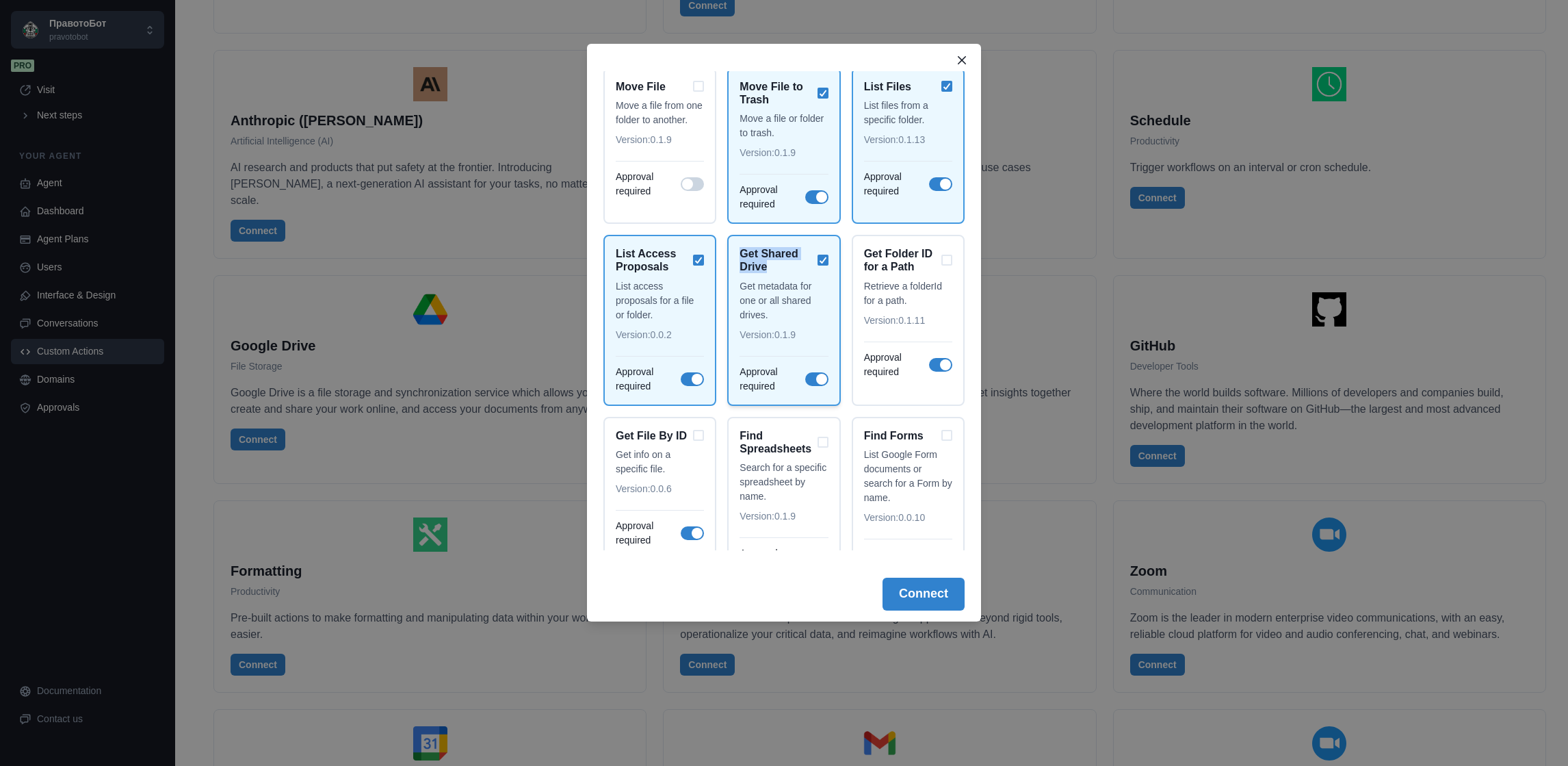 drag, startPoint x: 786, startPoint y: 262, endPoint x: 748, endPoint y: 255, distance: 38.639358 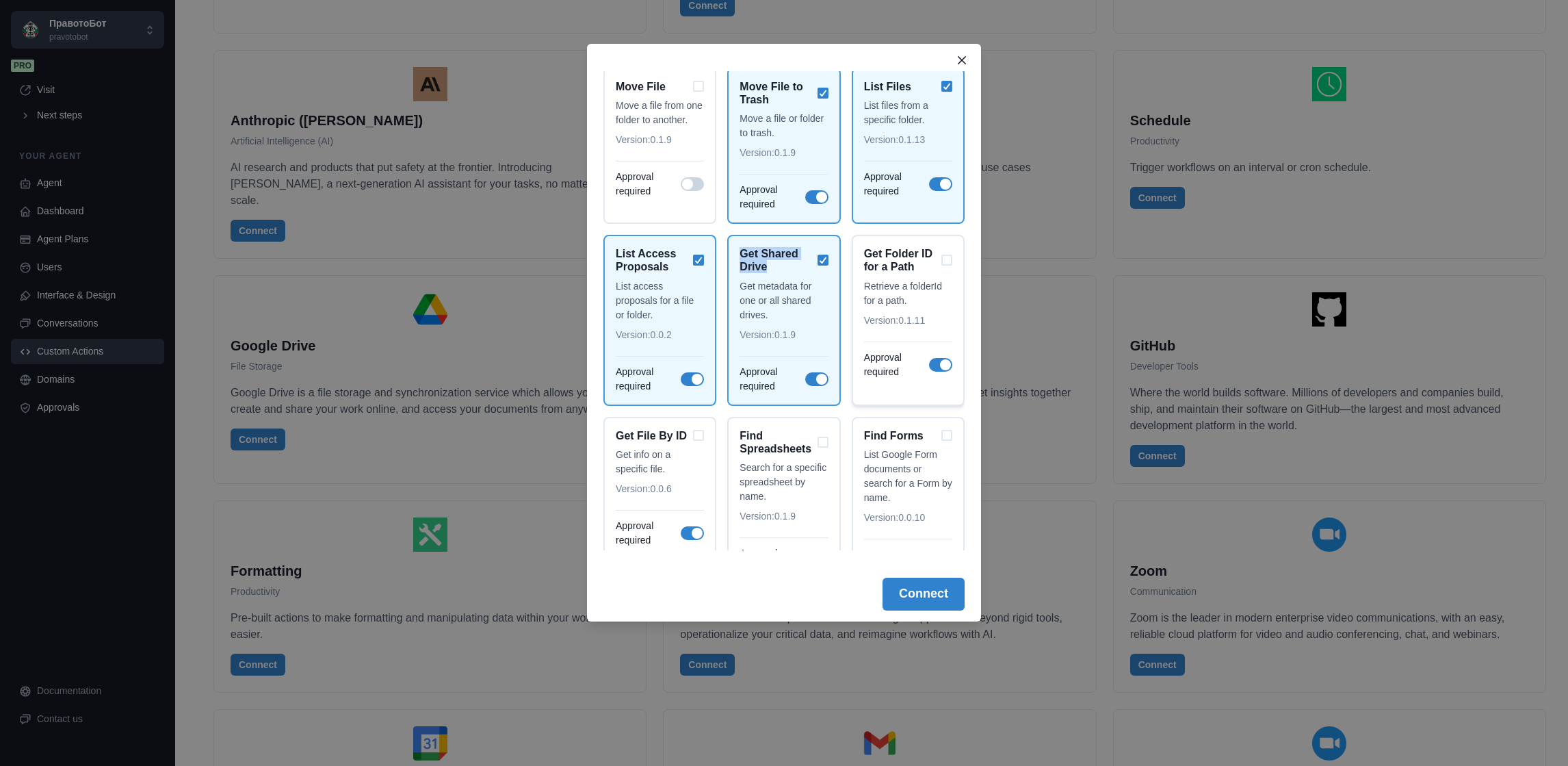 scroll, scrollTop: 719, scrollLeft: 0, axis: vertical 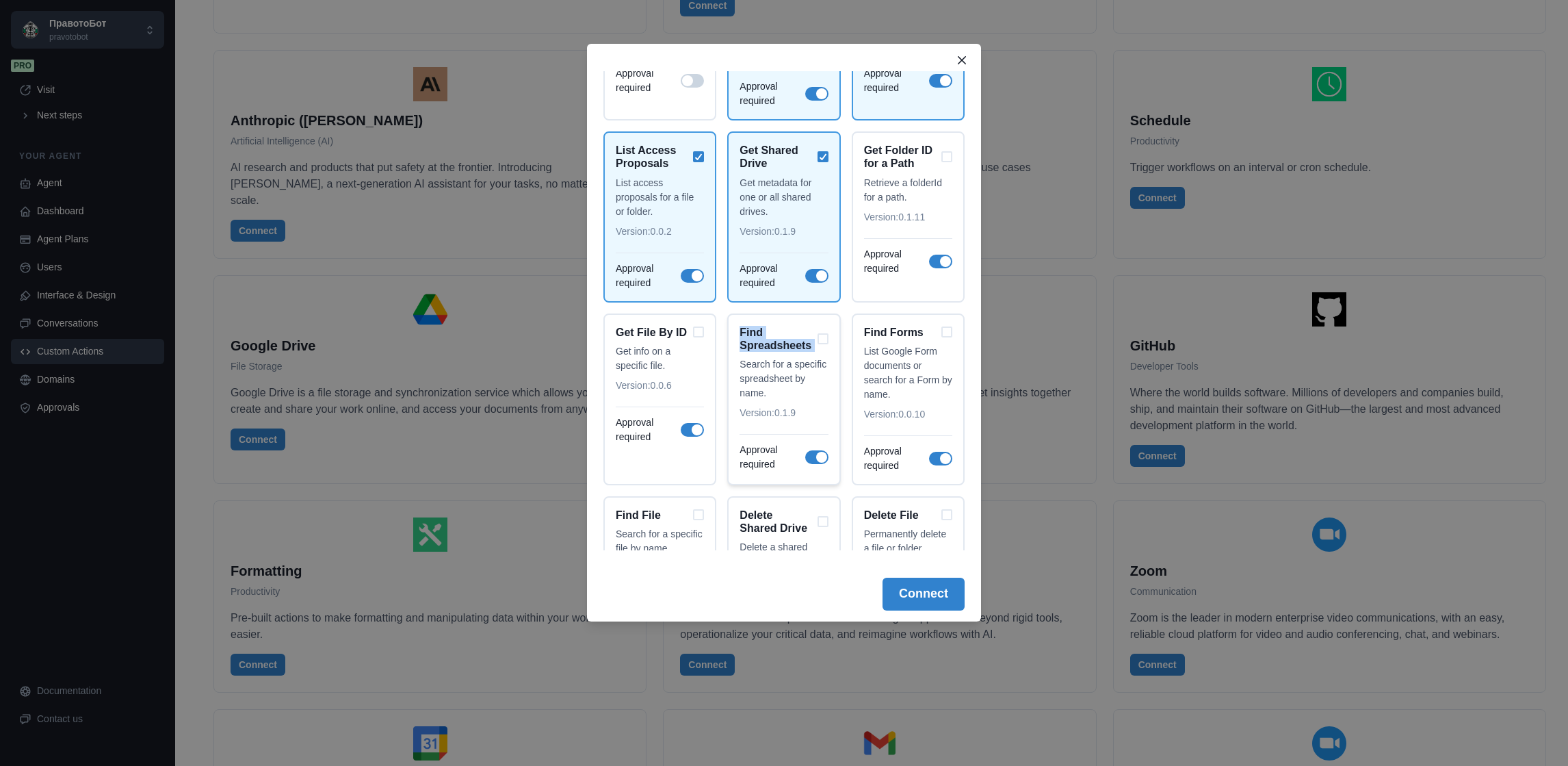drag, startPoint x: 731, startPoint y: 325, endPoint x: 815, endPoint y: 340, distance: 85.32878 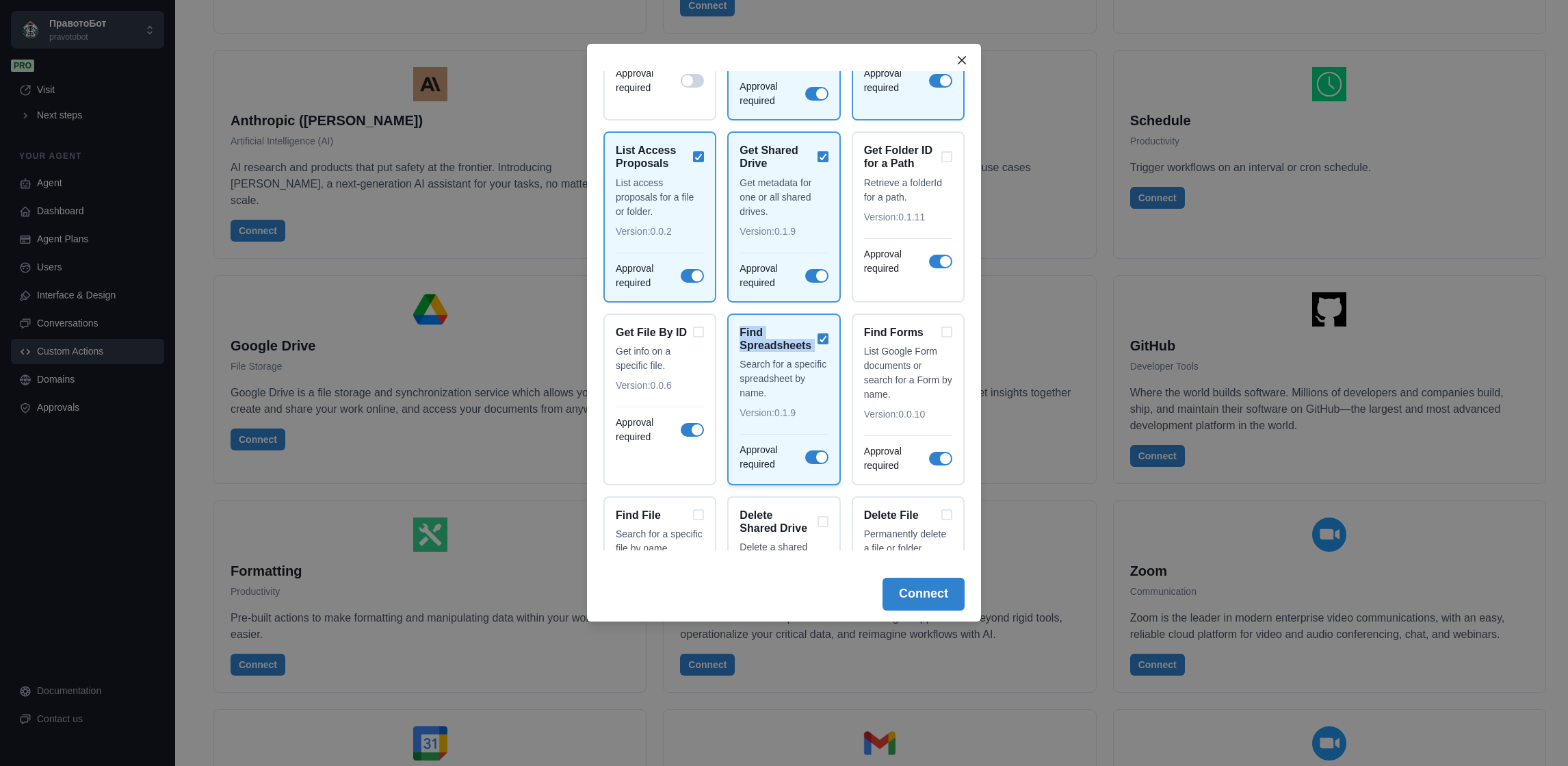 drag, startPoint x: 815, startPoint y: 340, endPoint x: 757, endPoint y: 329, distance: 59.033889 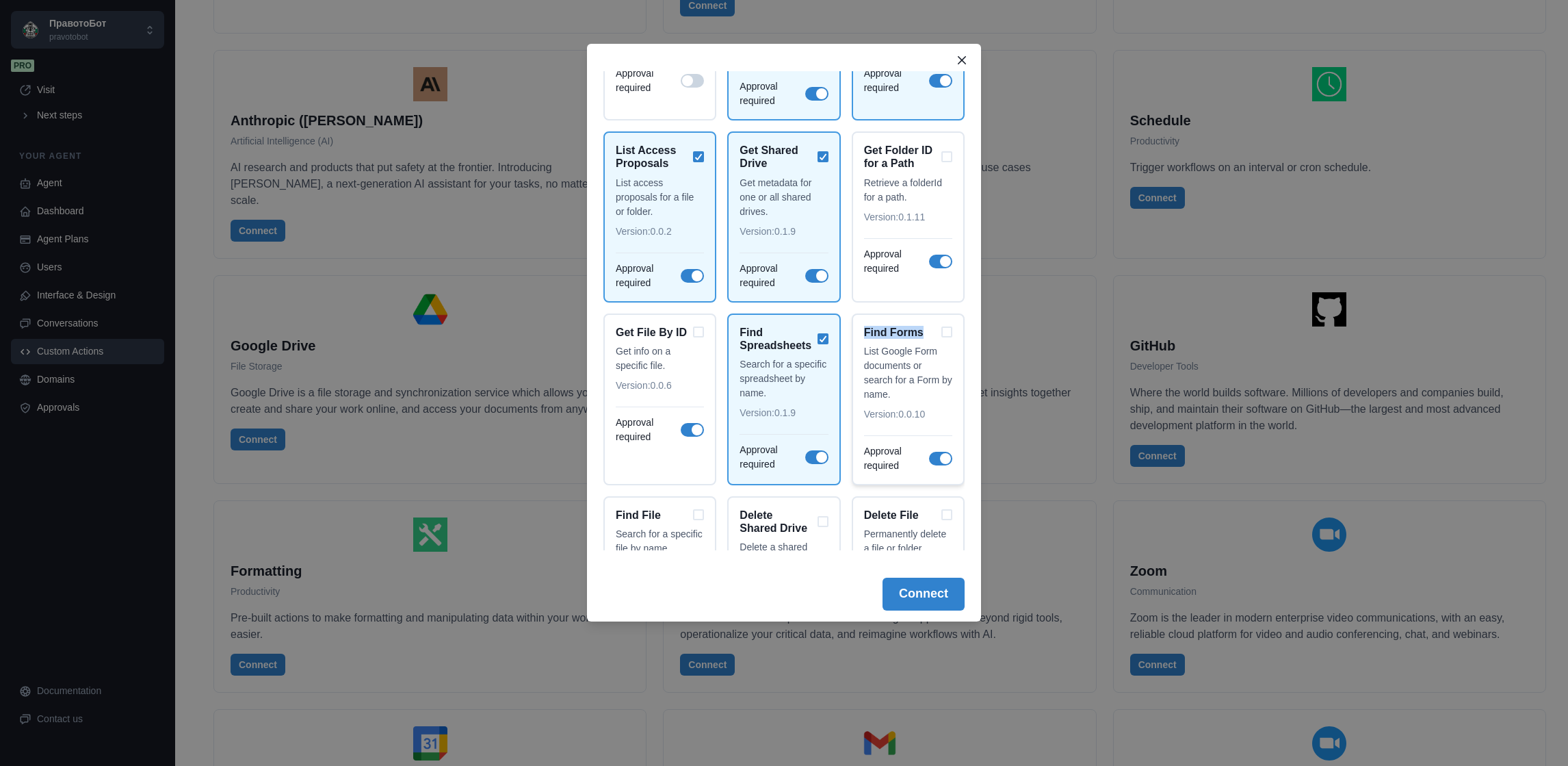 drag, startPoint x: 861, startPoint y: 322, endPoint x: 932, endPoint y: 331, distance: 71.56815 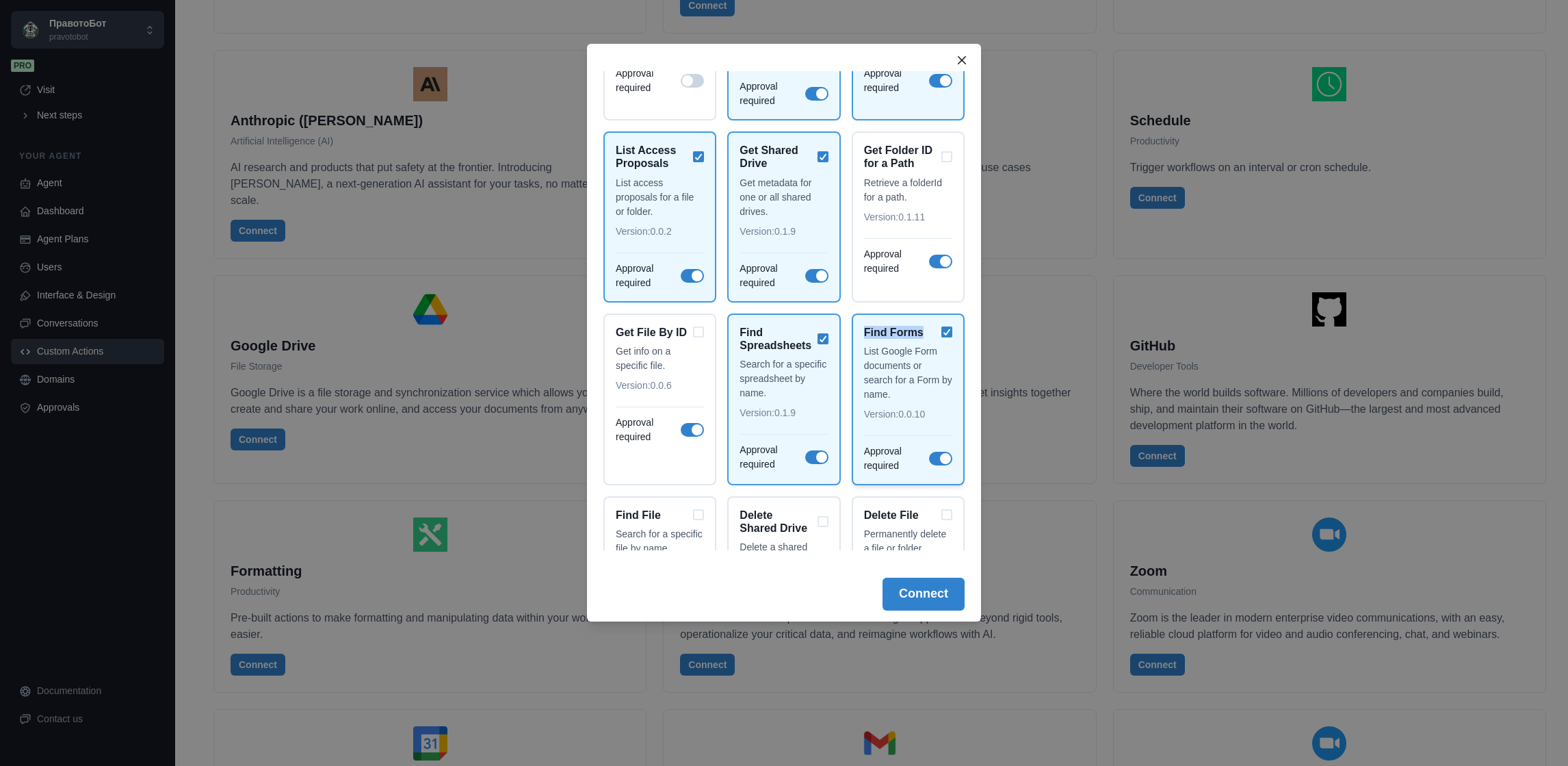 drag, startPoint x: 932, startPoint y: 331, endPoint x: 904, endPoint y: 327, distance: 28.284271 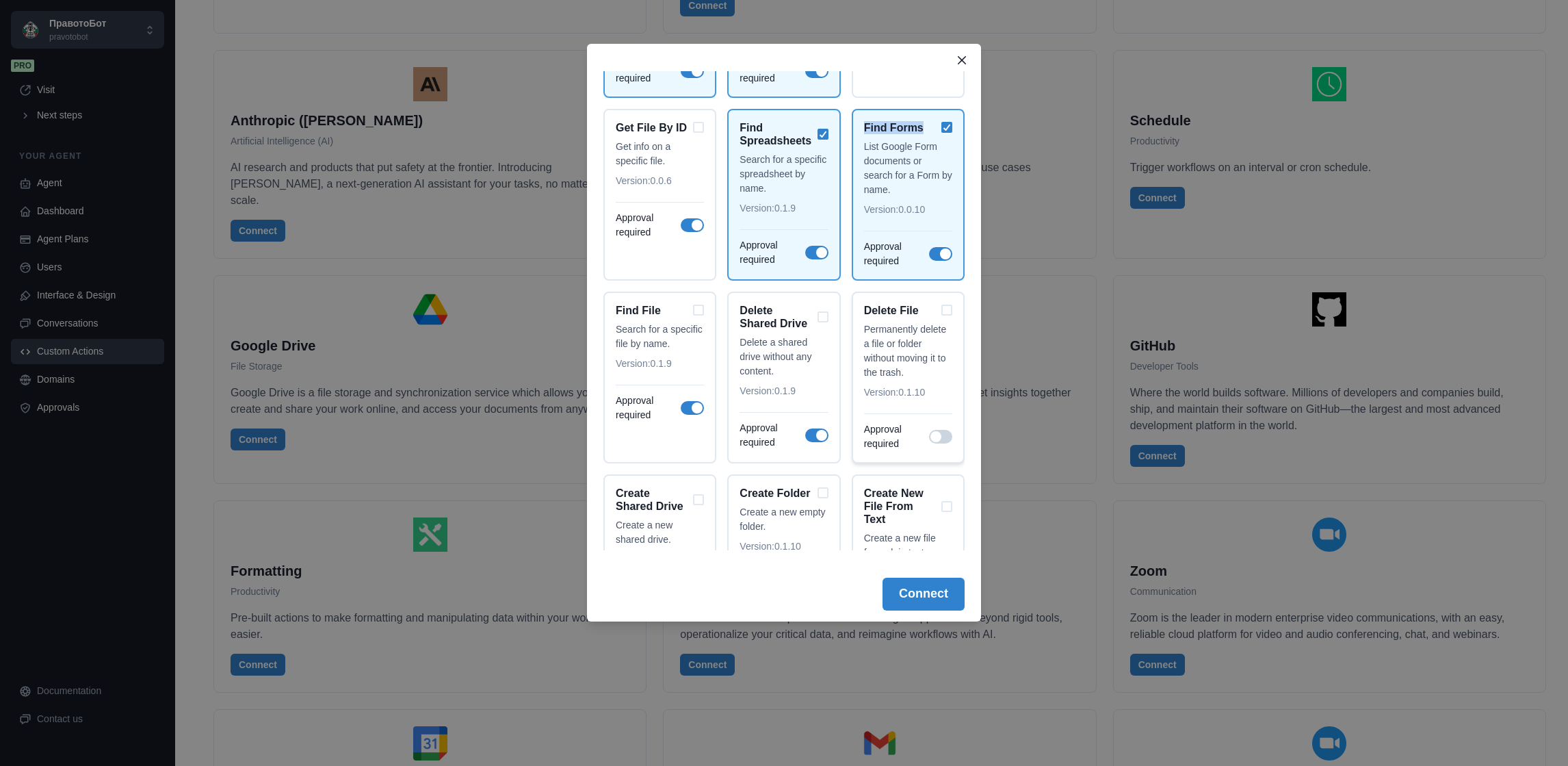 scroll, scrollTop: 1026, scrollLeft: 0, axis: vertical 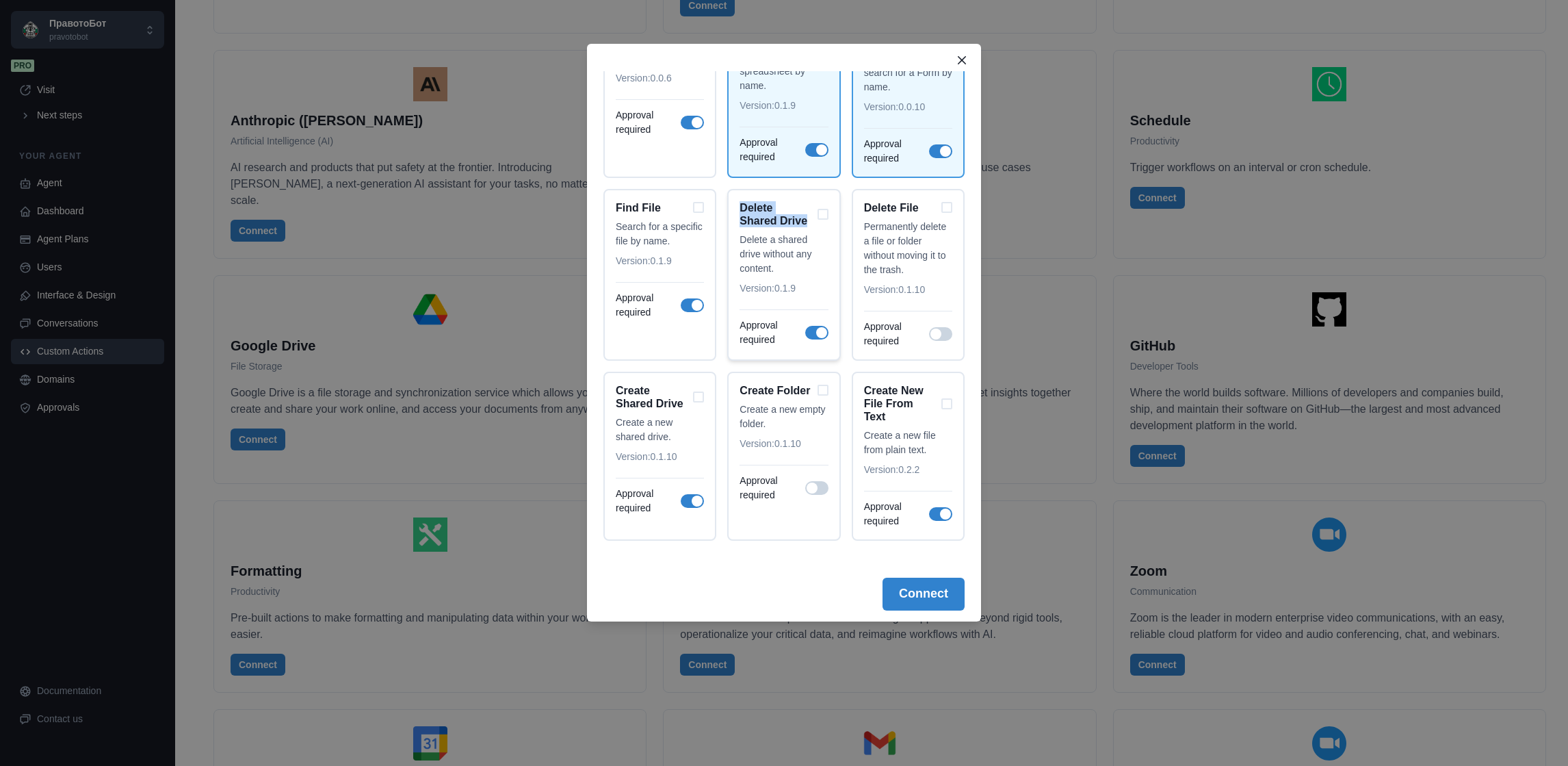 drag, startPoint x: 779, startPoint y: 212, endPoint x: 732, endPoint y: 206, distance: 47.38143 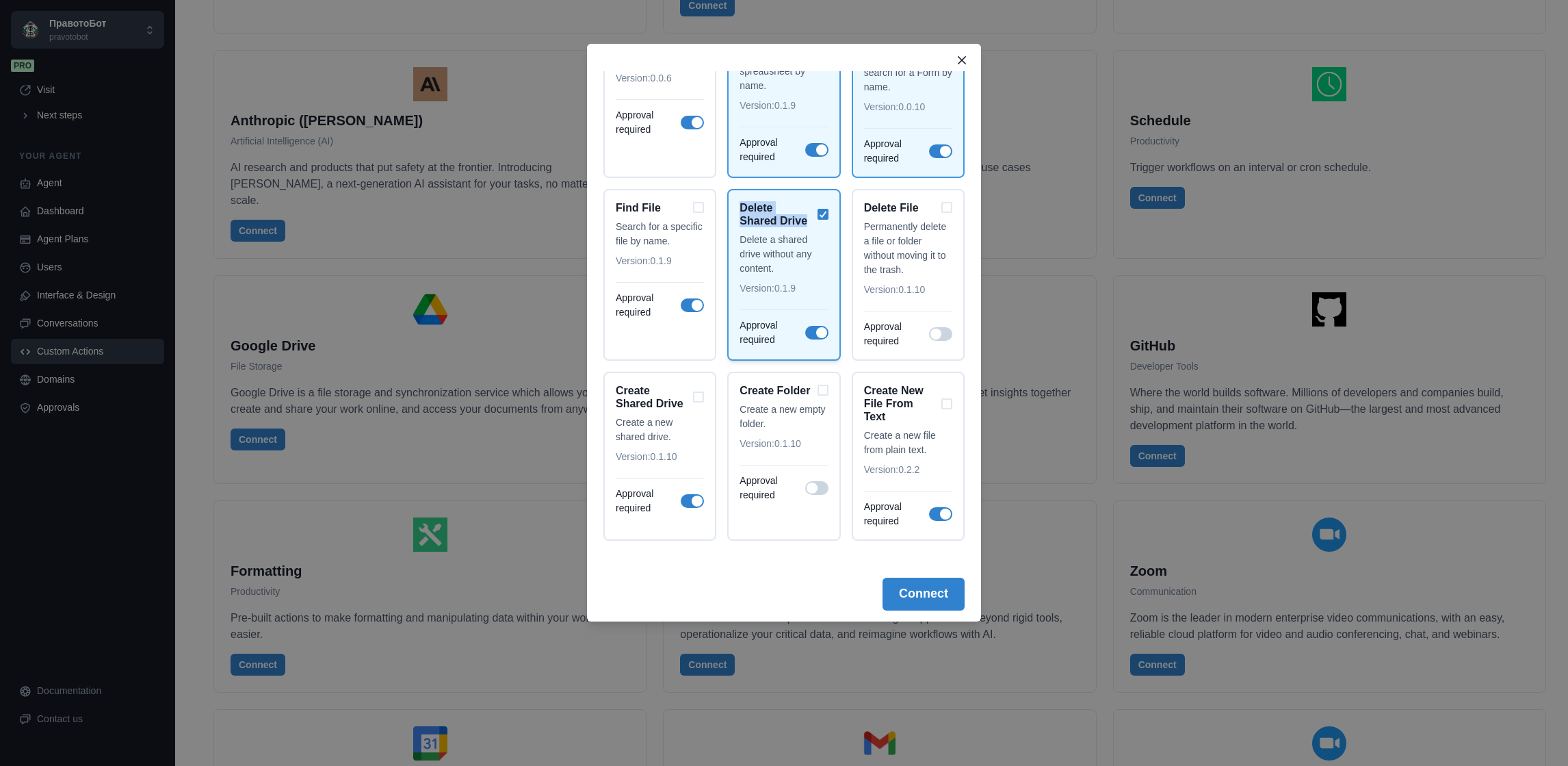 drag, startPoint x: 736, startPoint y: 206, endPoint x: 757, endPoint y: 209, distance: 21.213203 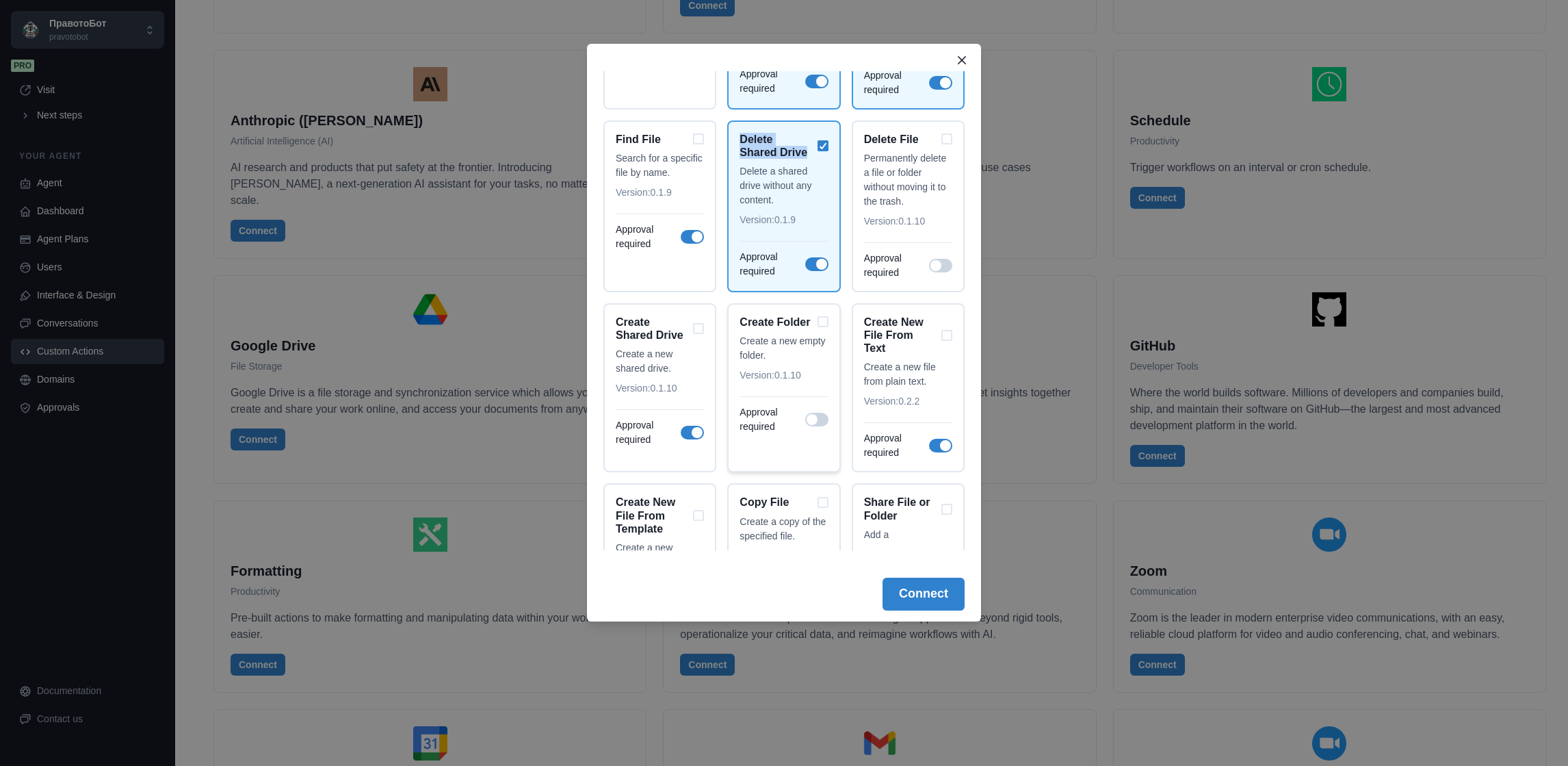 scroll, scrollTop: 1129, scrollLeft: 0, axis: vertical 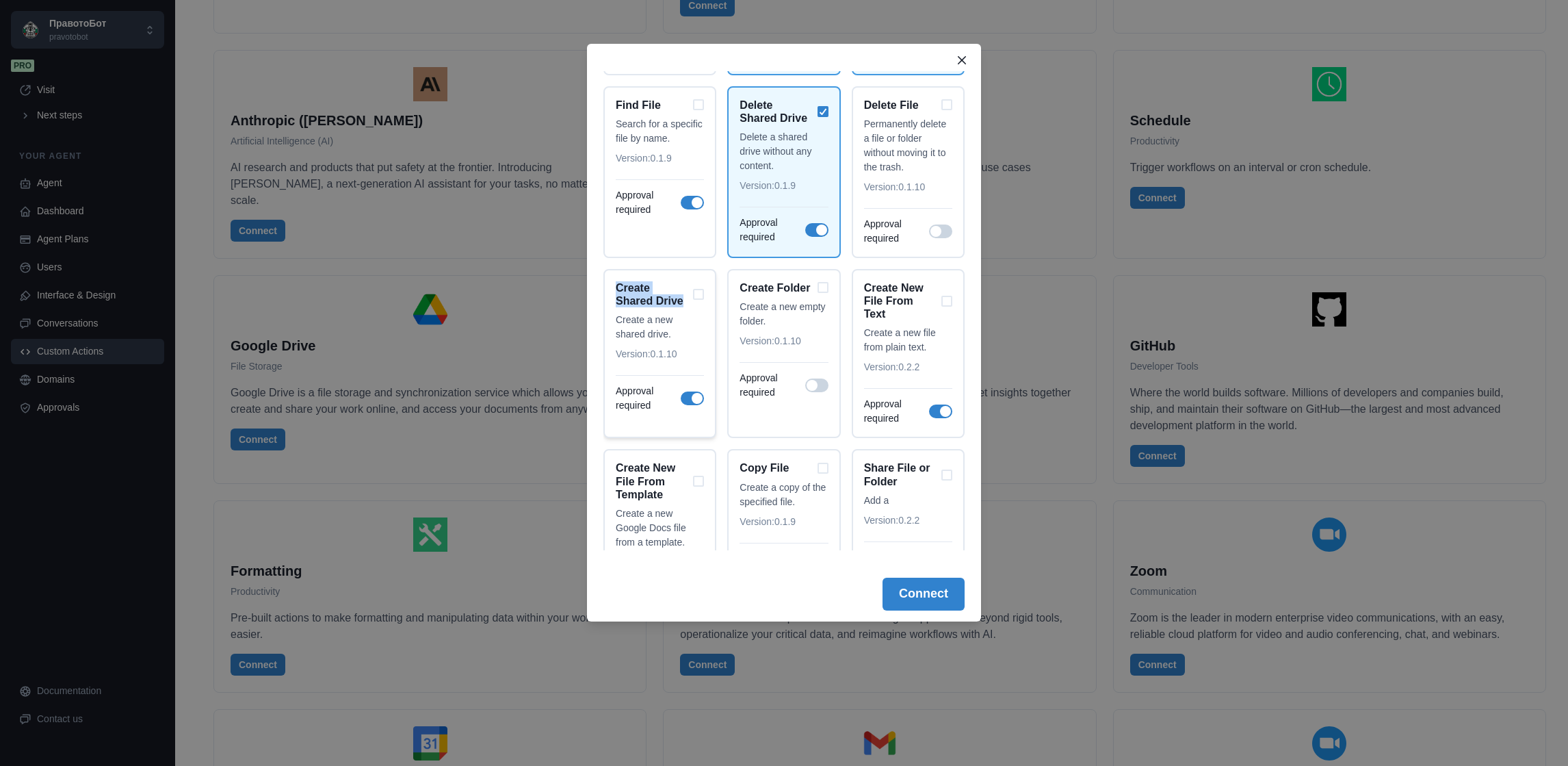 drag, startPoint x: 663, startPoint y: 291, endPoint x: 605, endPoint y: 285, distance: 58.30952 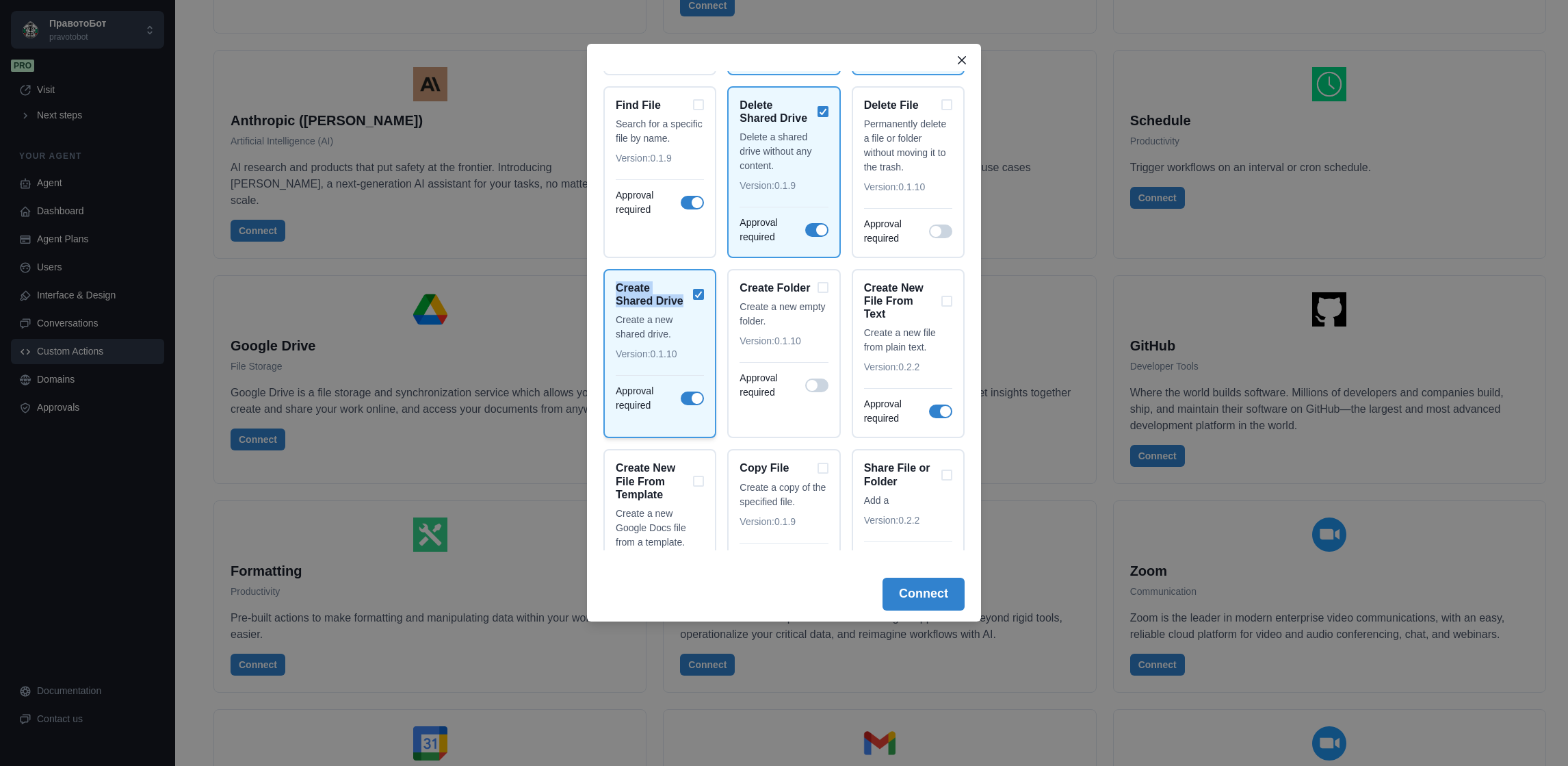 drag, startPoint x: 610, startPoint y: 281, endPoint x: 626, endPoint y: 279, distance: 16.124515 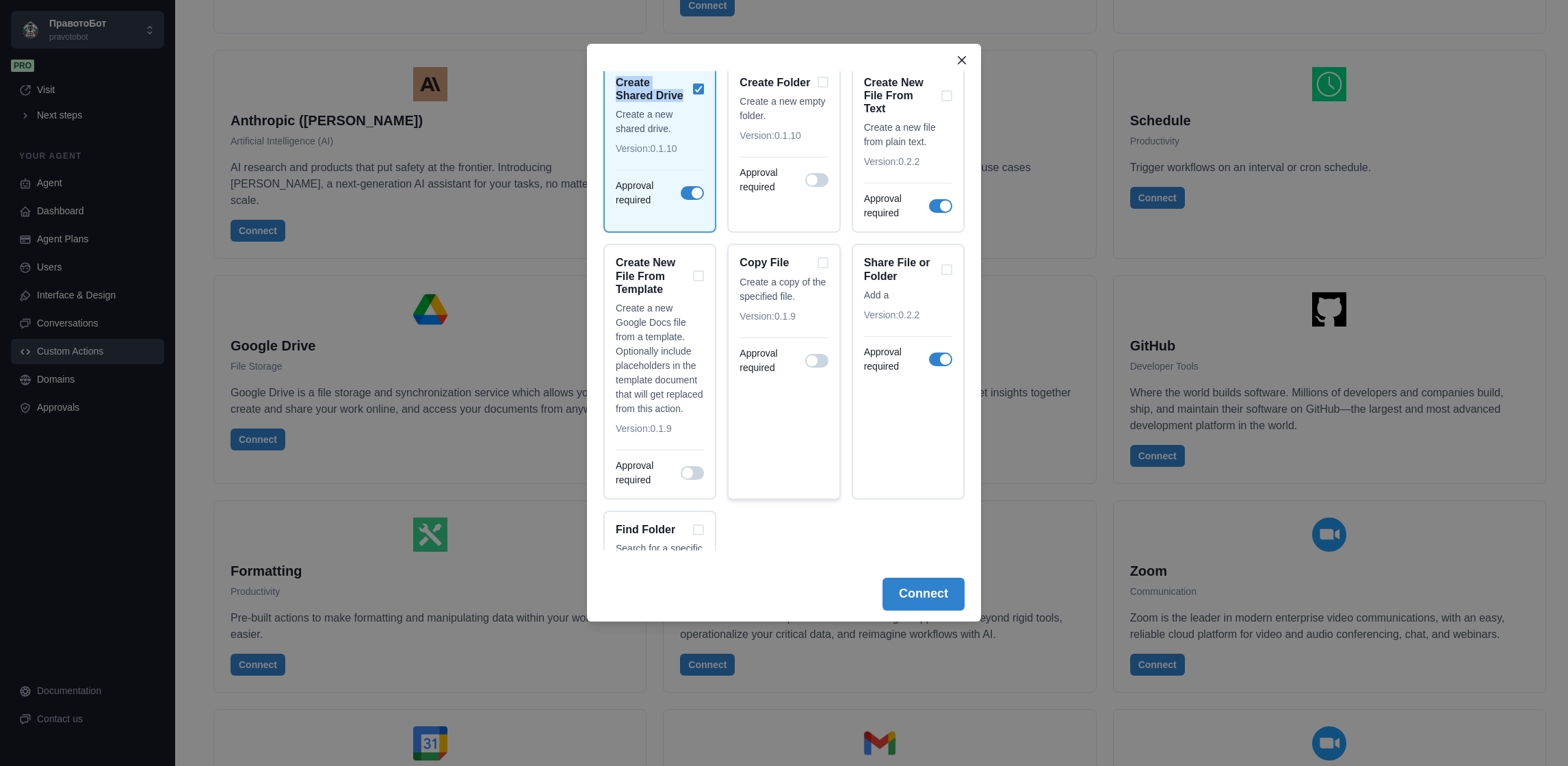 scroll, scrollTop: 1231, scrollLeft: 0, axis: vertical 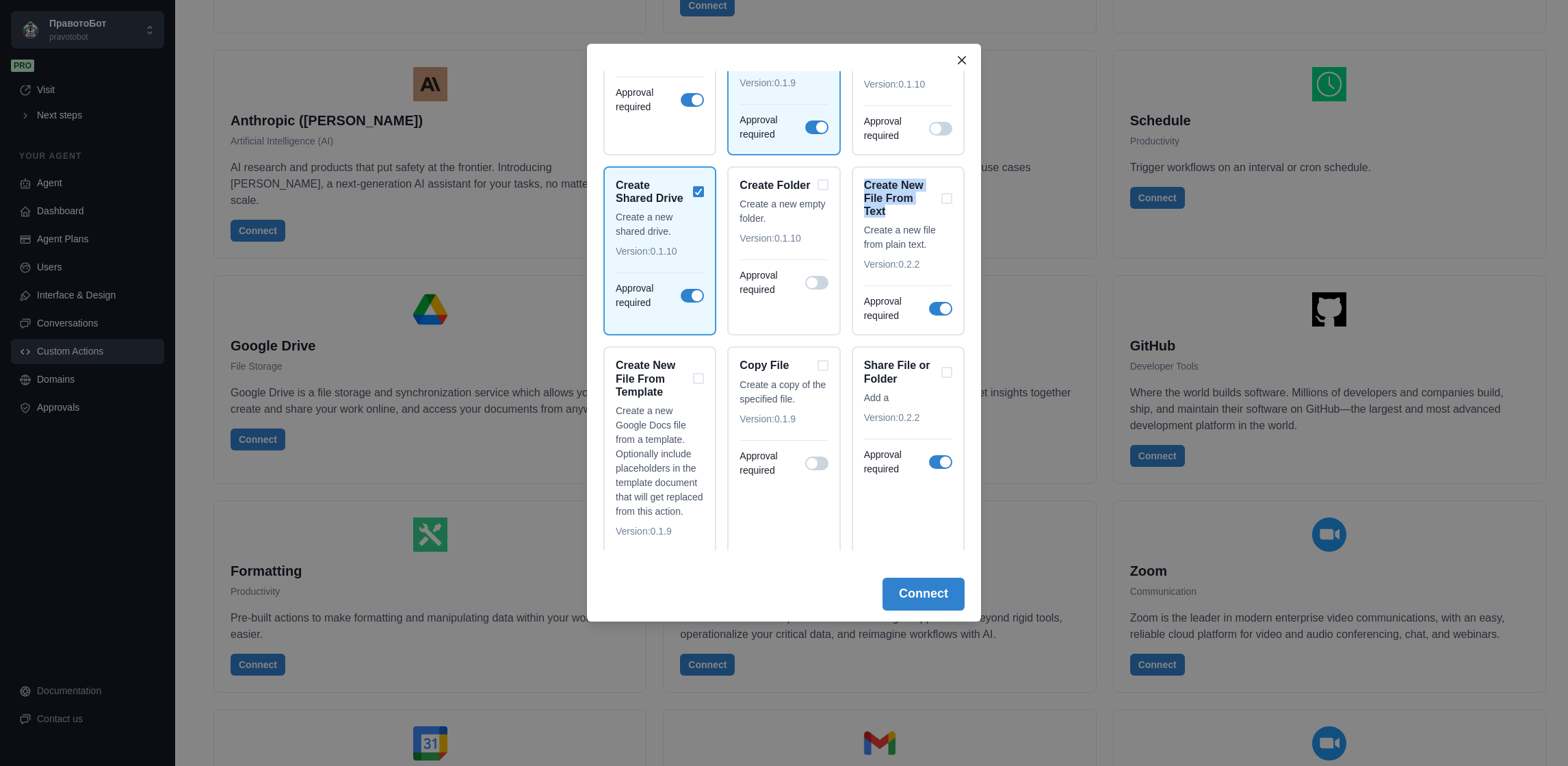 drag, startPoint x: 937, startPoint y: 192, endPoint x: 849, endPoint y: 173, distance: 90.02777 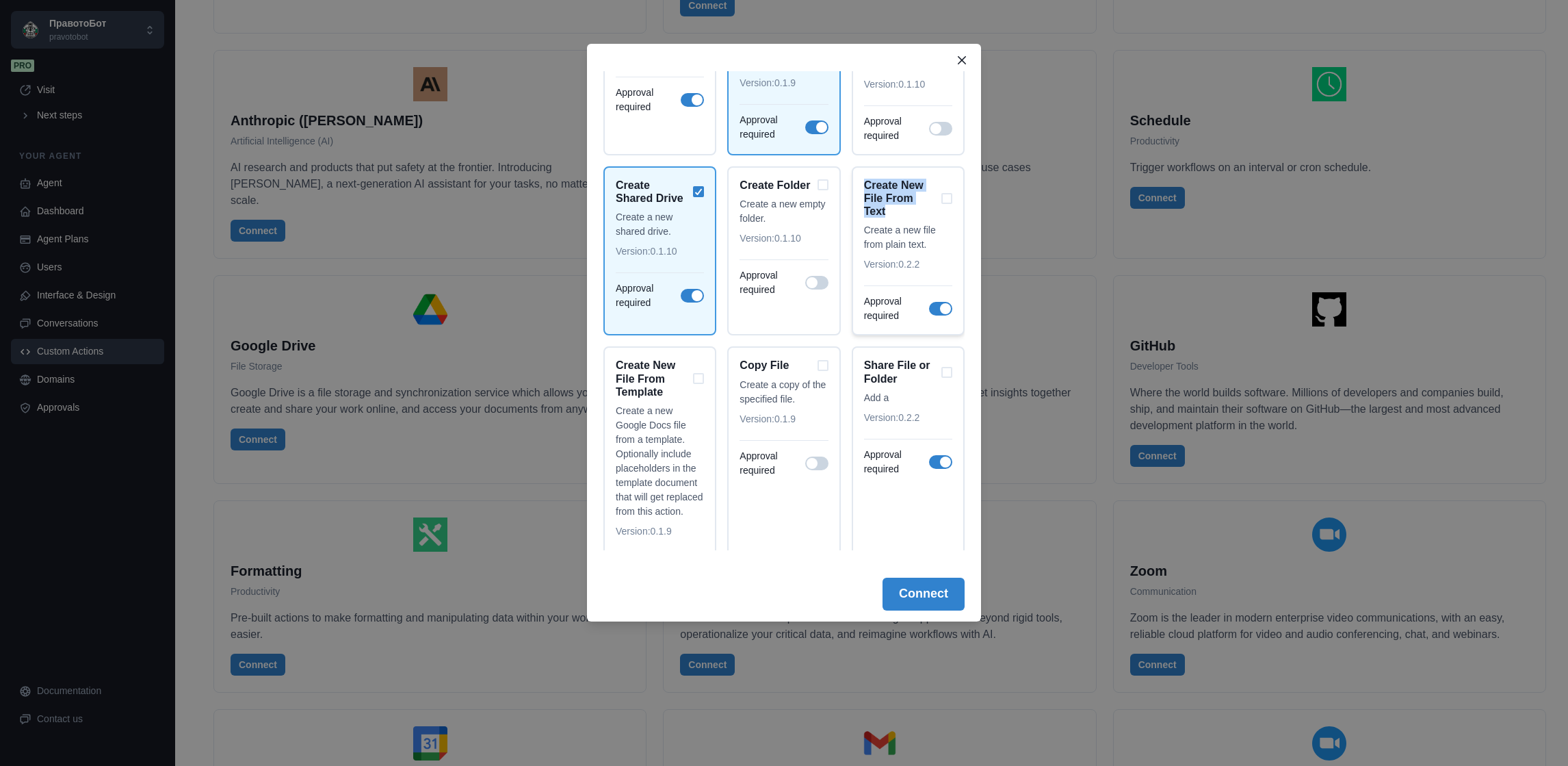 drag, startPoint x: 849, startPoint y: 173, endPoint x: 877, endPoint y: 175, distance: 28.07134 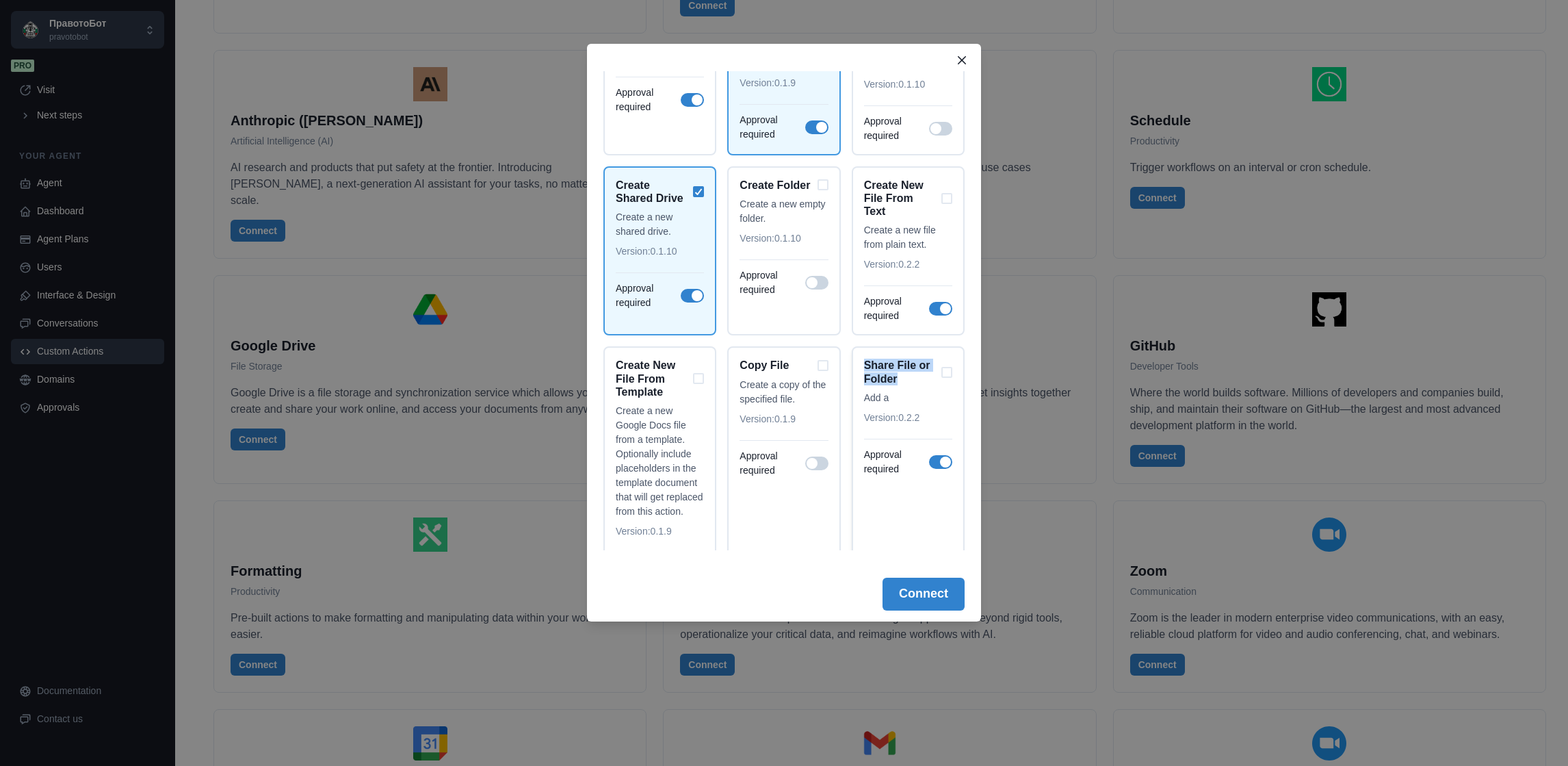 drag, startPoint x: 908, startPoint y: 354, endPoint x: 855, endPoint y: 342, distance: 54.34151 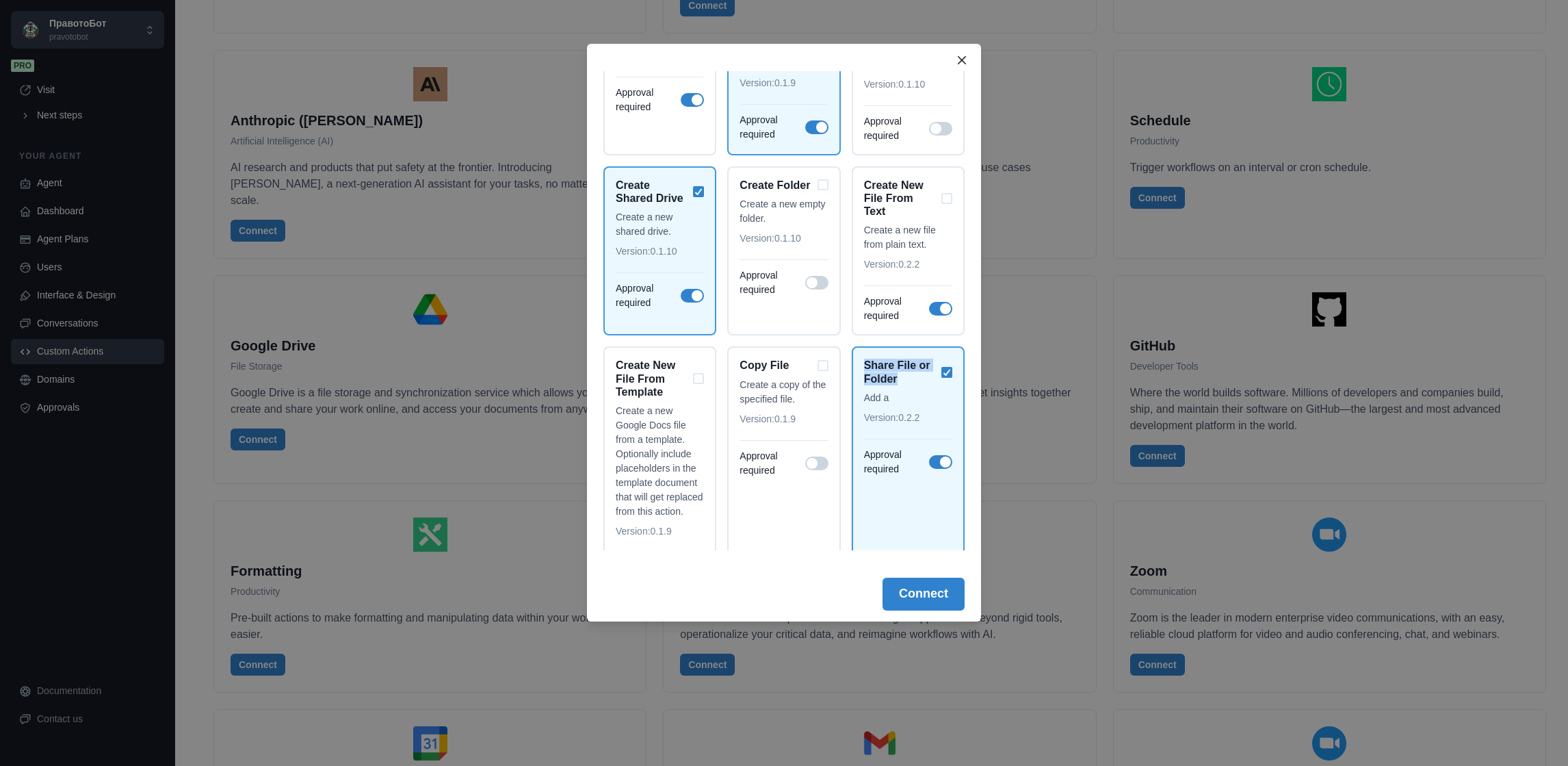 drag, startPoint x: 857, startPoint y: 342, endPoint x: 881, endPoint y: 346, distance: 24.33105 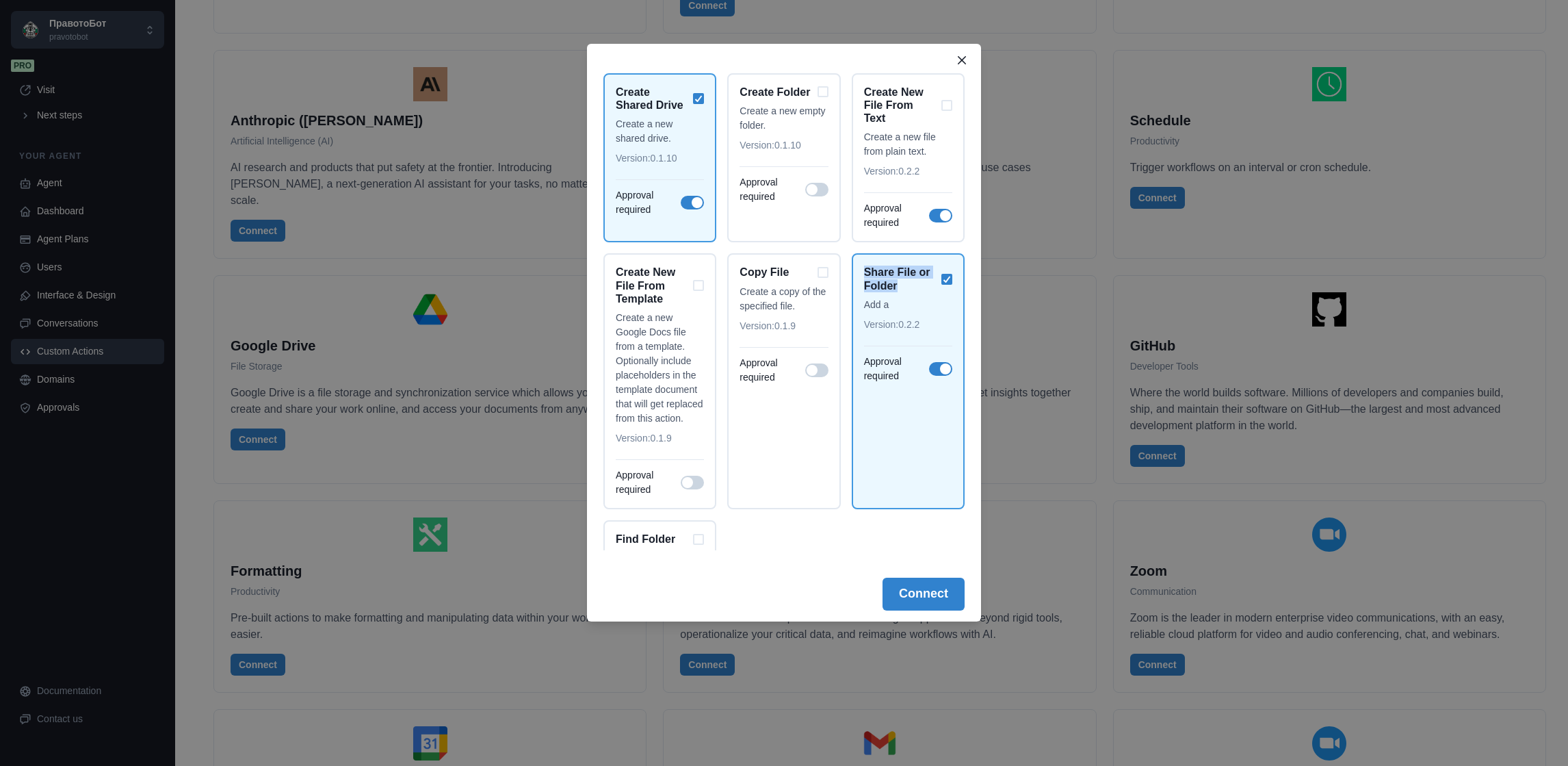 scroll, scrollTop: 1414, scrollLeft: 0, axis: vertical 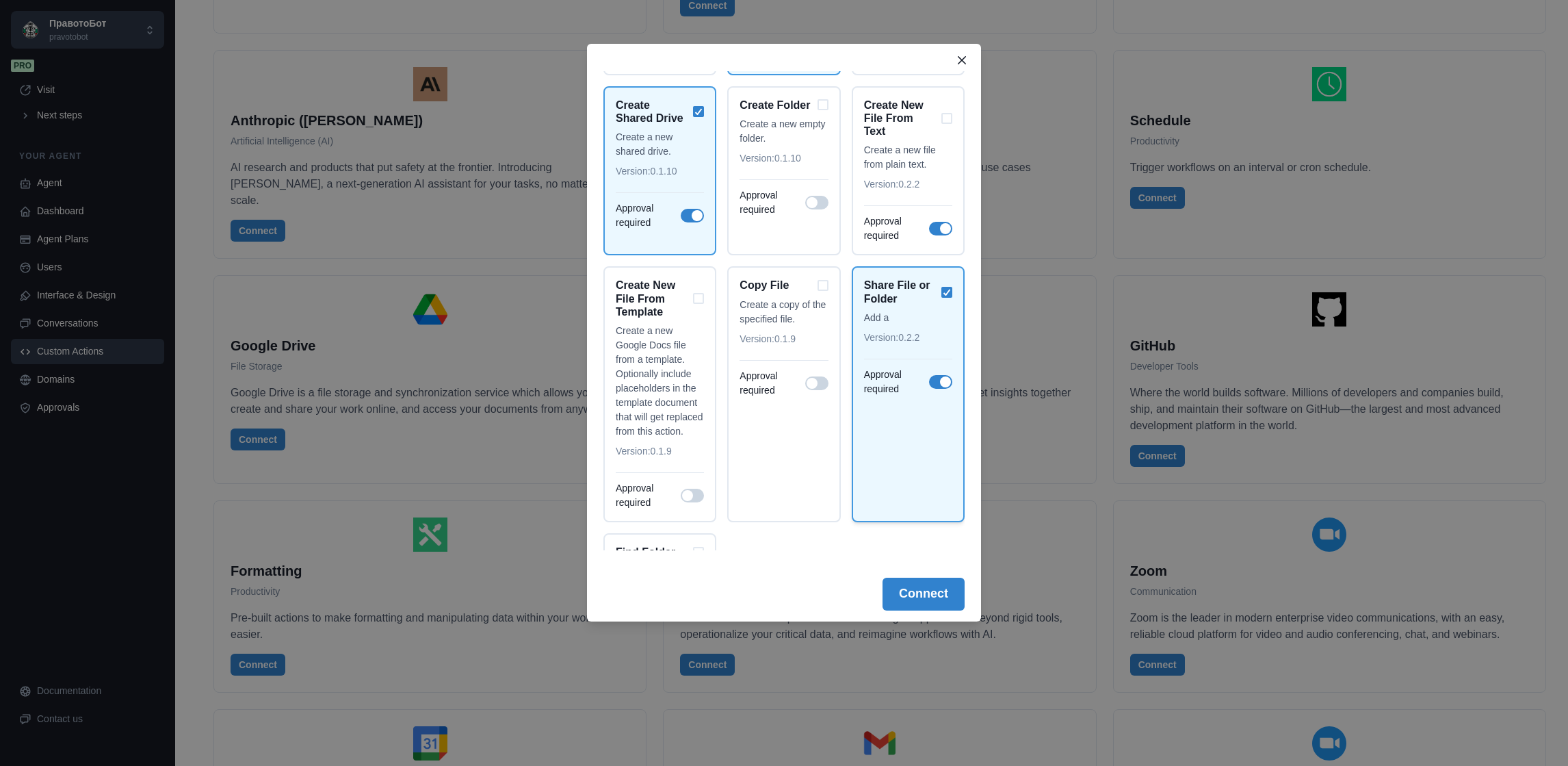 click at bounding box center [945, 382] 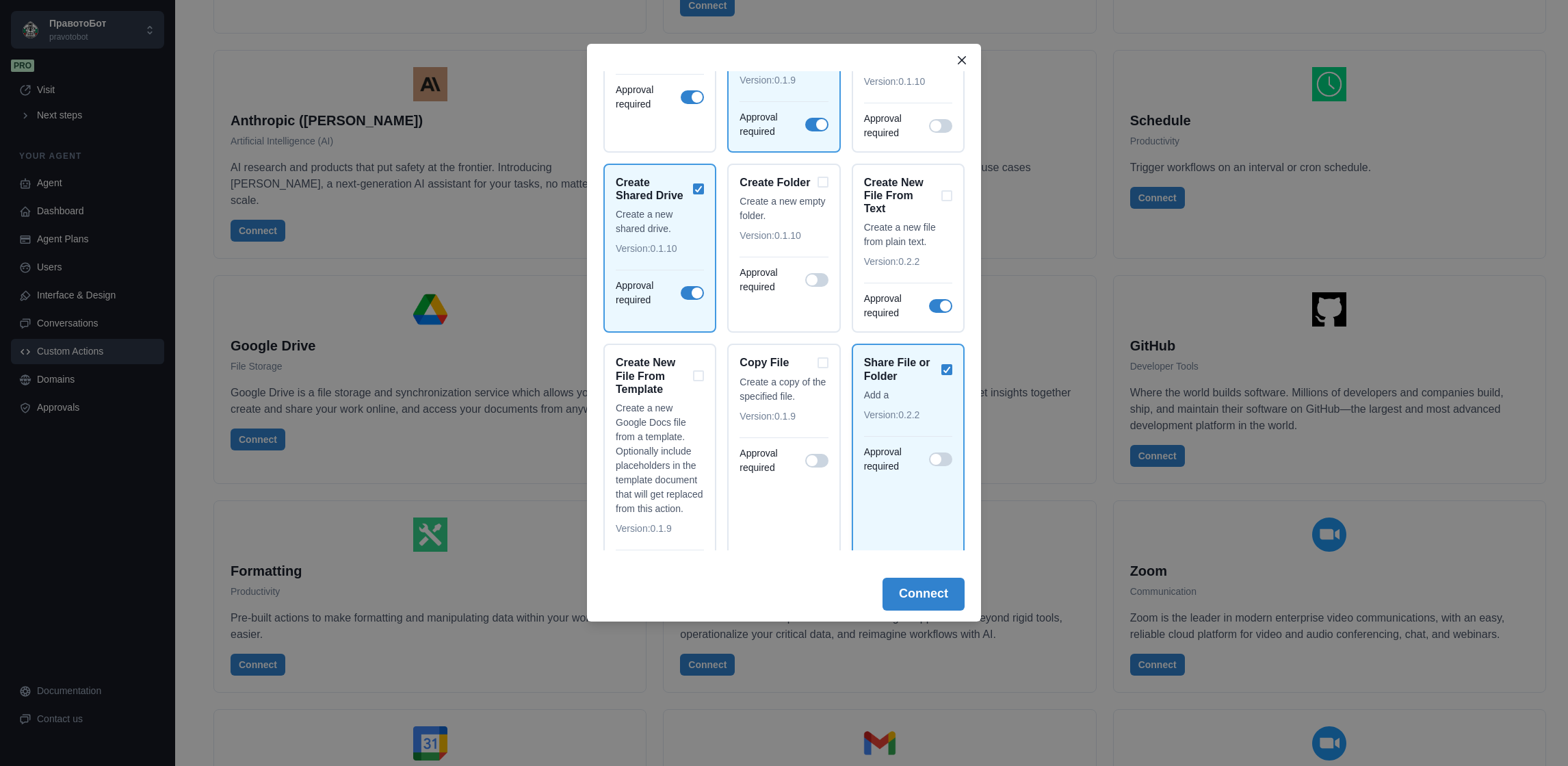 scroll, scrollTop: 1209, scrollLeft: 0, axis: vertical 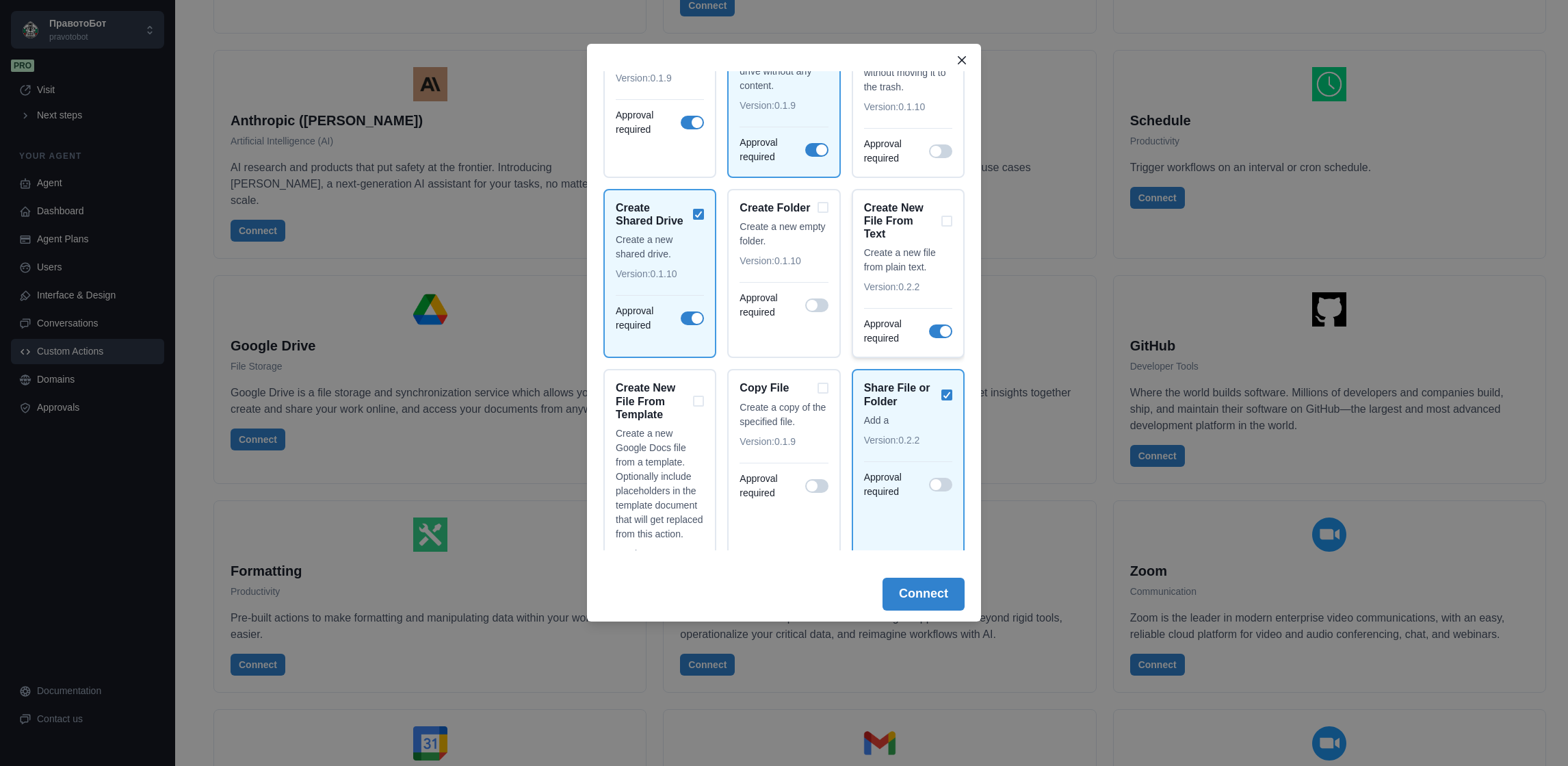 click at bounding box center (941, 331) 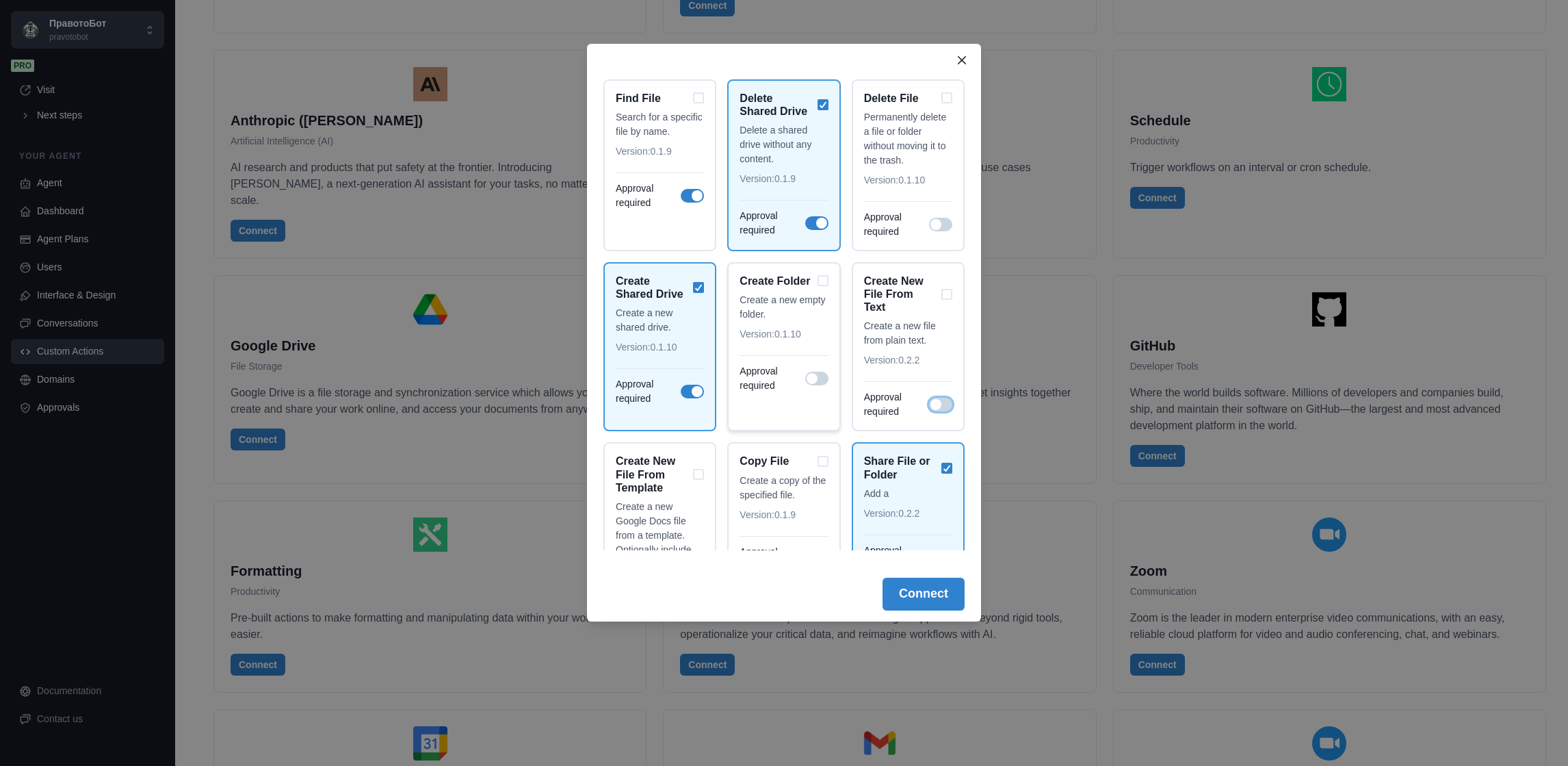 scroll, scrollTop: 1106, scrollLeft: 0, axis: vertical 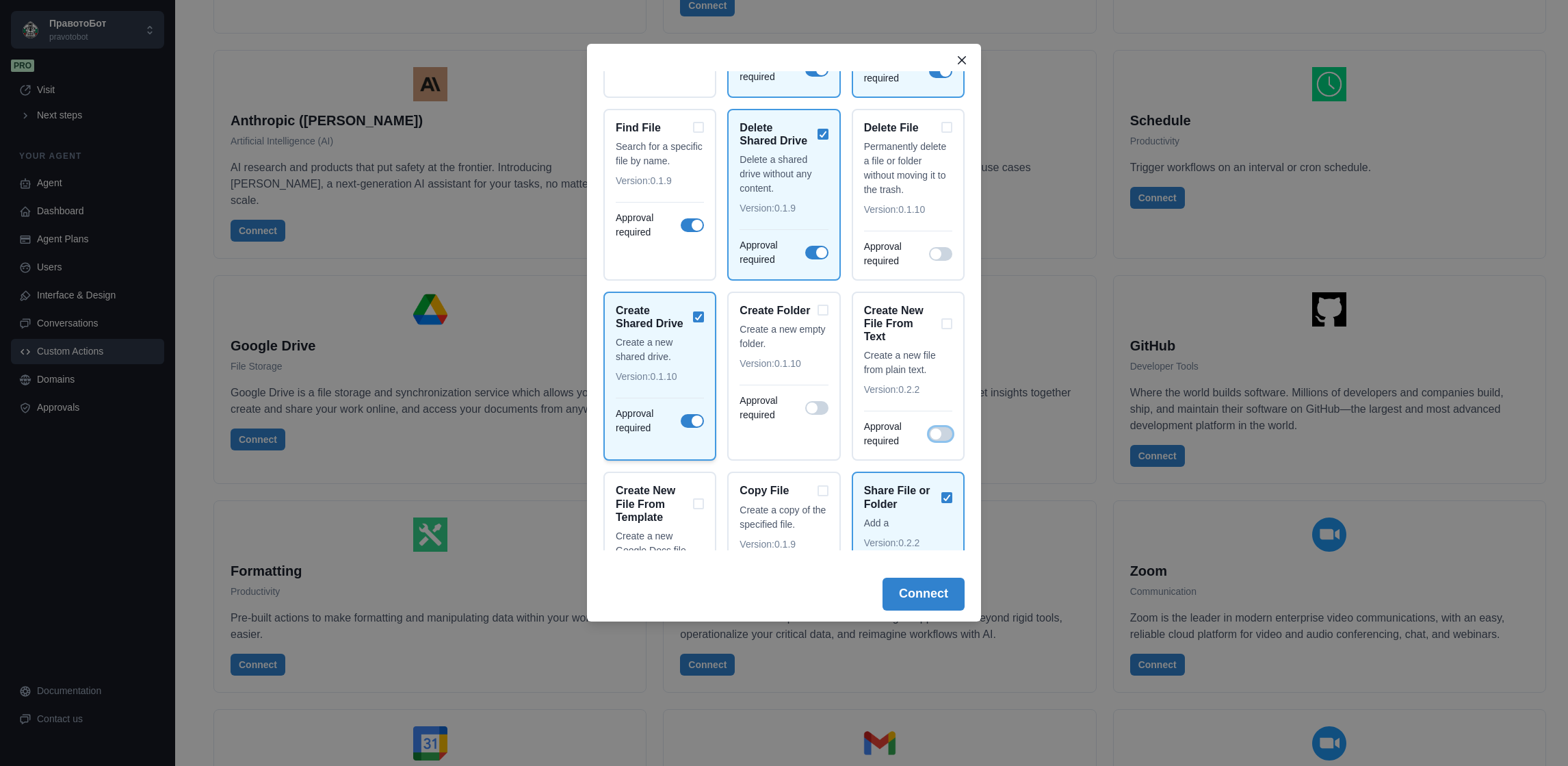 click at bounding box center [692, 421] 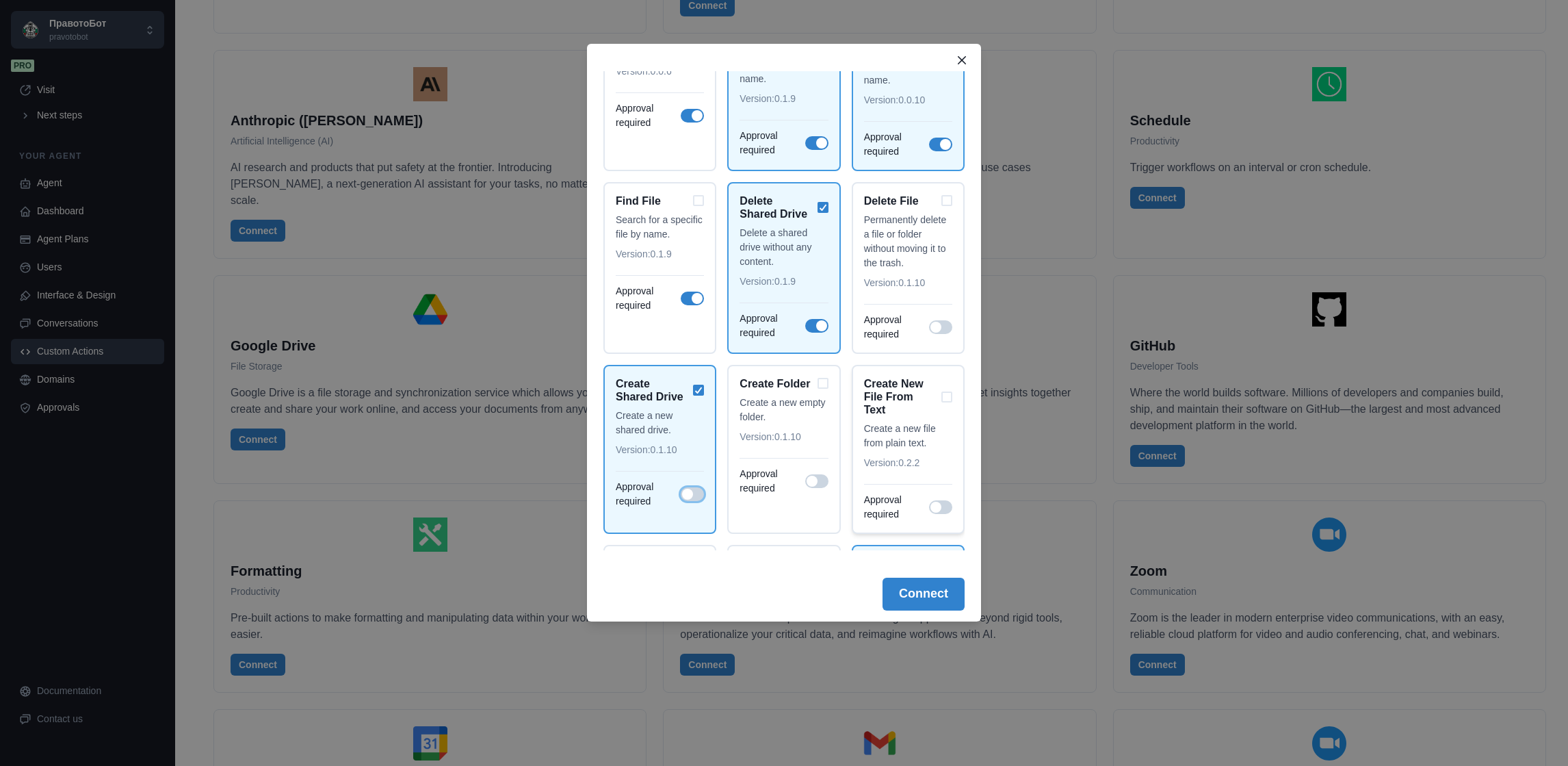 scroll, scrollTop: 1004, scrollLeft: 0, axis: vertical 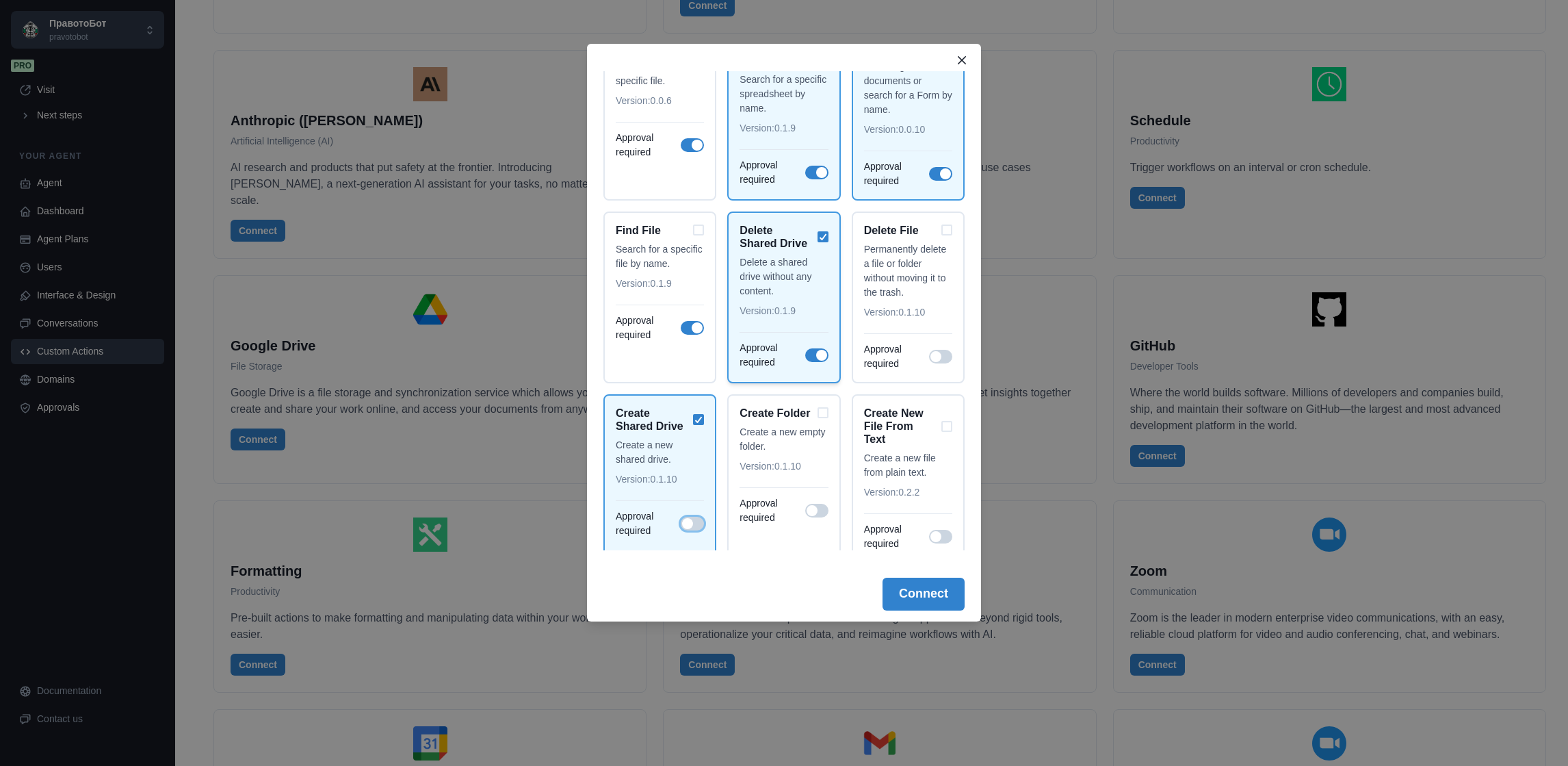 click at bounding box center [817, 355] 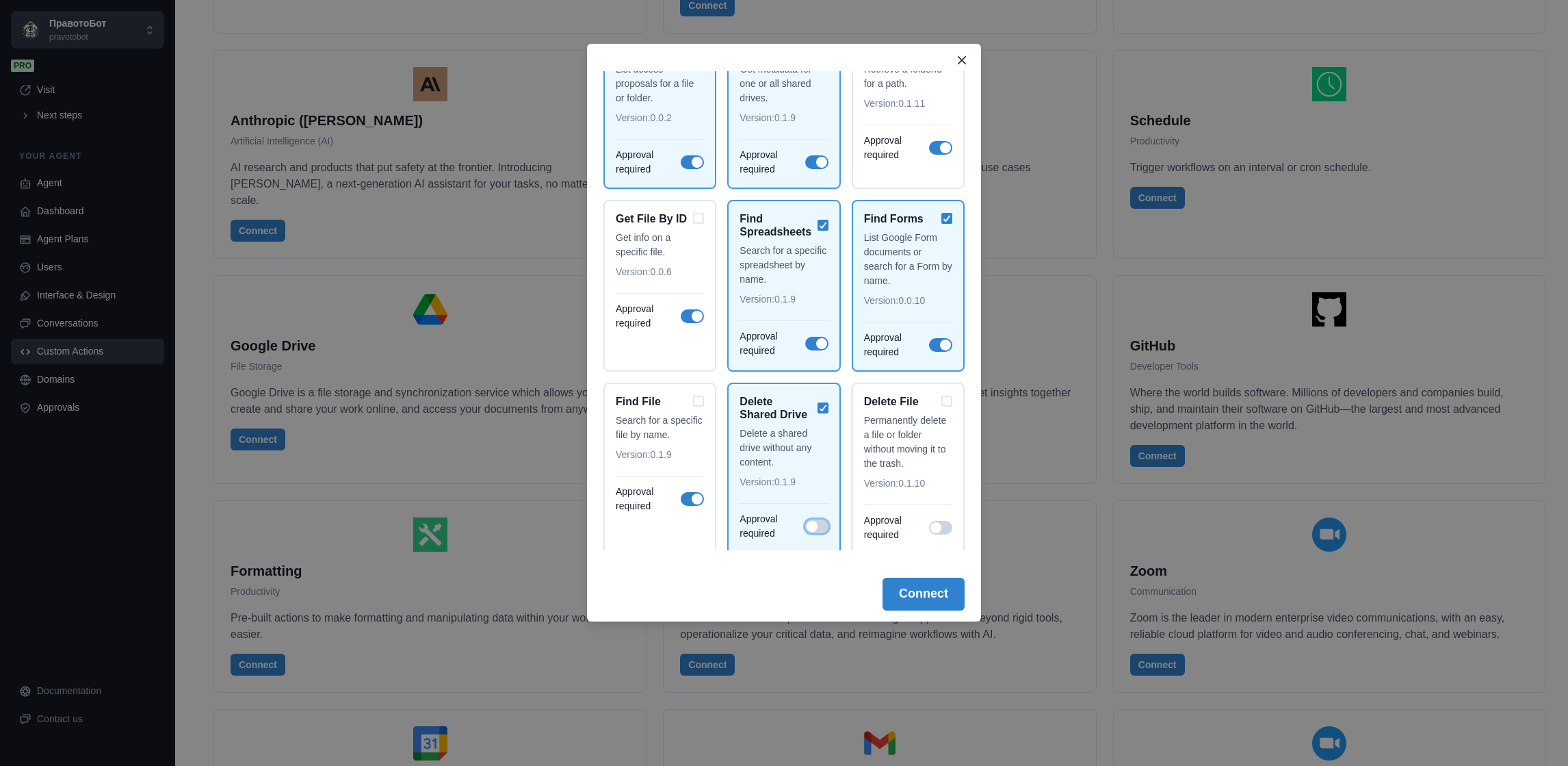 scroll, scrollTop: 798, scrollLeft: 0, axis: vertical 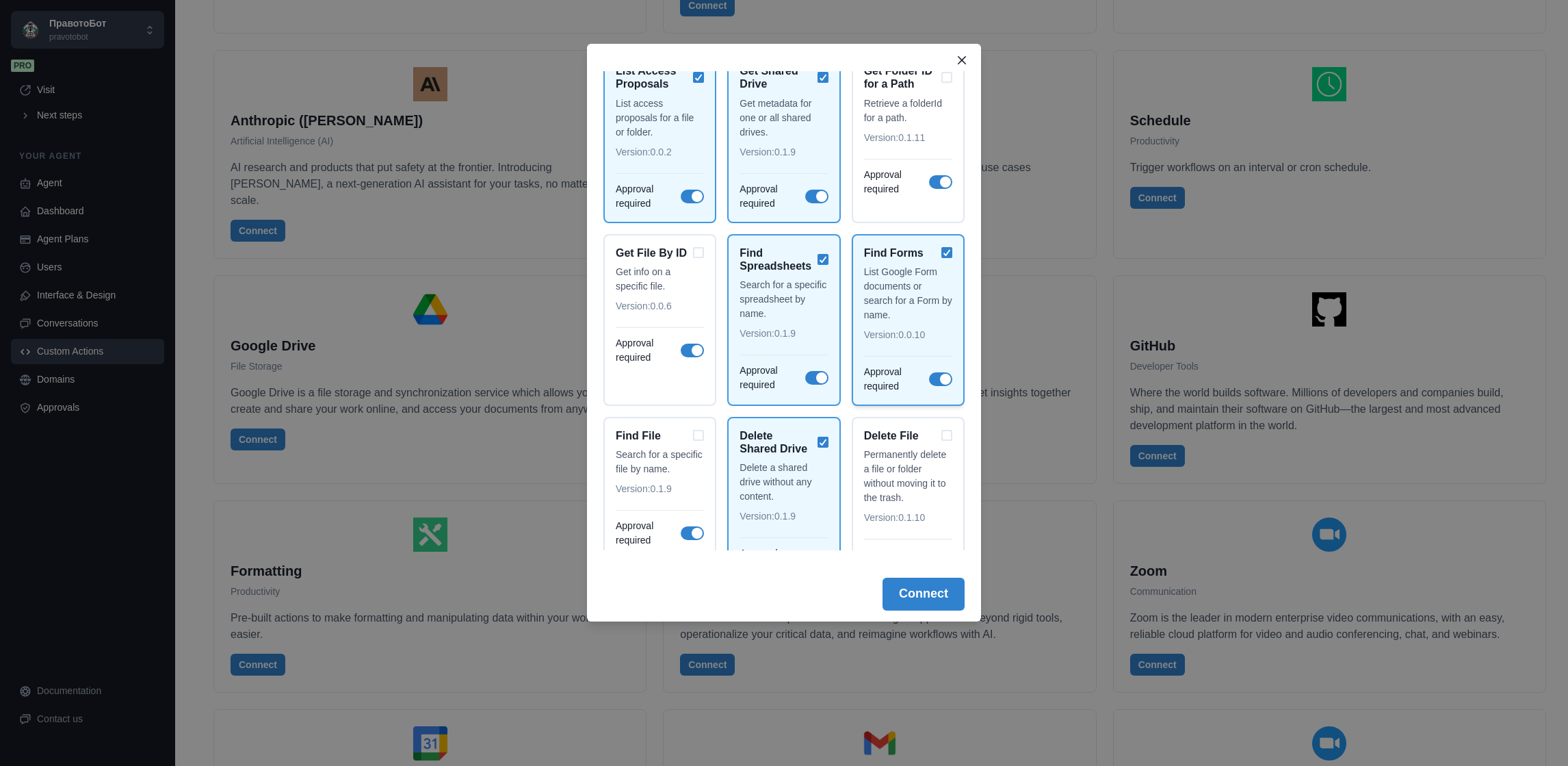 click at bounding box center [941, 379] 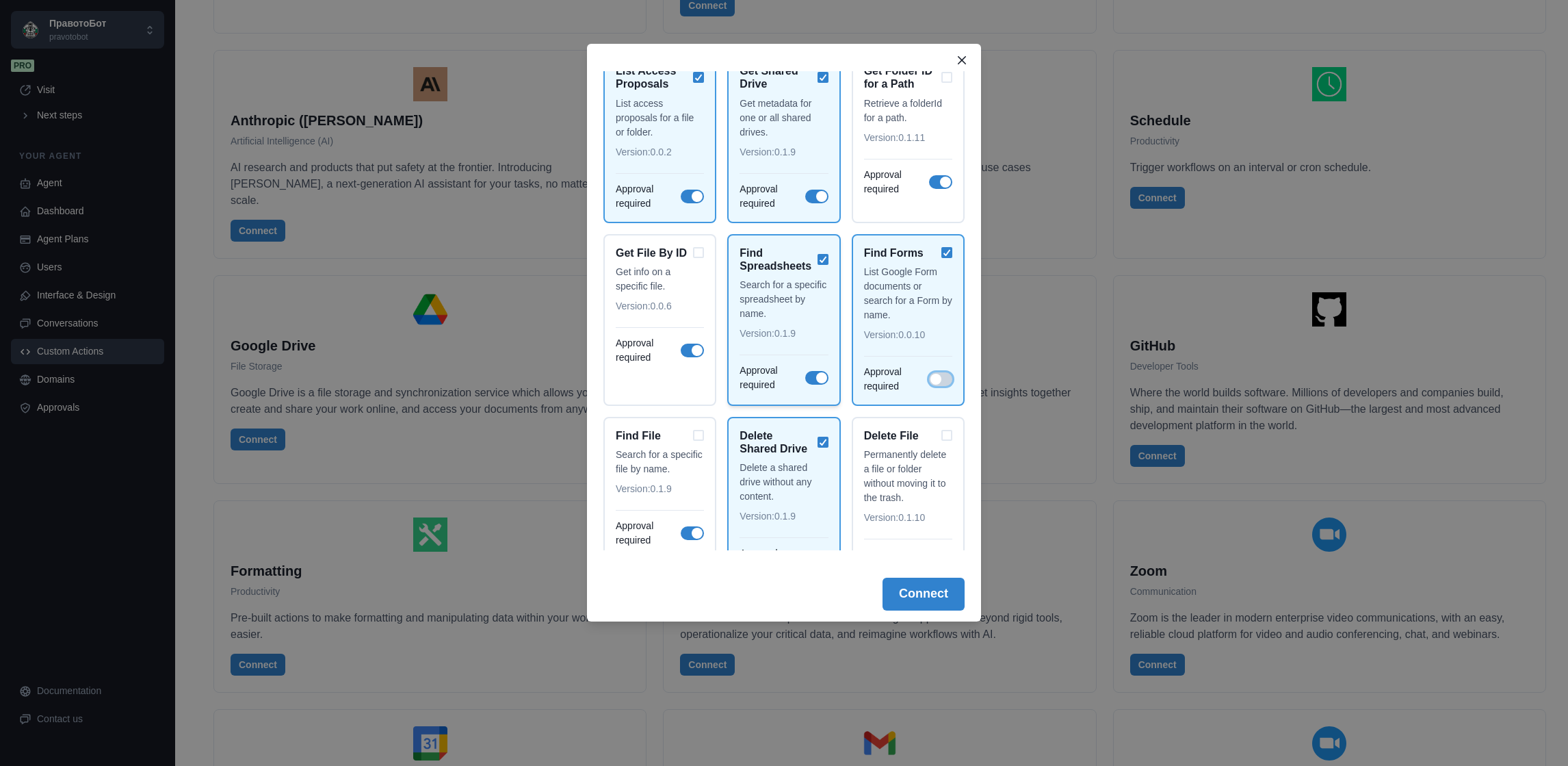click at bounding box center (817, 378) 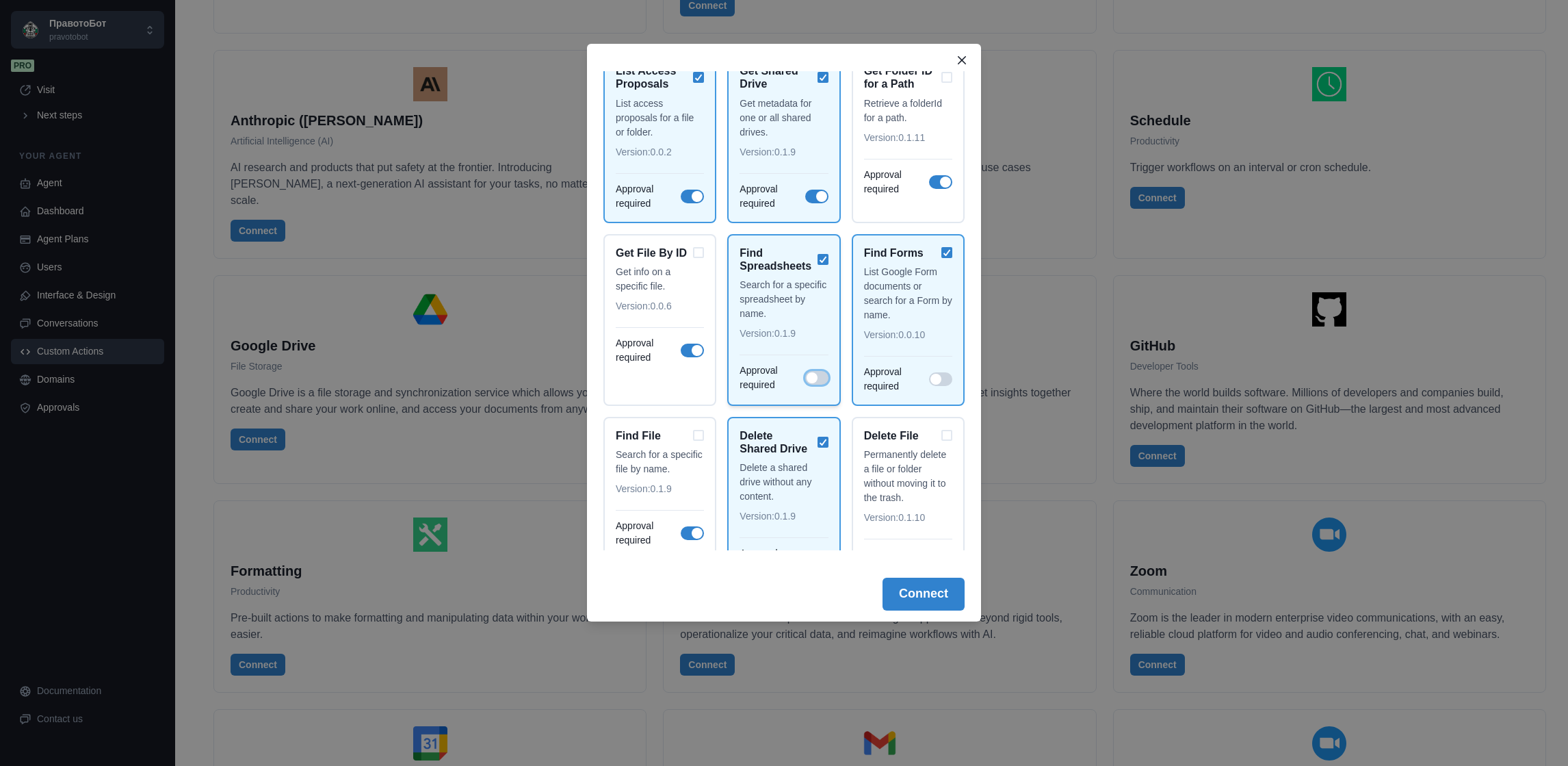click at bounding box center (817, 378) 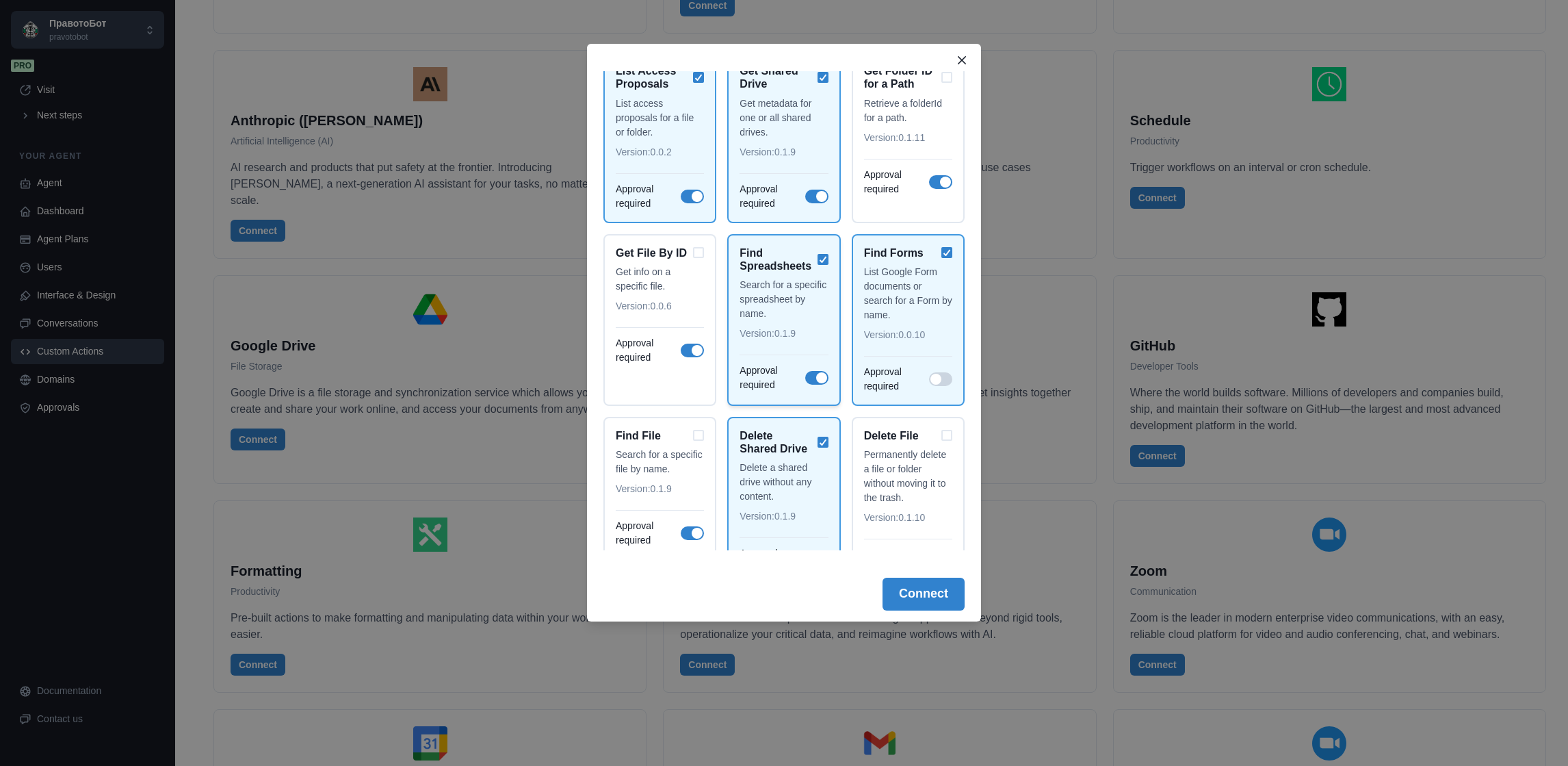click at bounding box center (822, 378) 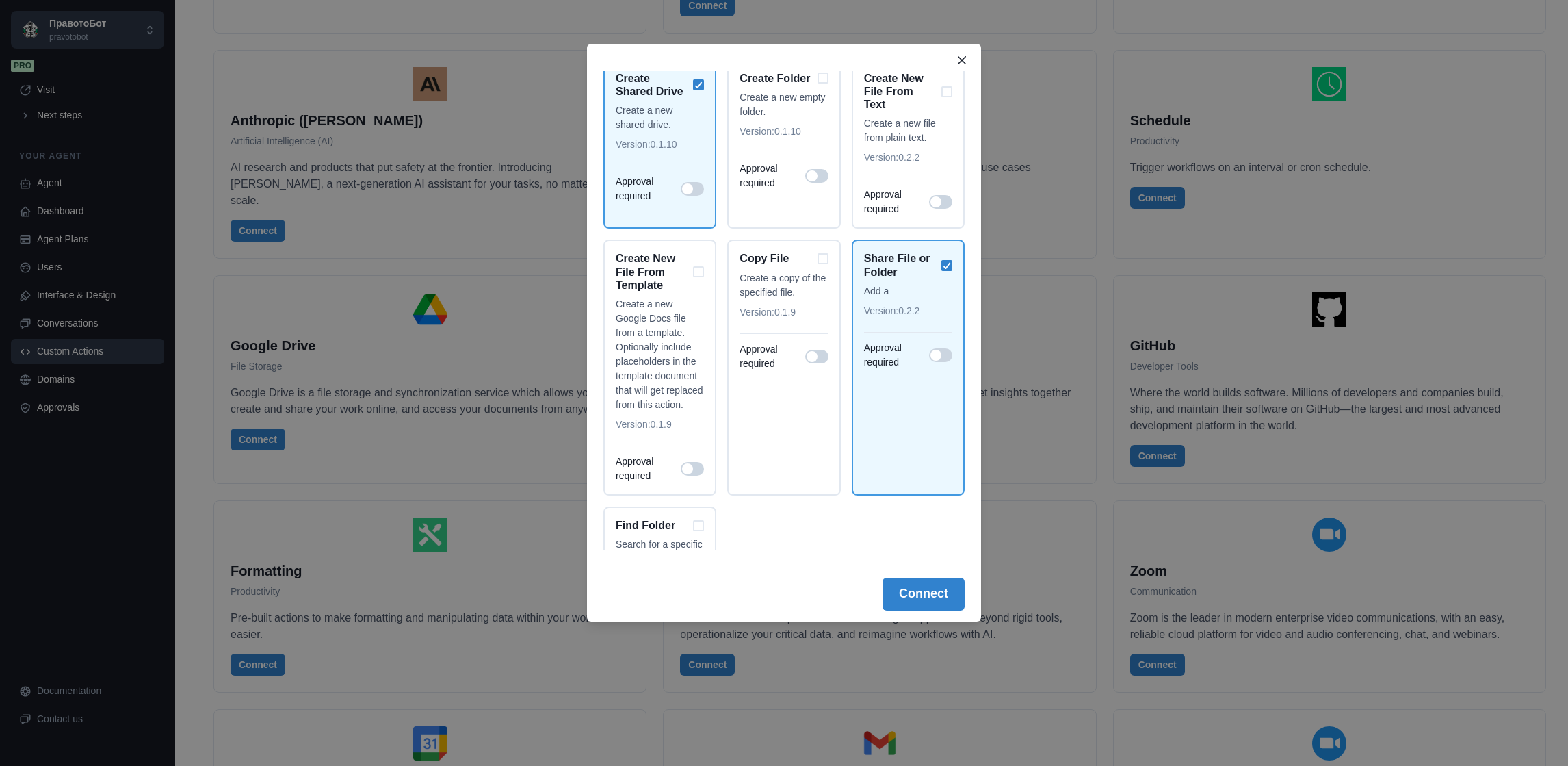scroll, scrollTop: 1312, scrollLeft: 0, axis: vertical 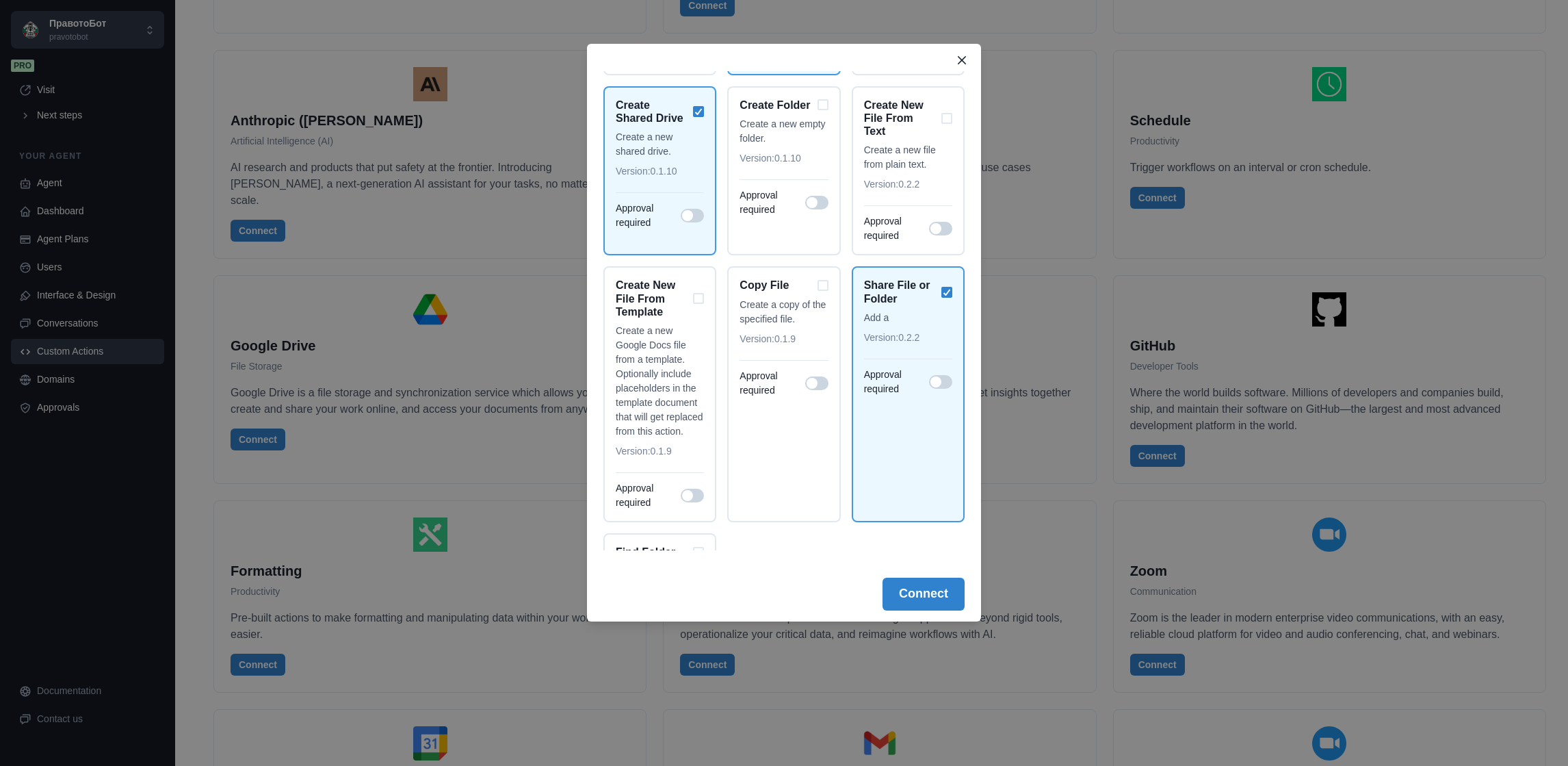 click on "Download File Download a file.  Version:  0.1.12 Approval required Upload File Upload a file to Google Drive.  Version:  2.0.2 Approval required Update File Update a file's metadata and/or content.  Version:  2.0.1 Approval required Update Shared Drive Update an existing shared drive.  Version:  0.1.9 Approval required Search for Shared Drives Search for shared drives with query options.  Version:  0.1.10 Approval required Resolve Access Proposals Accept or deny a request for access to a file or folder in Google Drive.  Version:  0.0.2 Approval required Move File Move a file from one folder to another.  Version:  0.1.9 Approval required Move File to Trash Move a file or folder to trash.  Version:  0.1.9 Approval required List Files List files from a specific folder.  Version:  0.1.13 Approval required List Access Proposals List access proposals for a file or folder.  Version:  0.0.2 Approval required Get Shared Drive Get metadata for one or all shared drives.  Version:  0.1.9 Approval required Version:  0.0.6" at bounding box center [784, -165] 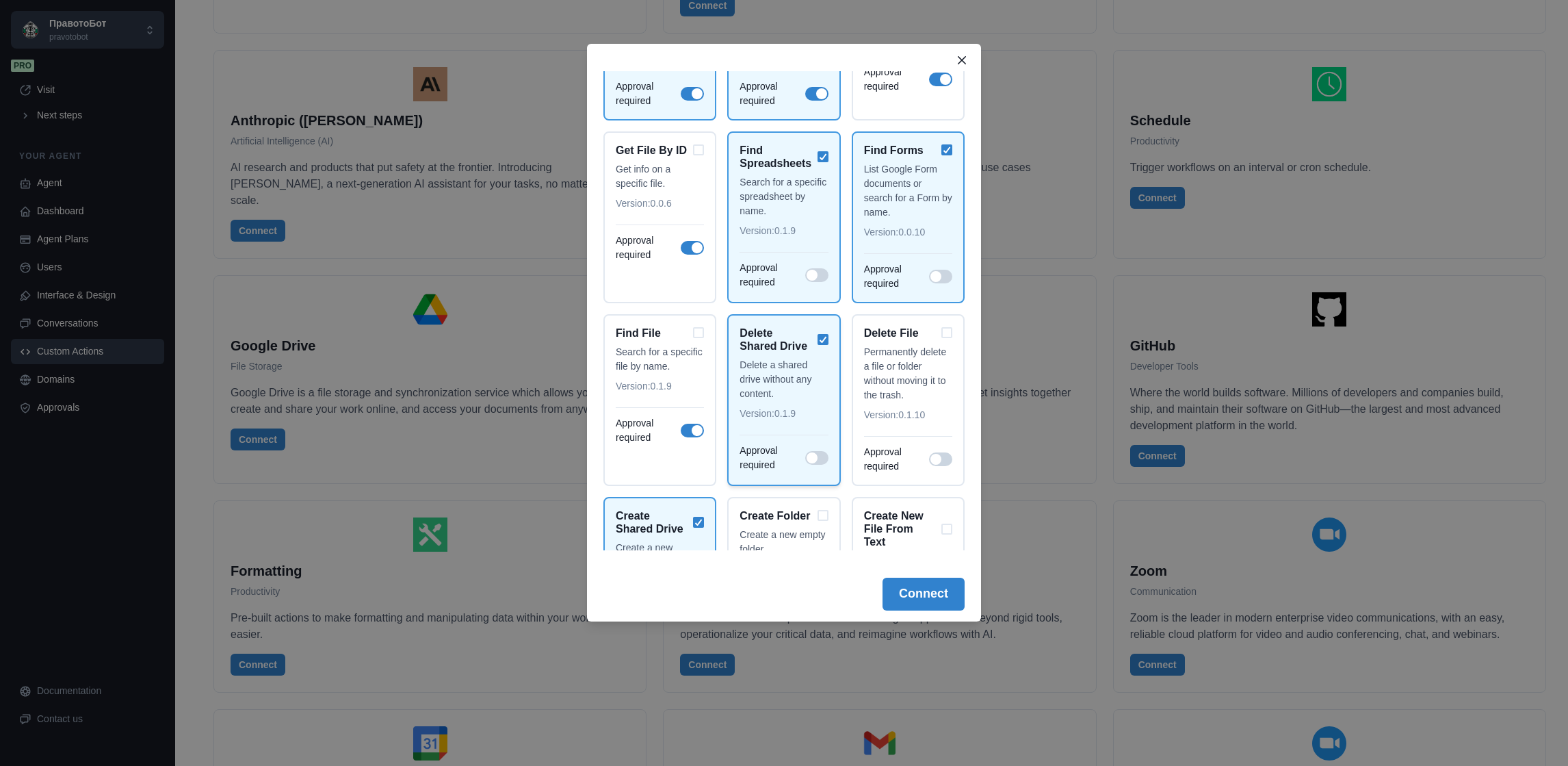 scroll, scrollTop: 798, scrollLeft: 0, axis: vertical 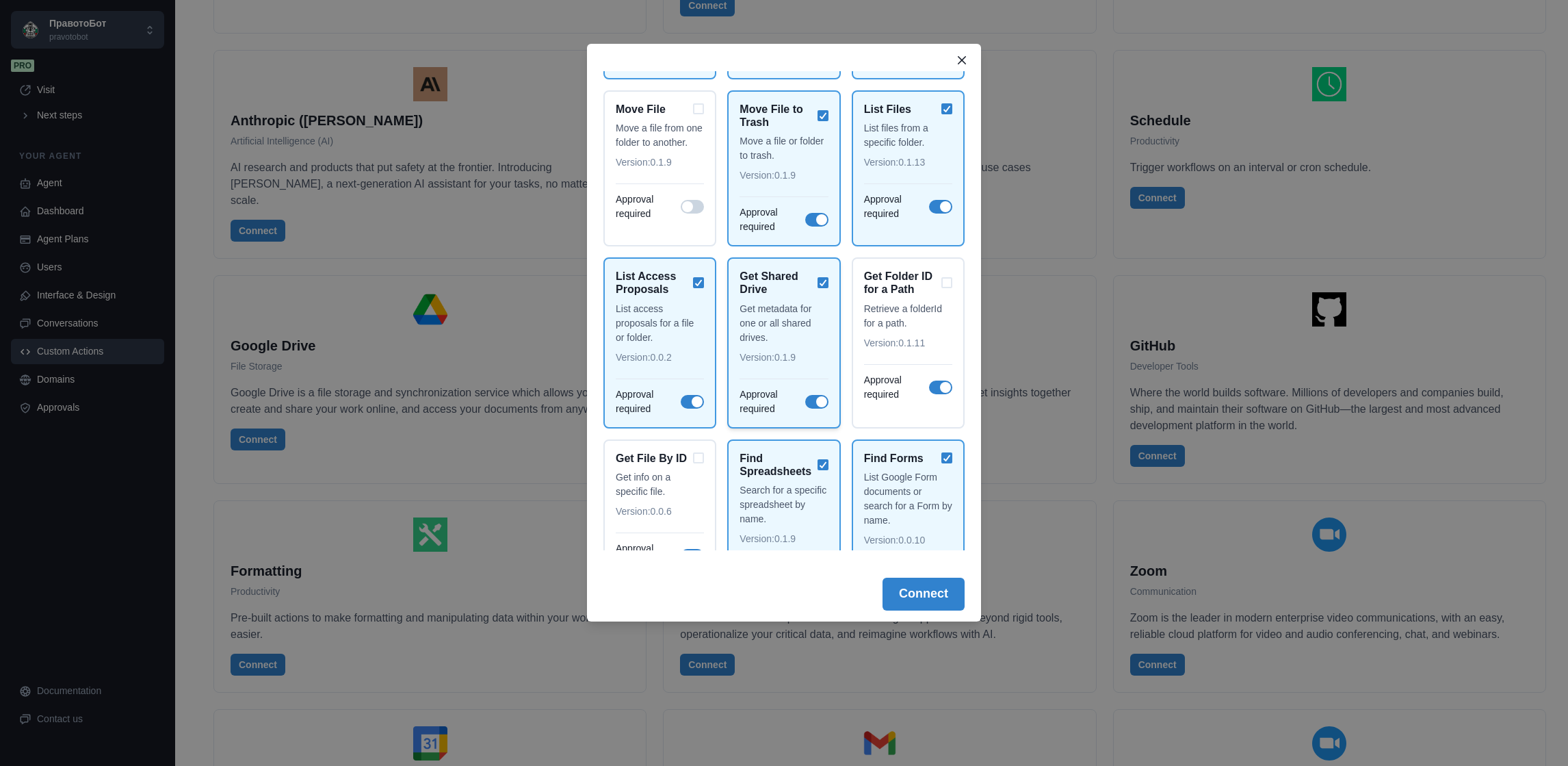 click at bounding box center [822, 402] 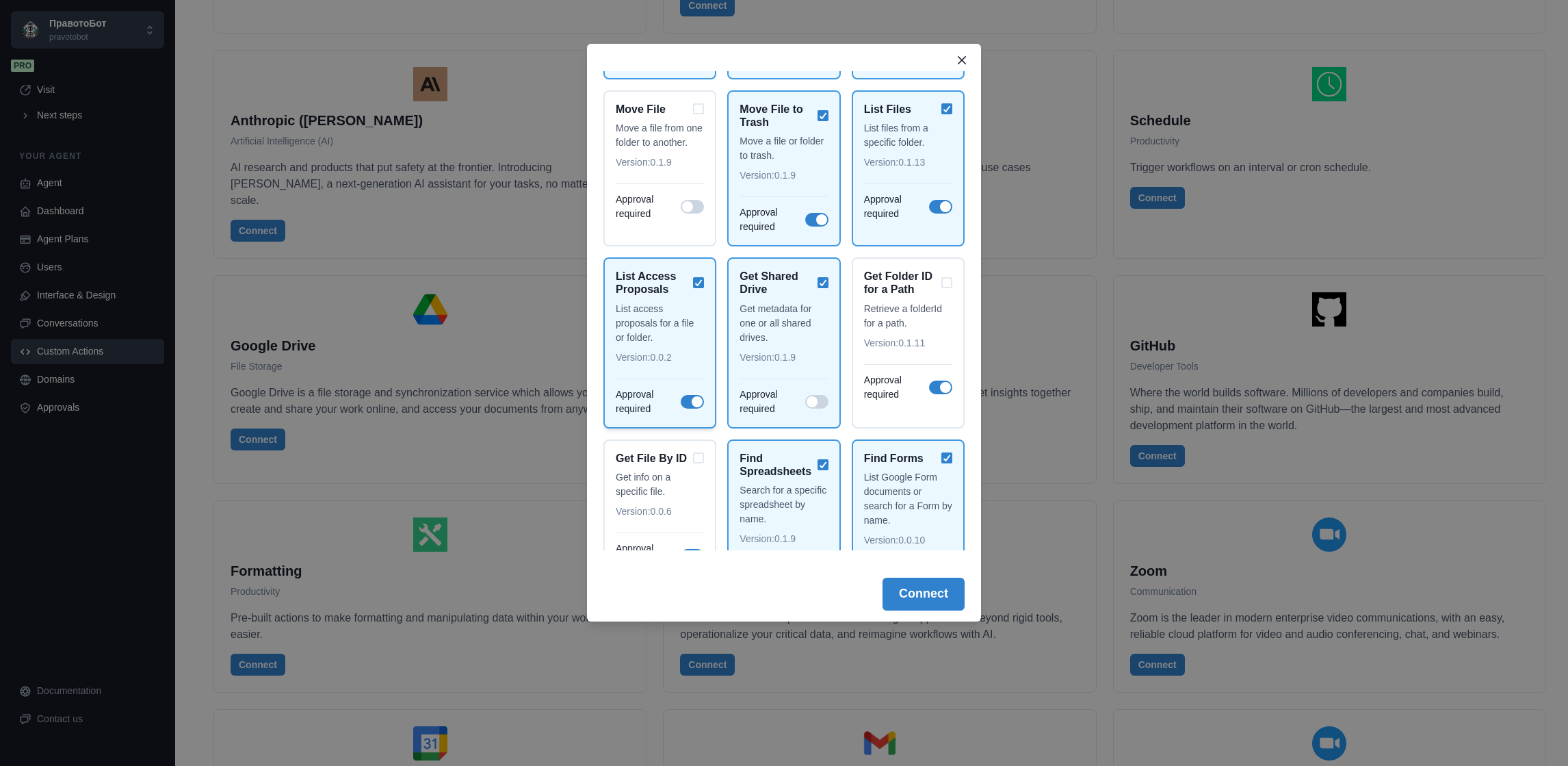 click at bounding box center [697, 402] 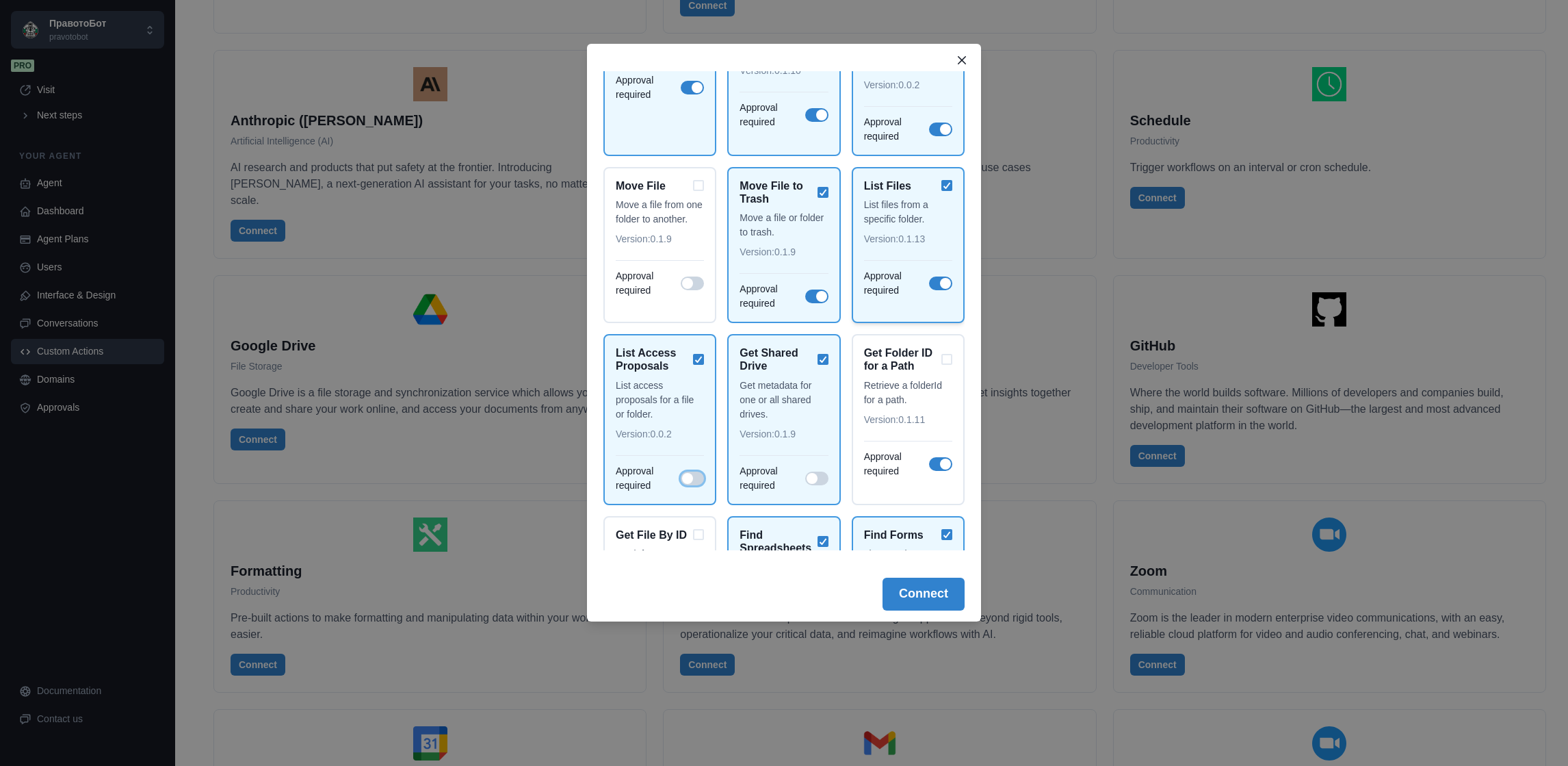 scroll, scrollTop: 490, scrollLeft: 0, axis: vertical 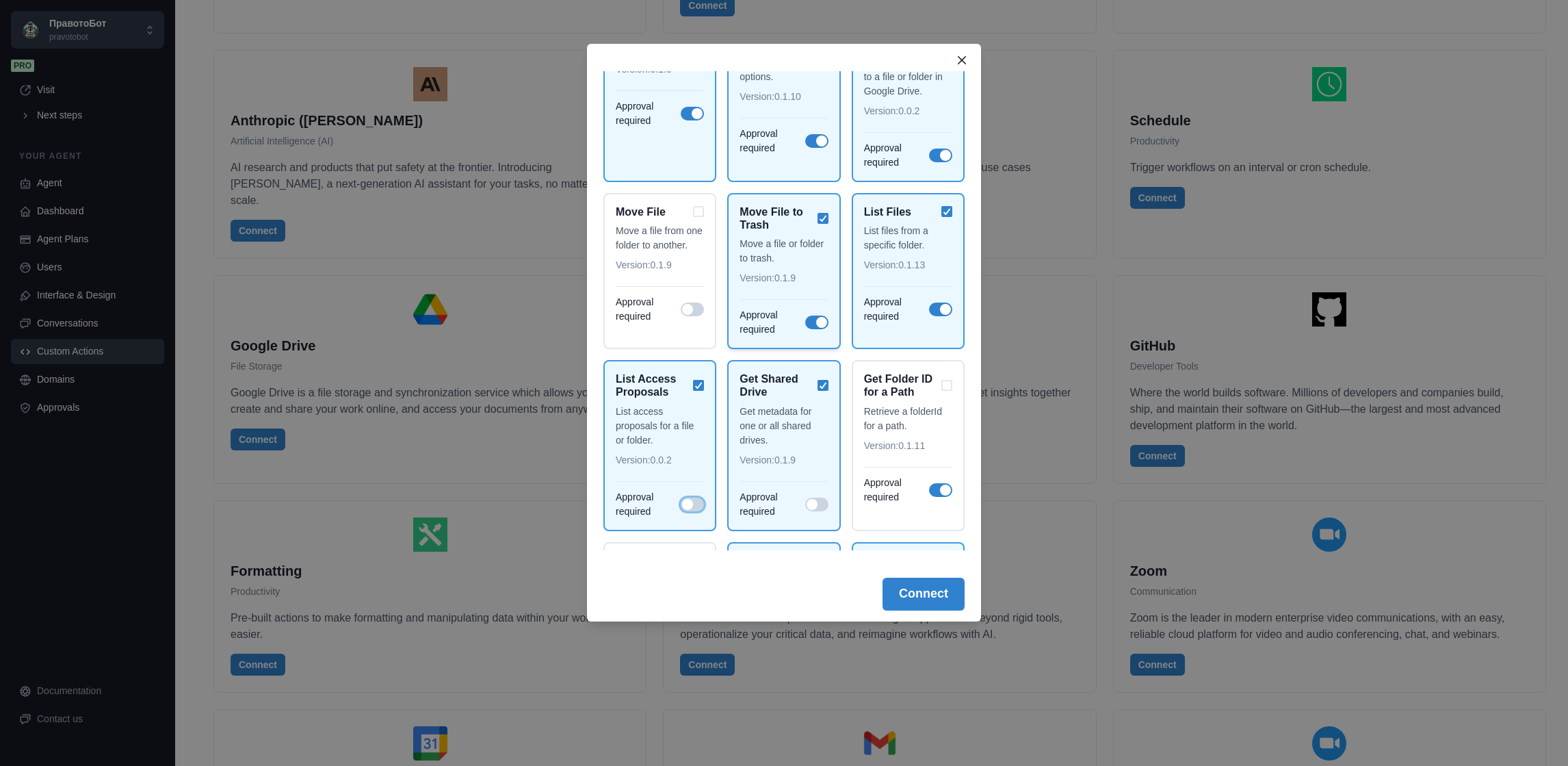 click at bounding box center [817, 322] 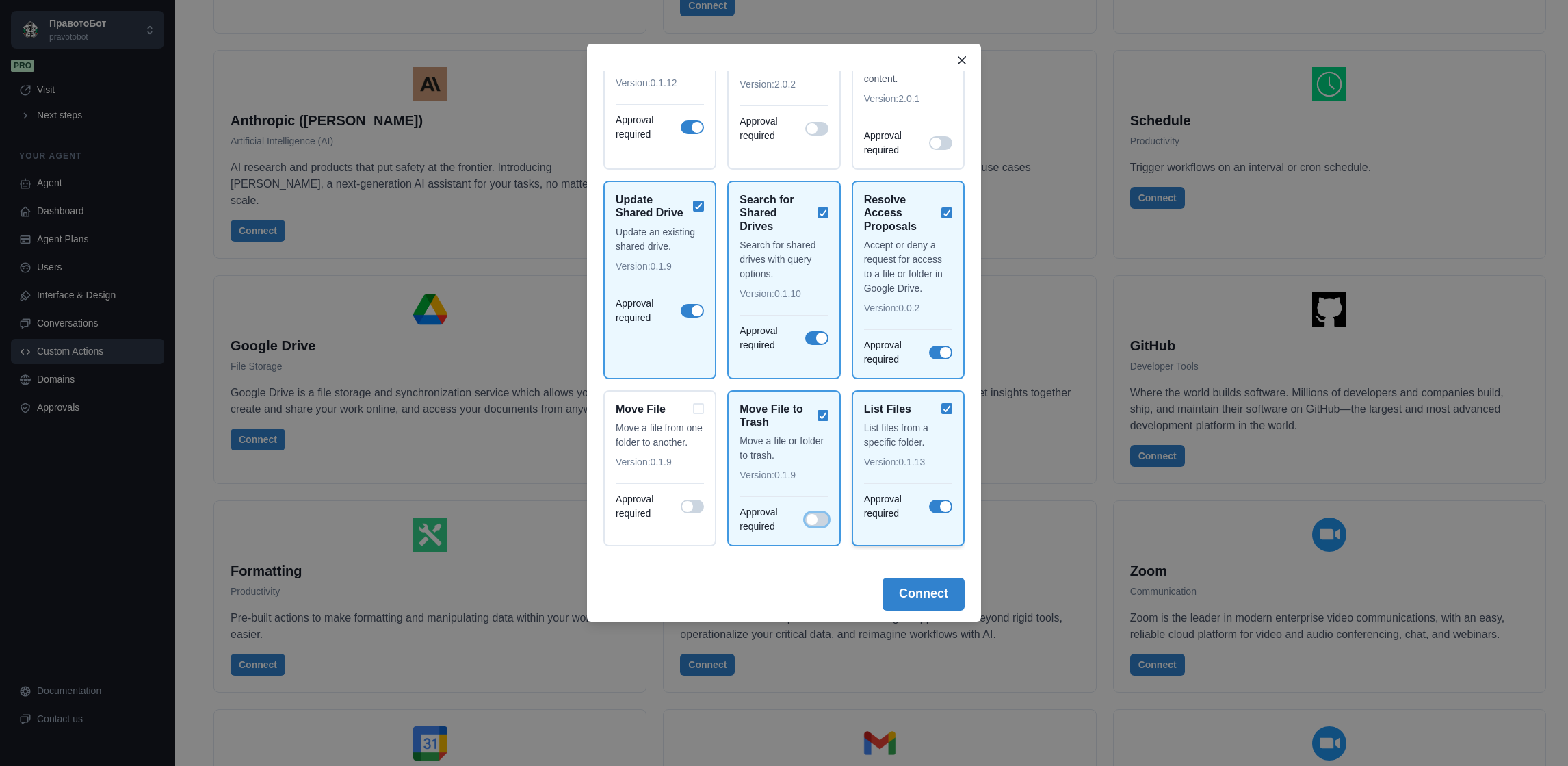 scroll, scrollTop: 285, scrollLeft: 0, axis: vertical 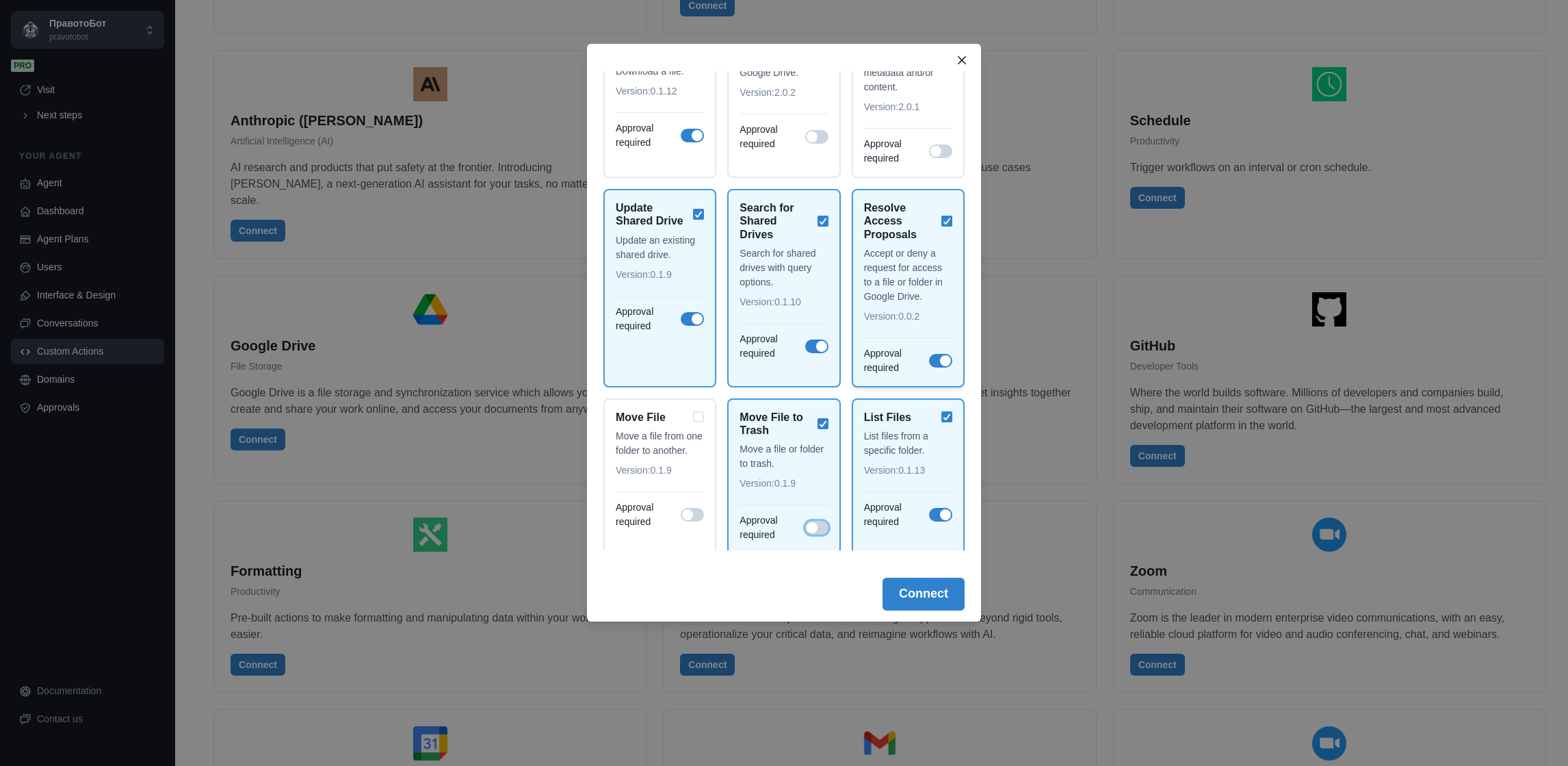 click at bounding box center (941, 361) 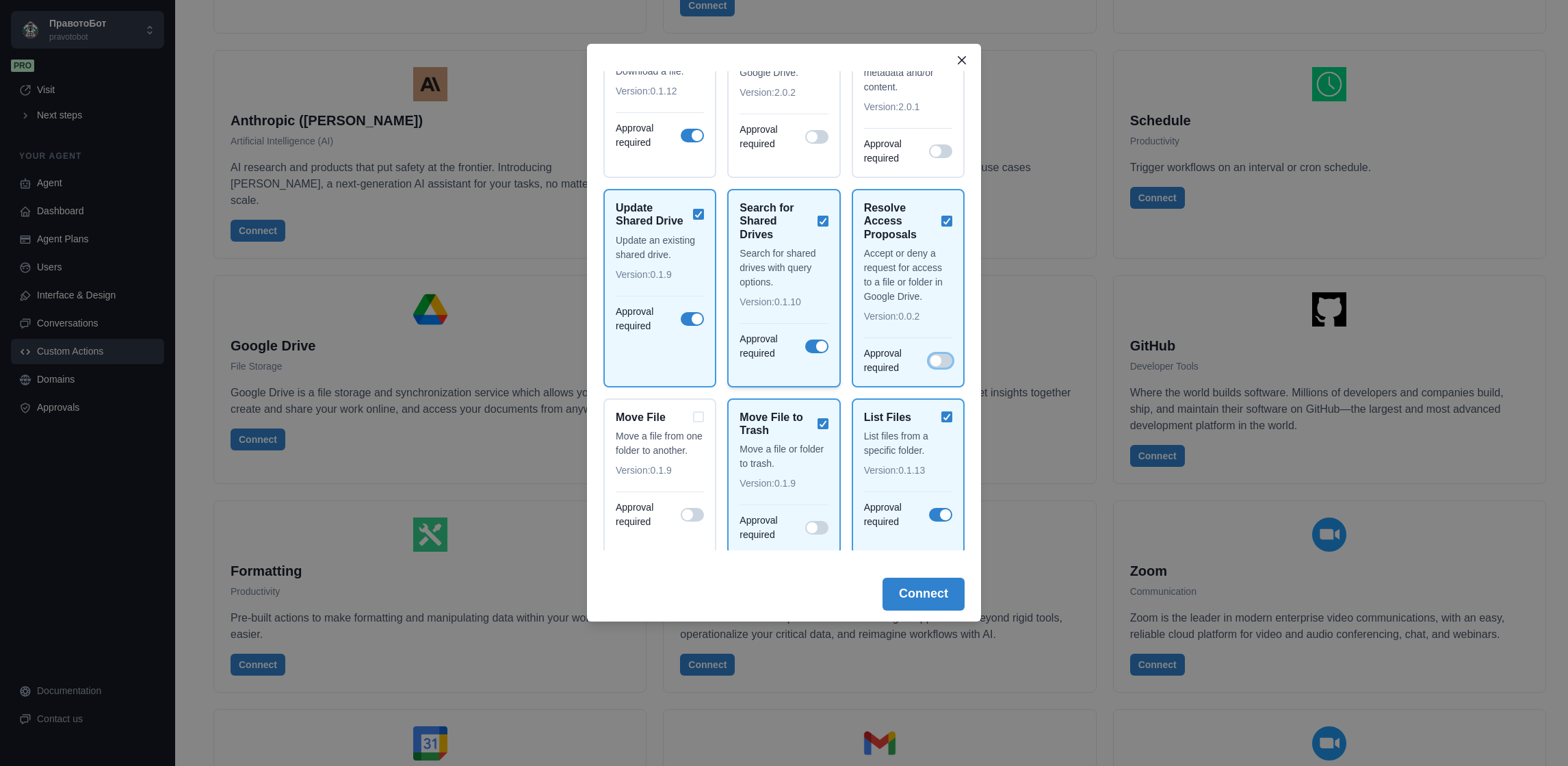 click at bounding box center (817, 346) 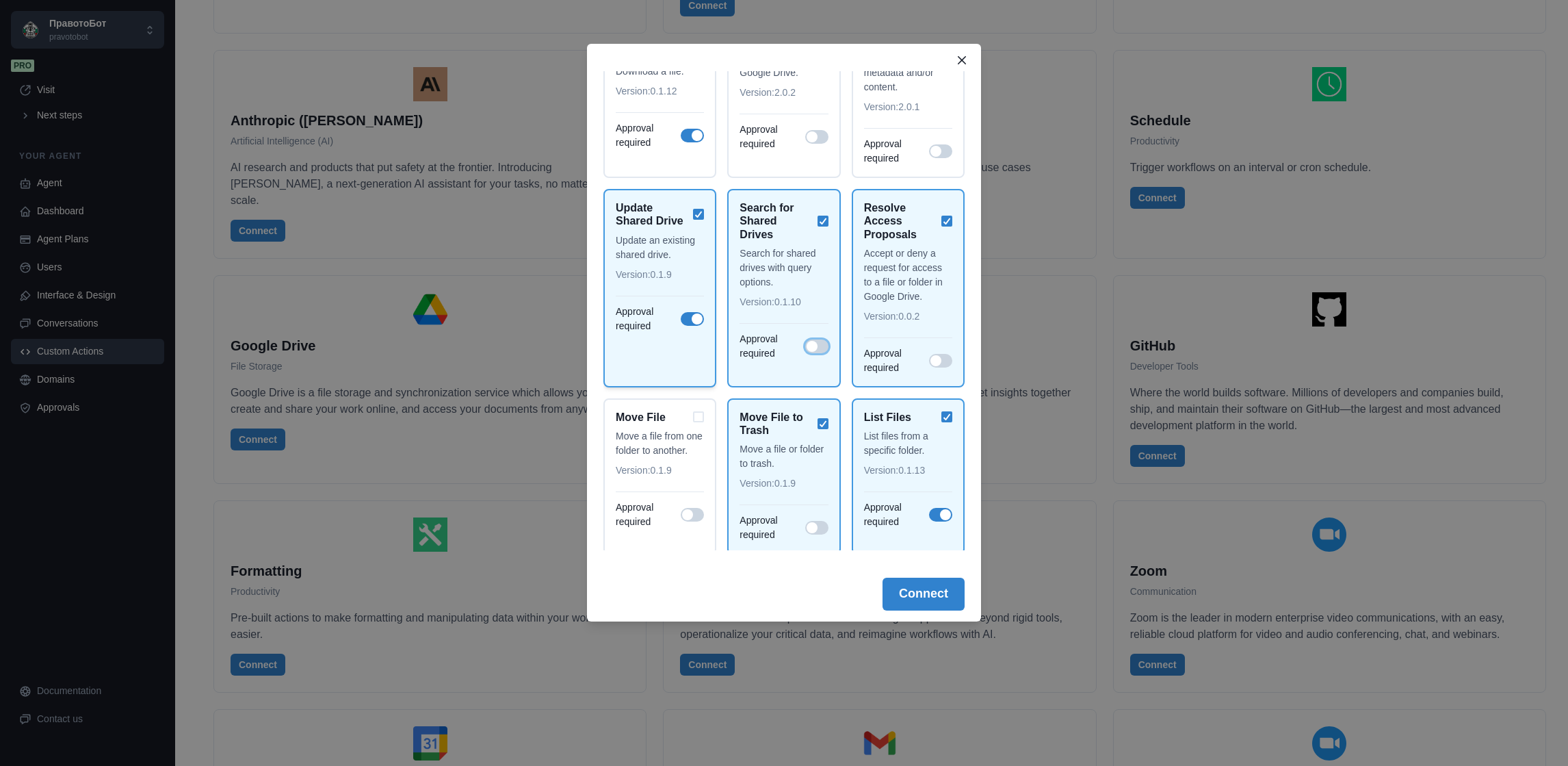 click at bounding box center (692, 319) 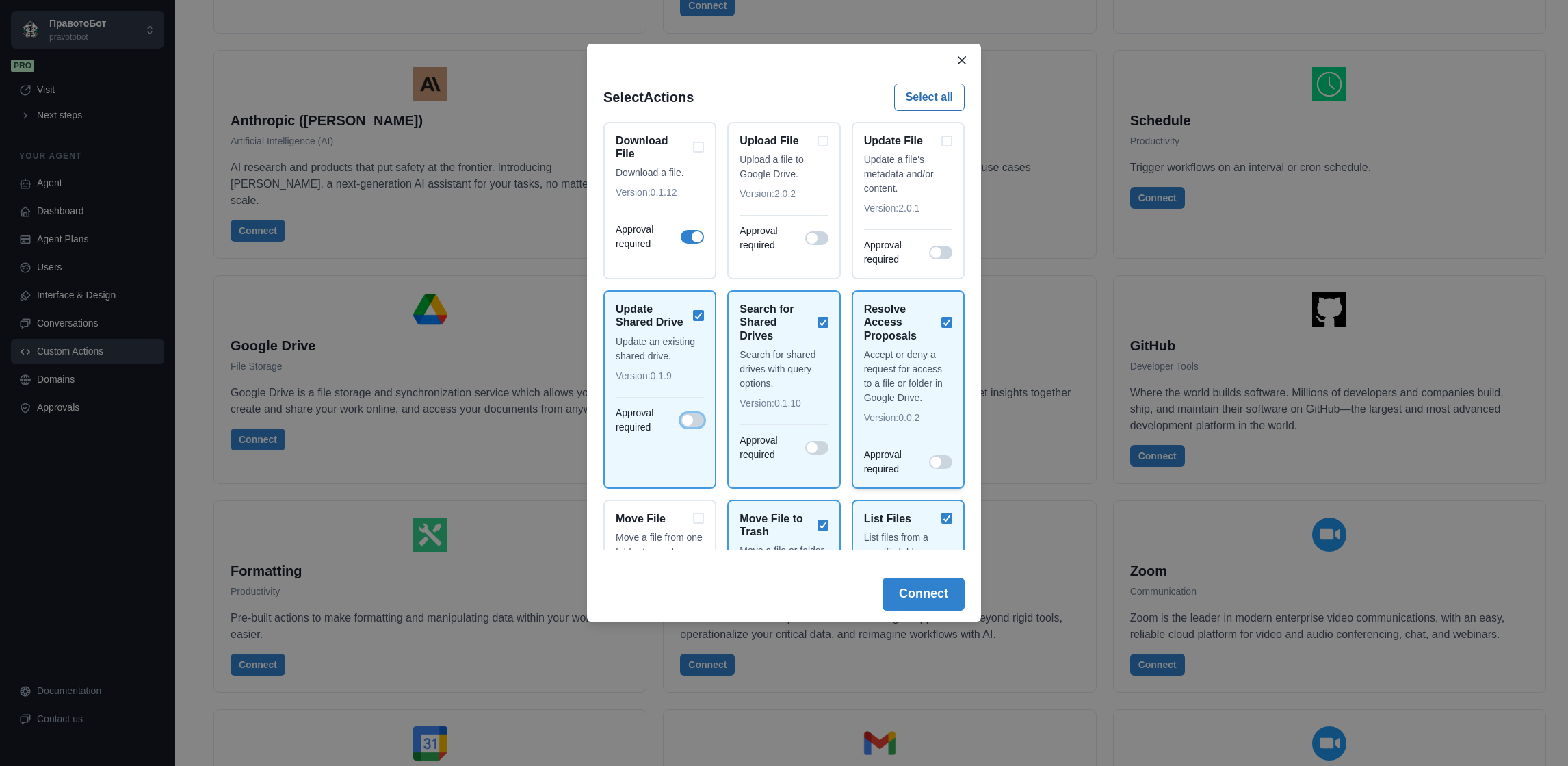 scroll, scrollTop: 79, scrollLeft: 0, axis: vertical 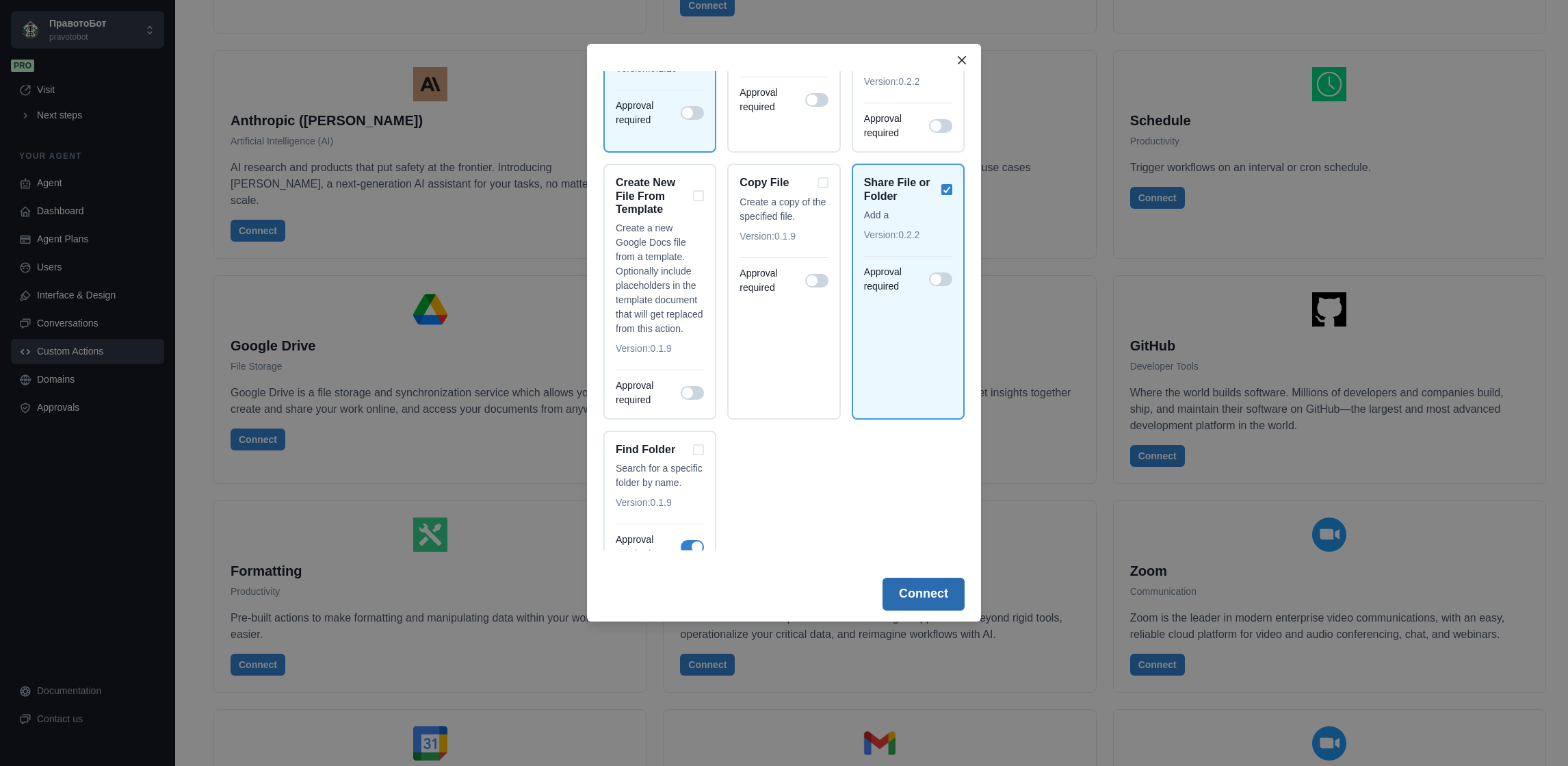 click on "Connect" at bounding box center (924, 594) 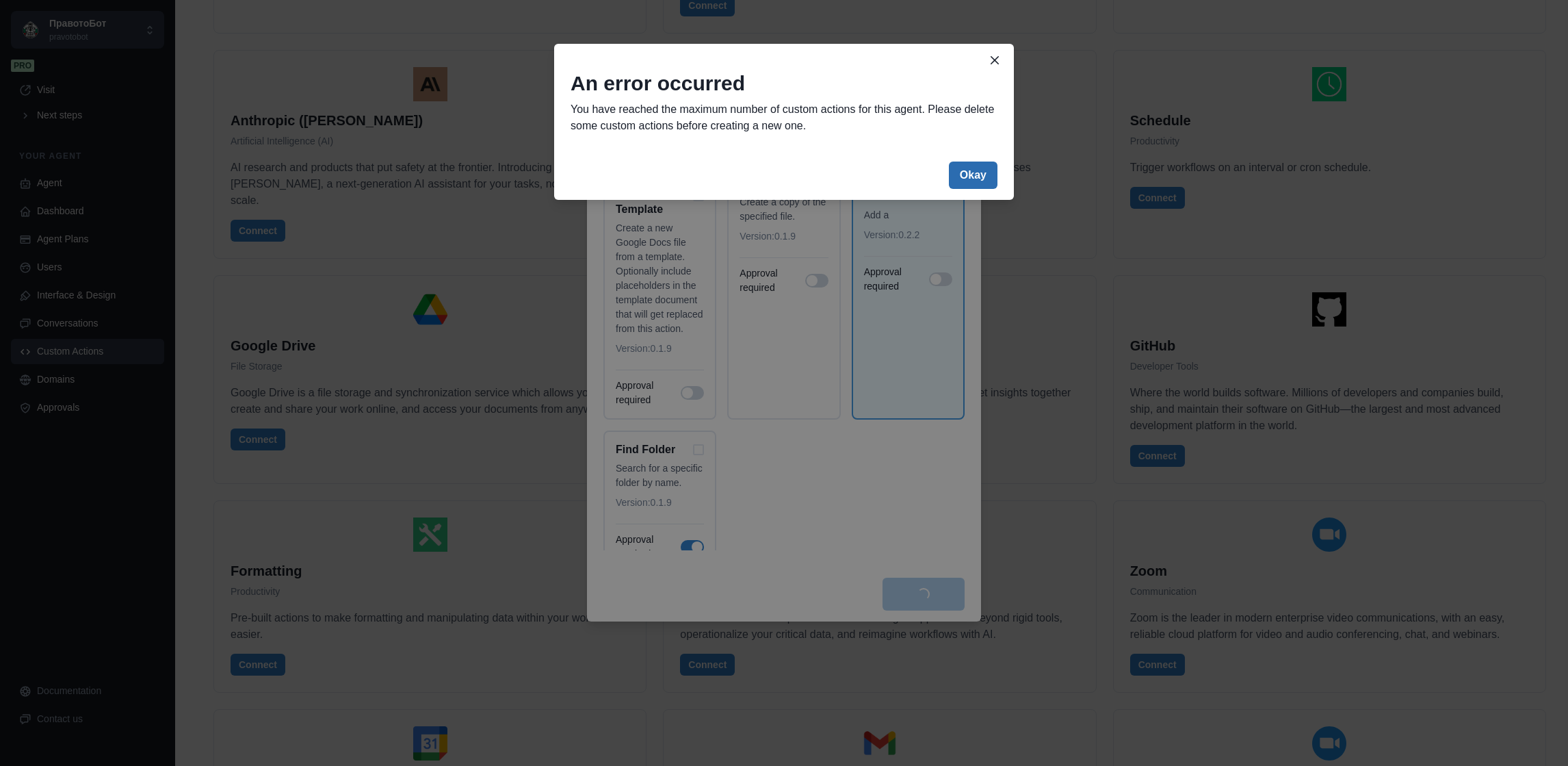 click on "Okay" at bounding box center (973, 175) 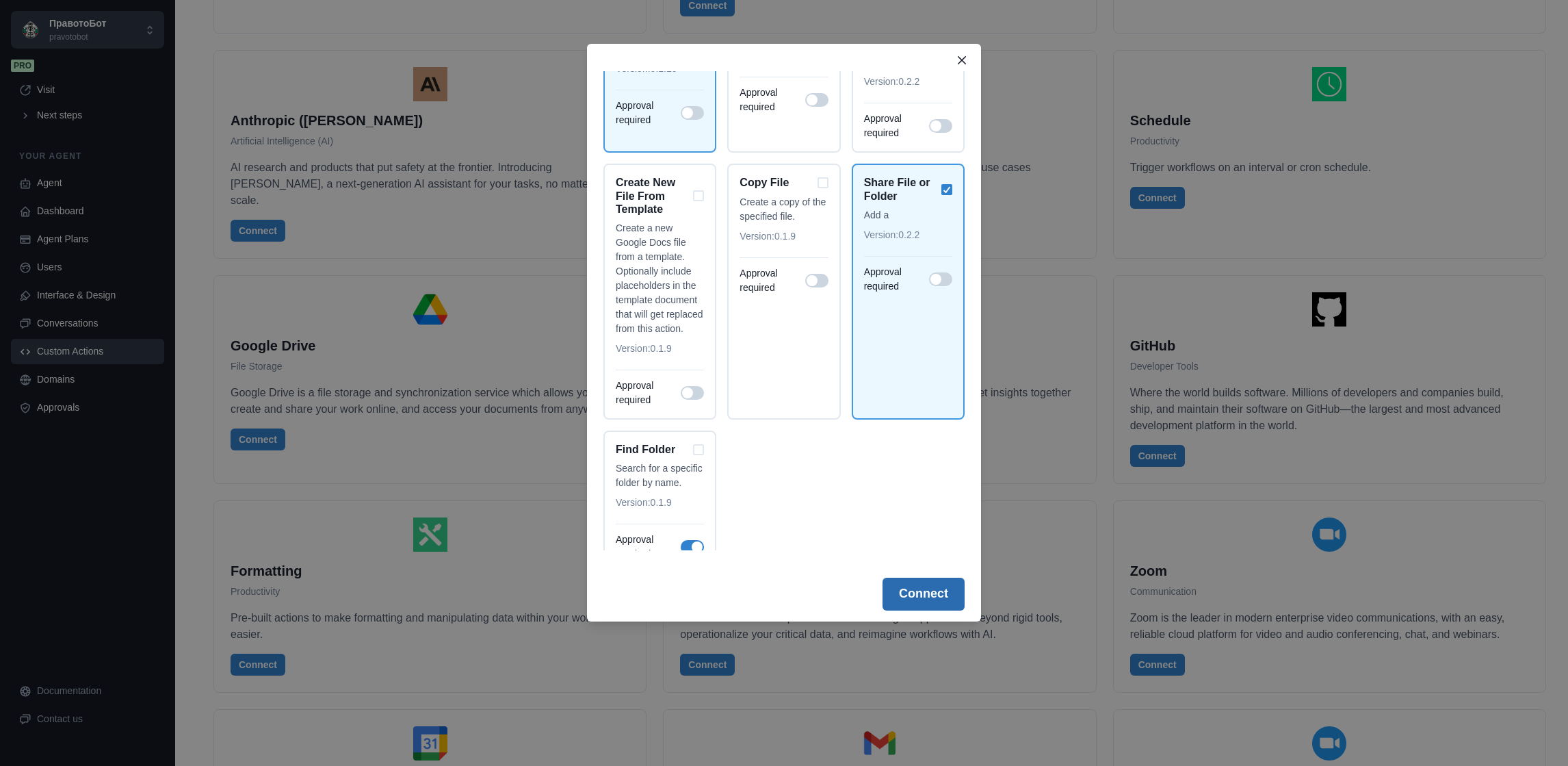 click on "Connect" at bounding box center [924, 594] 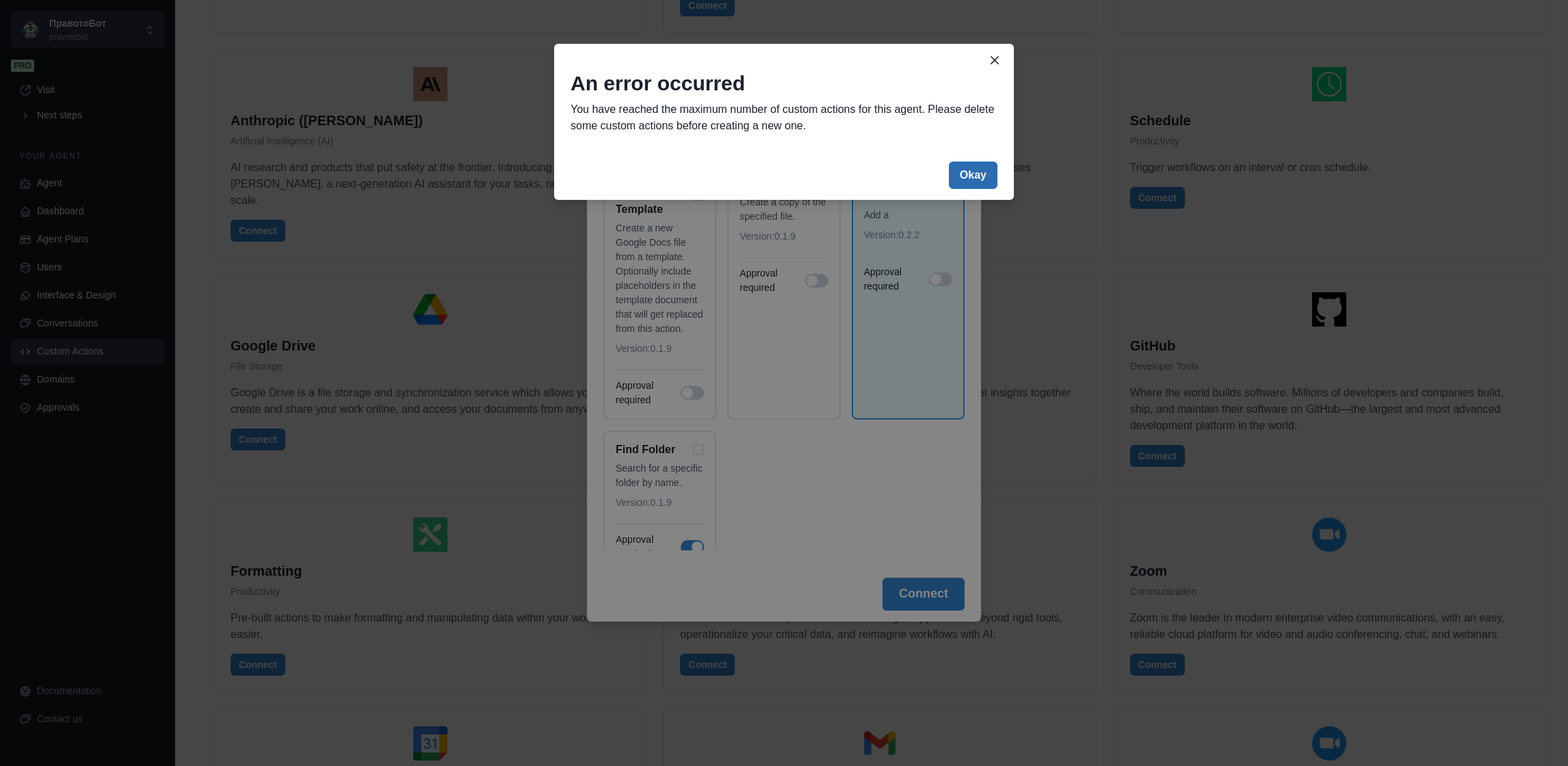 click on "Okay" at bounding box center (973, 175) 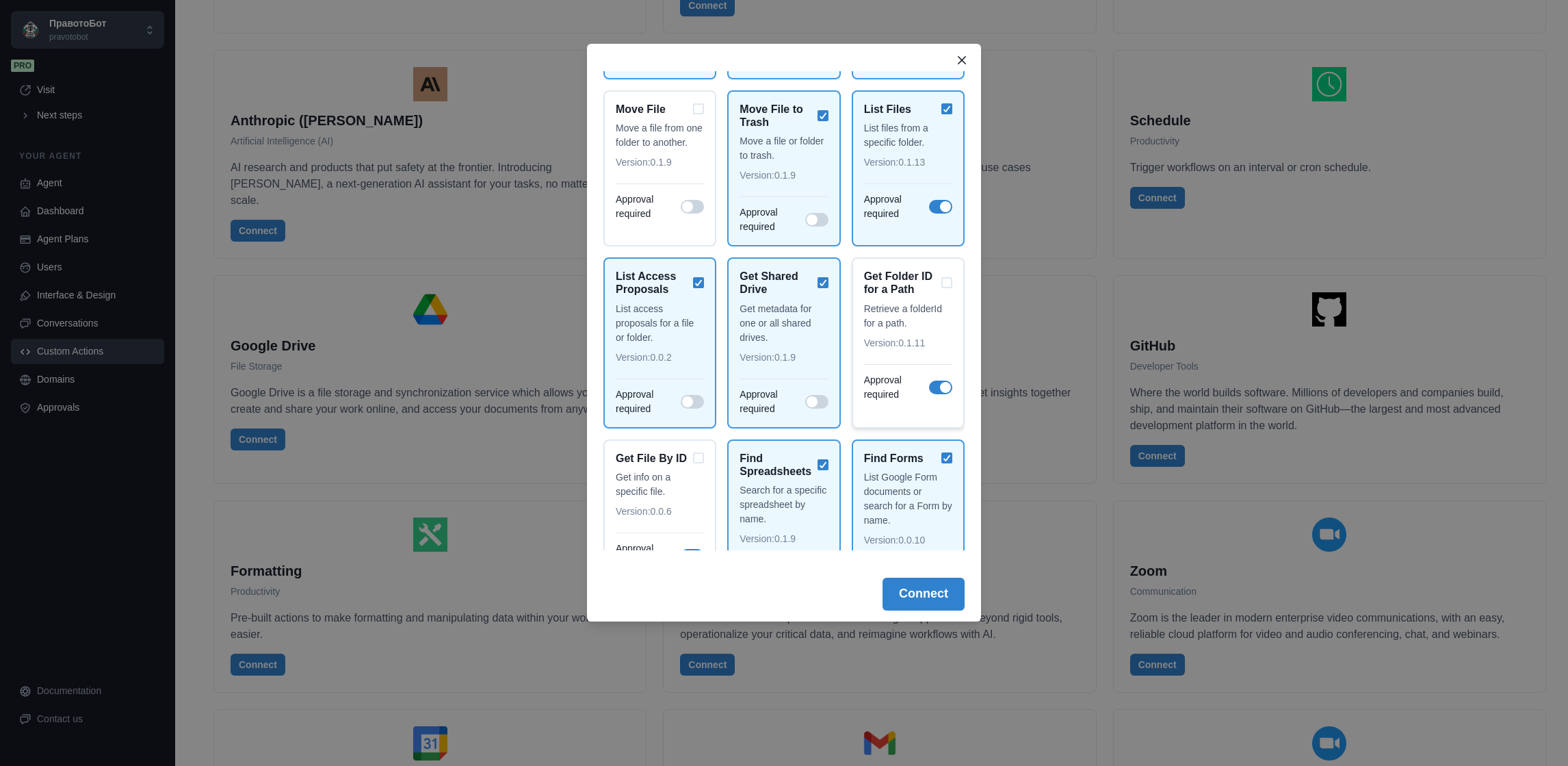 scroll, scrollTop: 0, scrollLeft: 0, axis: both 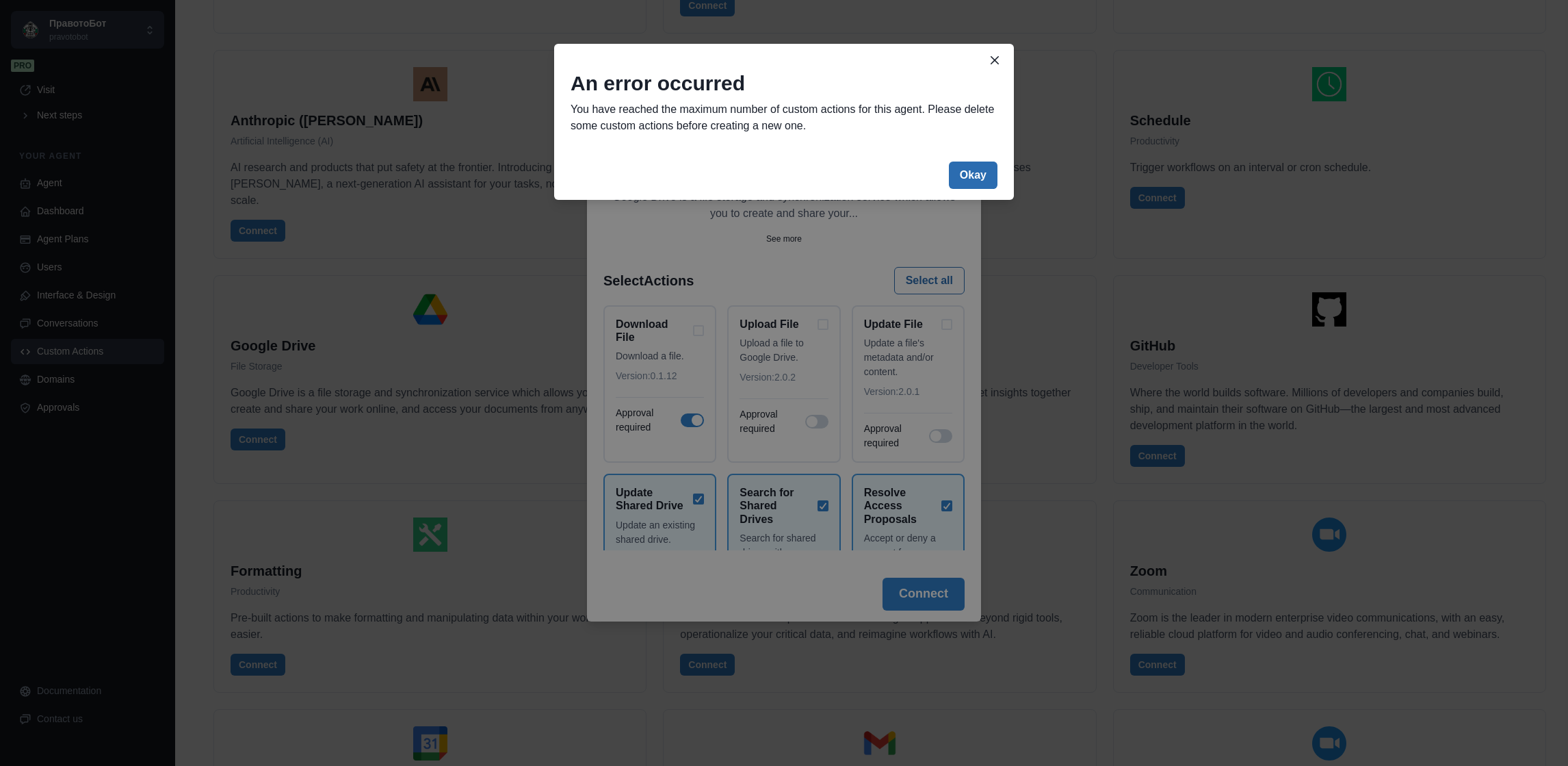 click on "Okay" at bounding box center [973, 175] 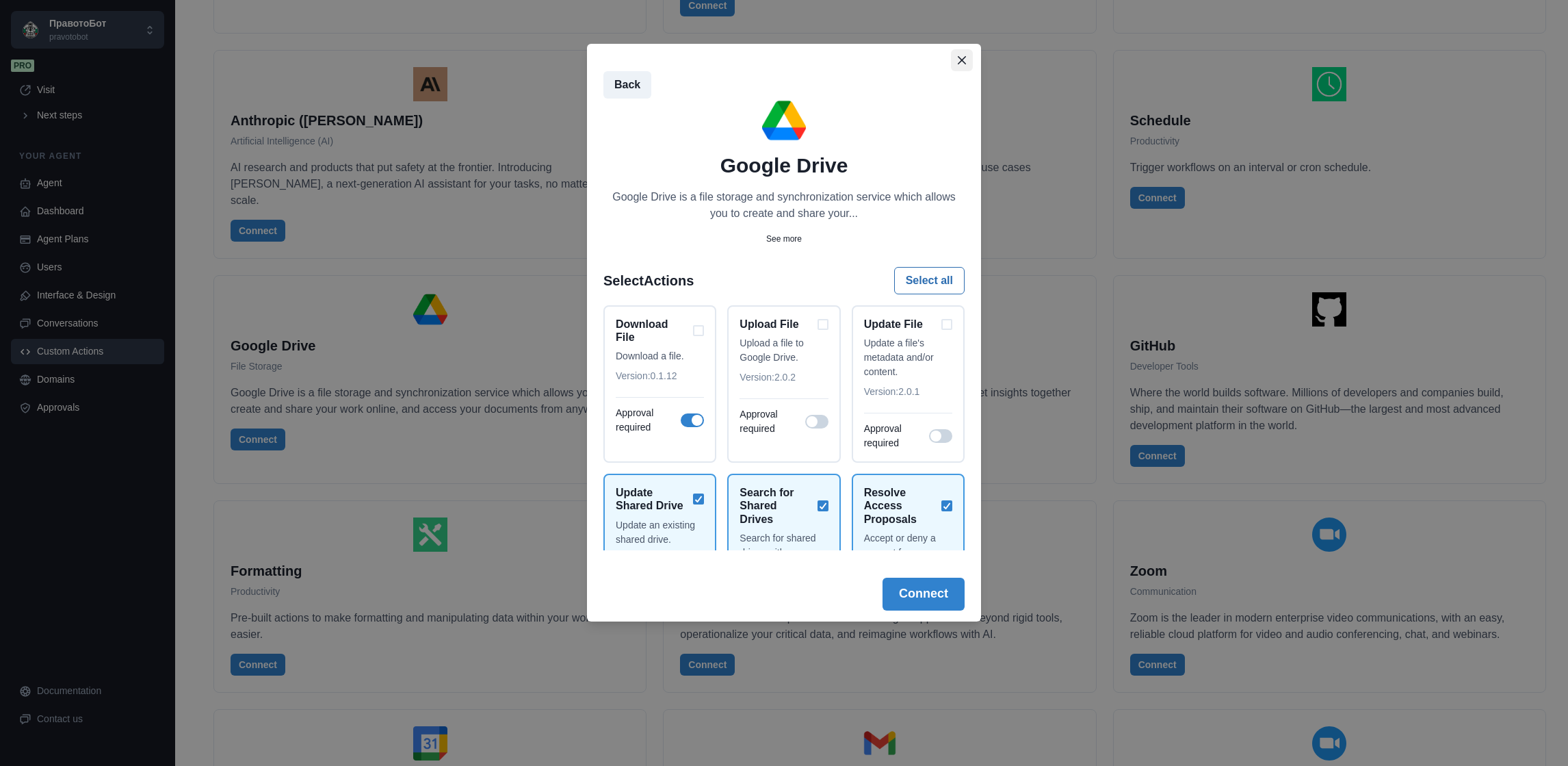 click 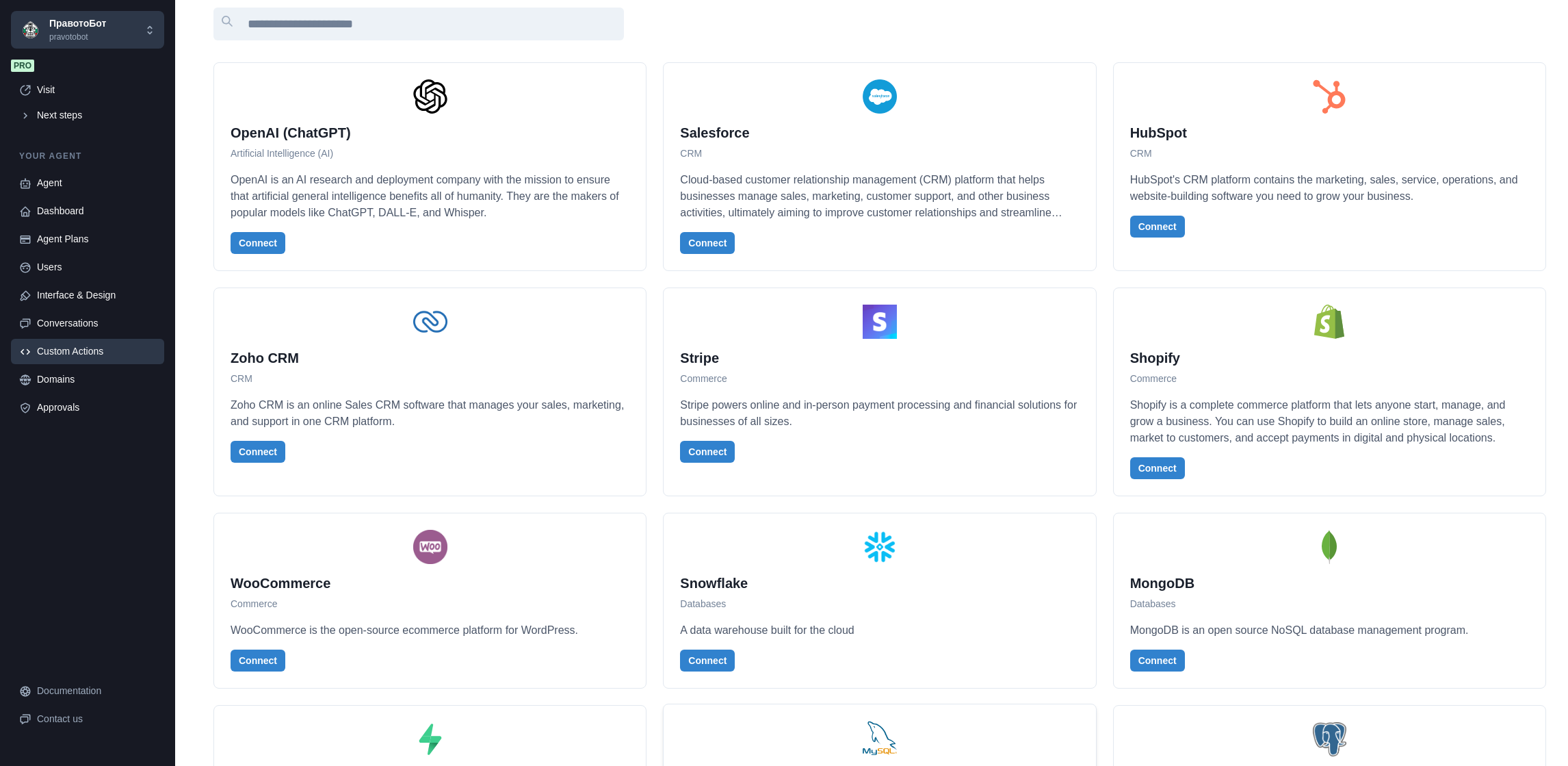 scroll, scrollTop: 0, scrollLeft: 0, axis: both 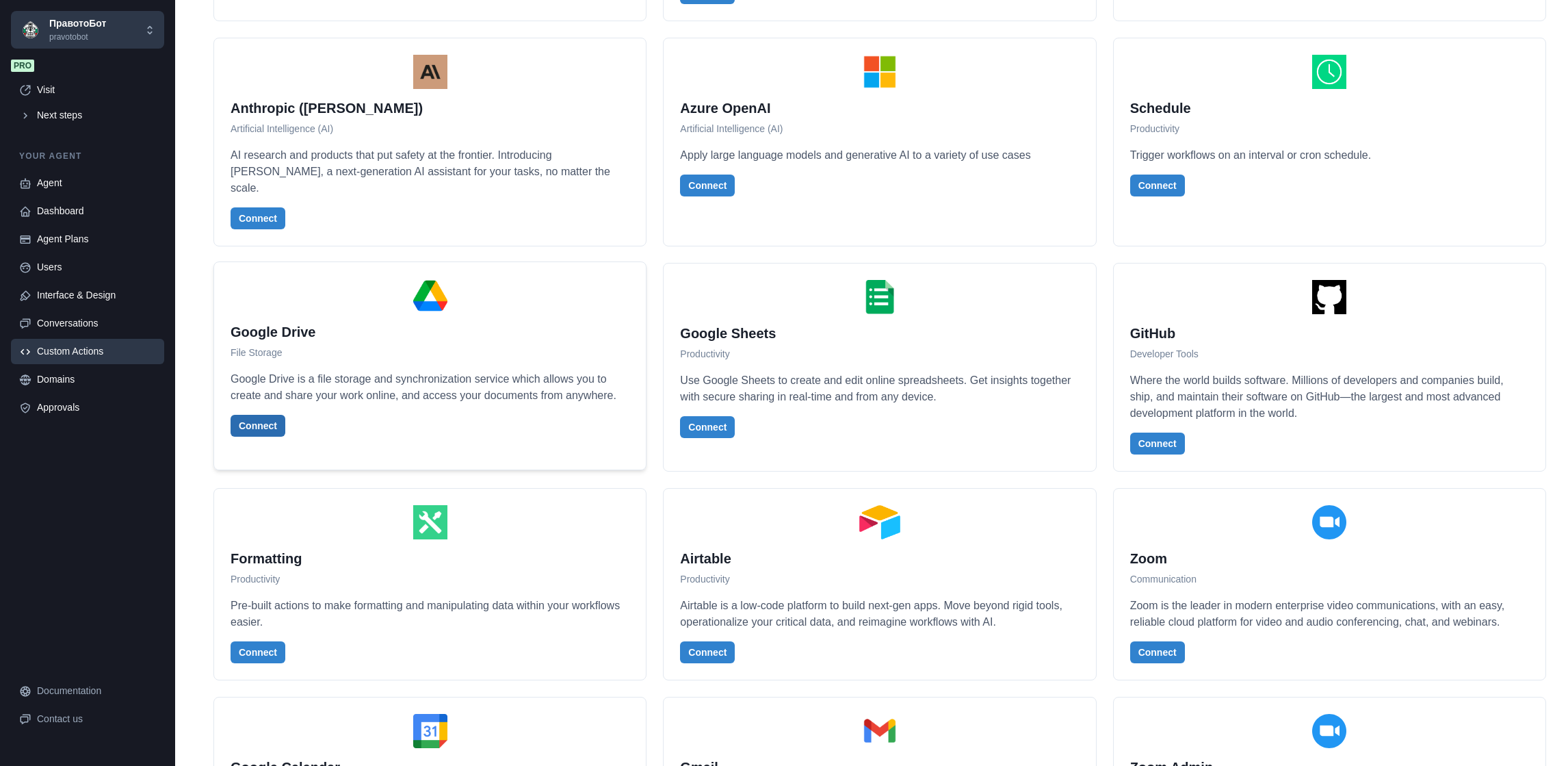 click on "Connect" at bounding box center [258, 426] 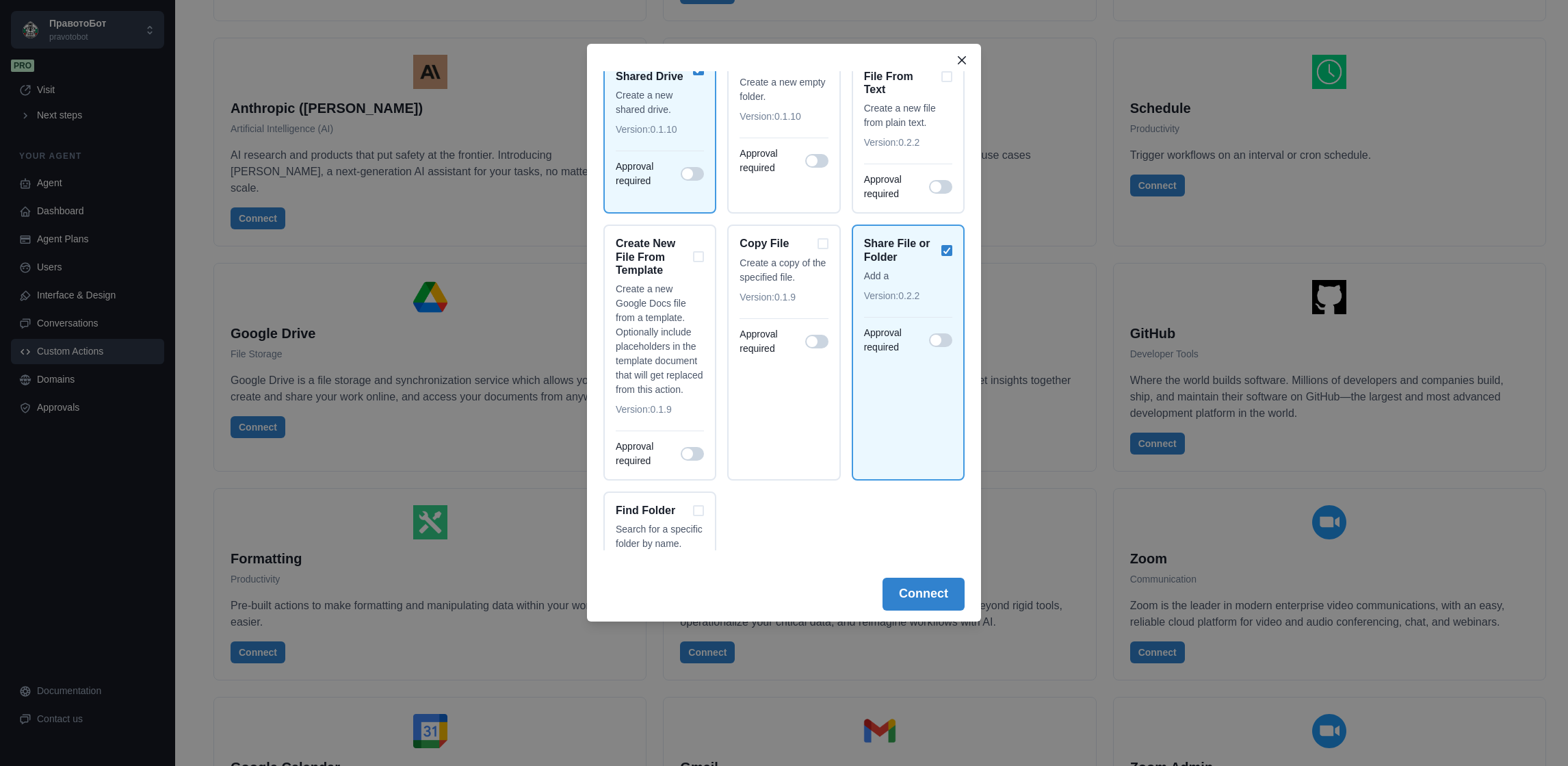 scroll, scrollTop: 1414, scrollLeft: 0, axis: vertical 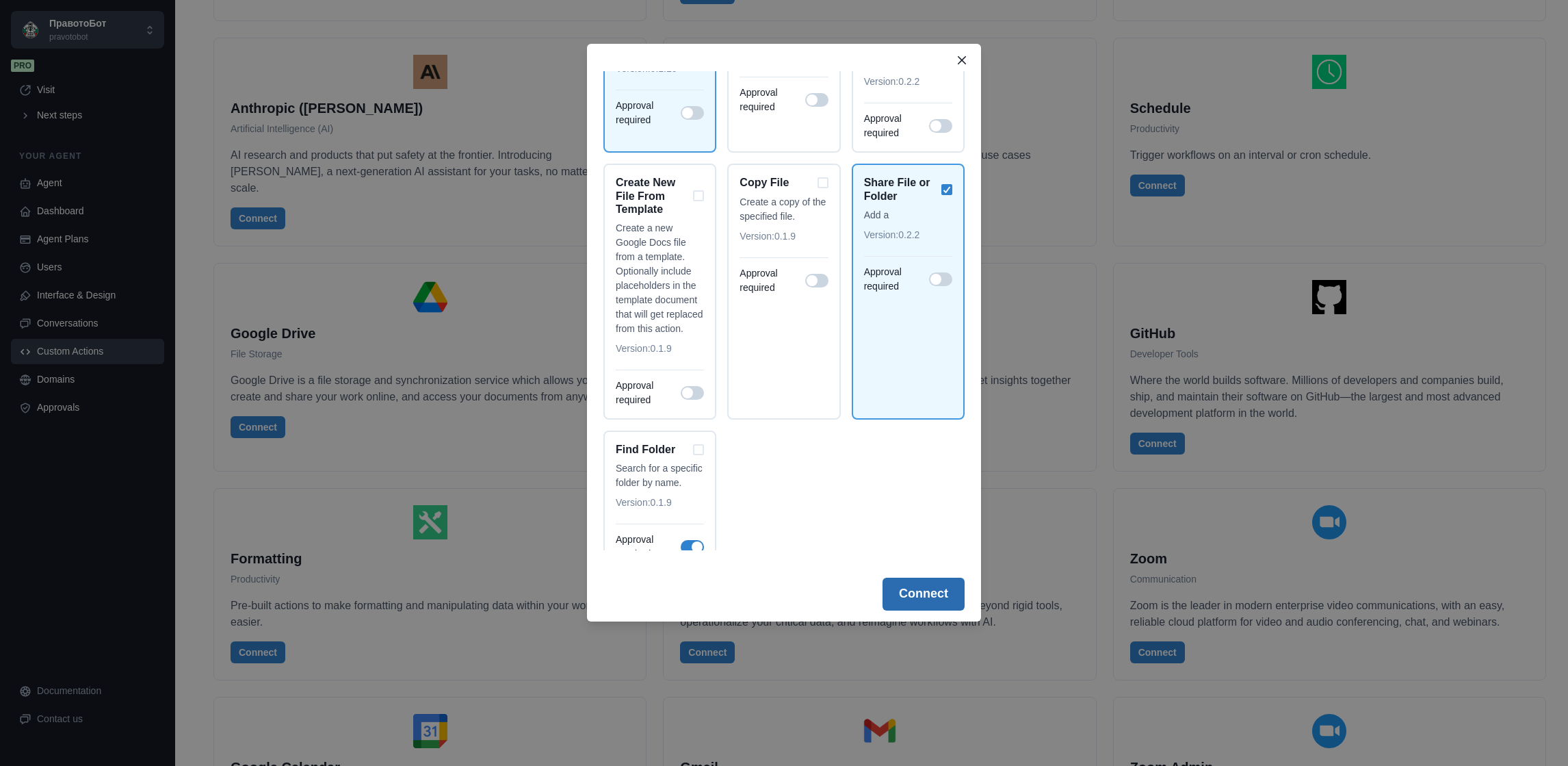 click on "Connect" at bounding box center [924, 594] 